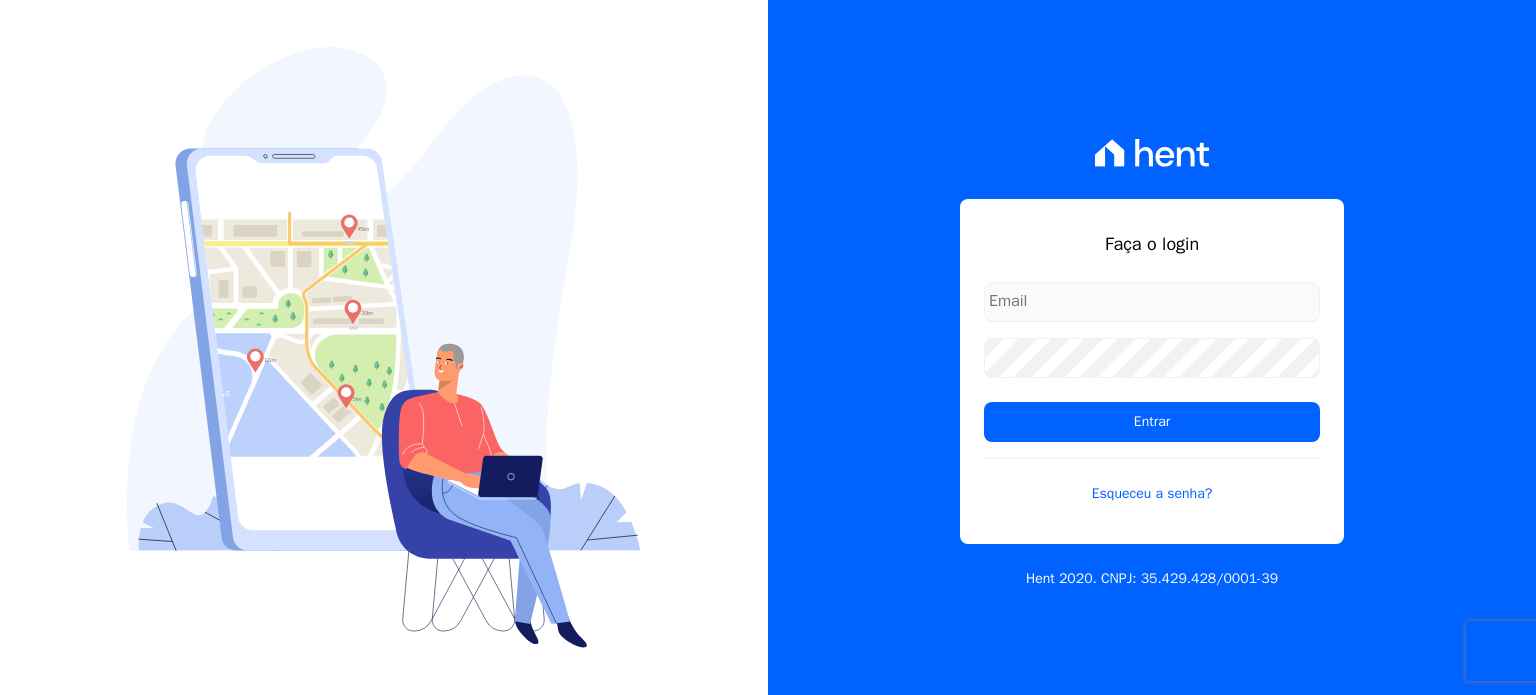 scroll, scrollTop: 0, scrollLeft: 0, axis: both 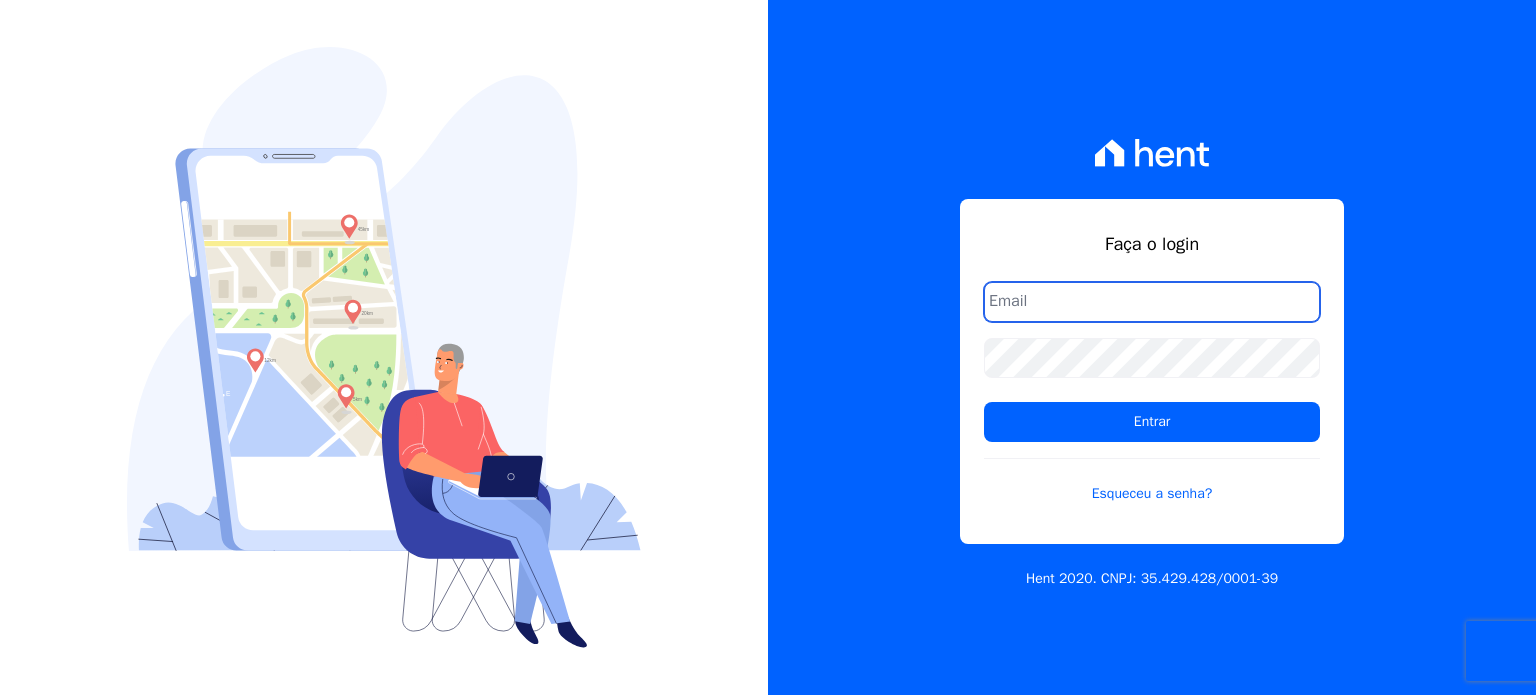 type on "[PERSON_NAME][EMAIL_ADDRESS][DOMAIN_NAME]" 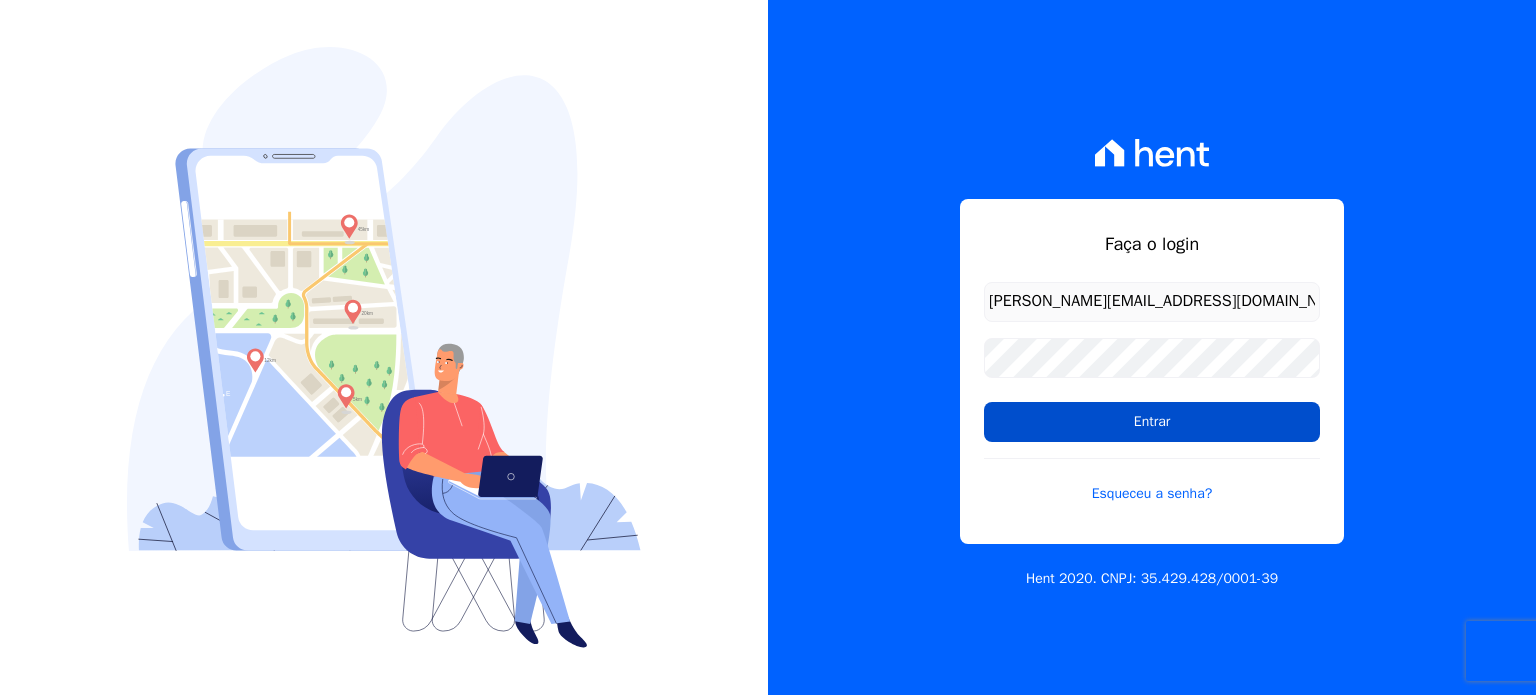 click on "Entrar" at bounding box center [1152, 422] 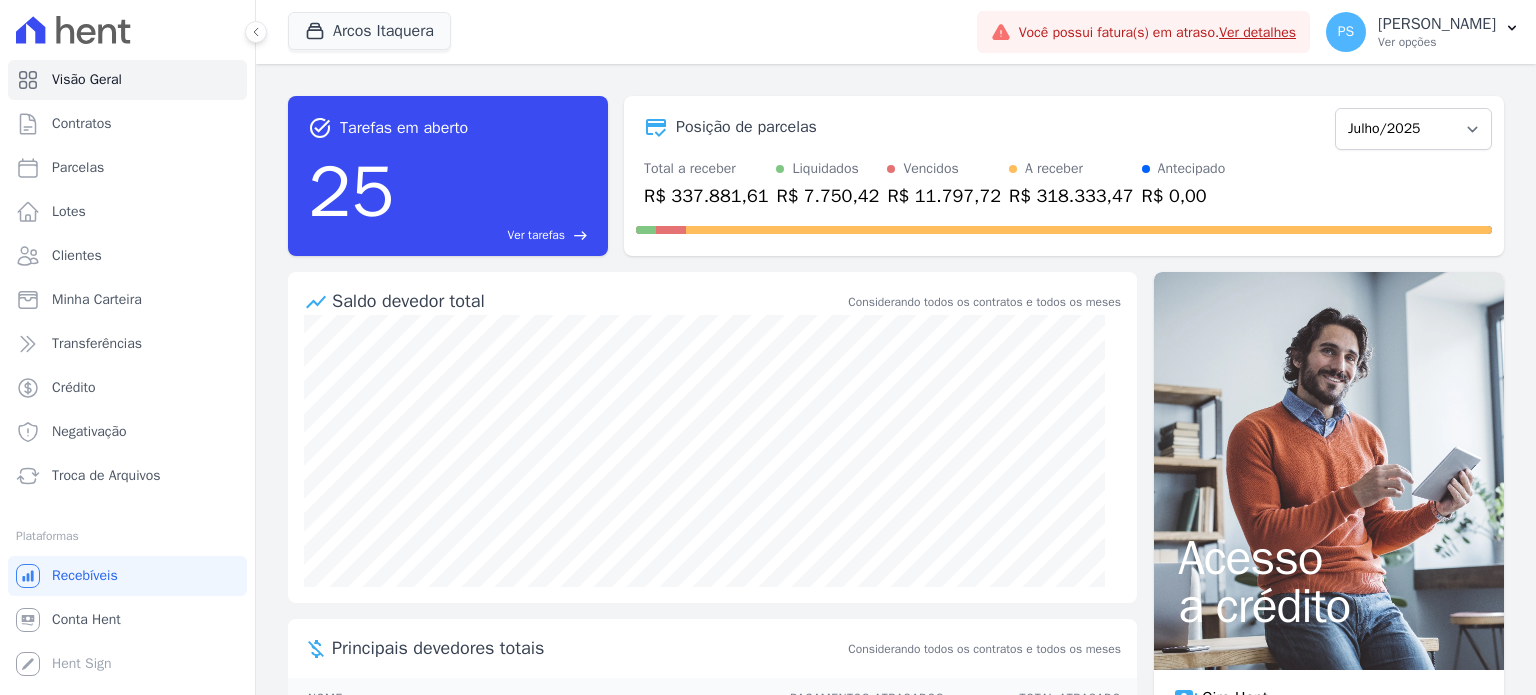 scroll, scrollTop: 0, scrollLeft: 0, axis: both 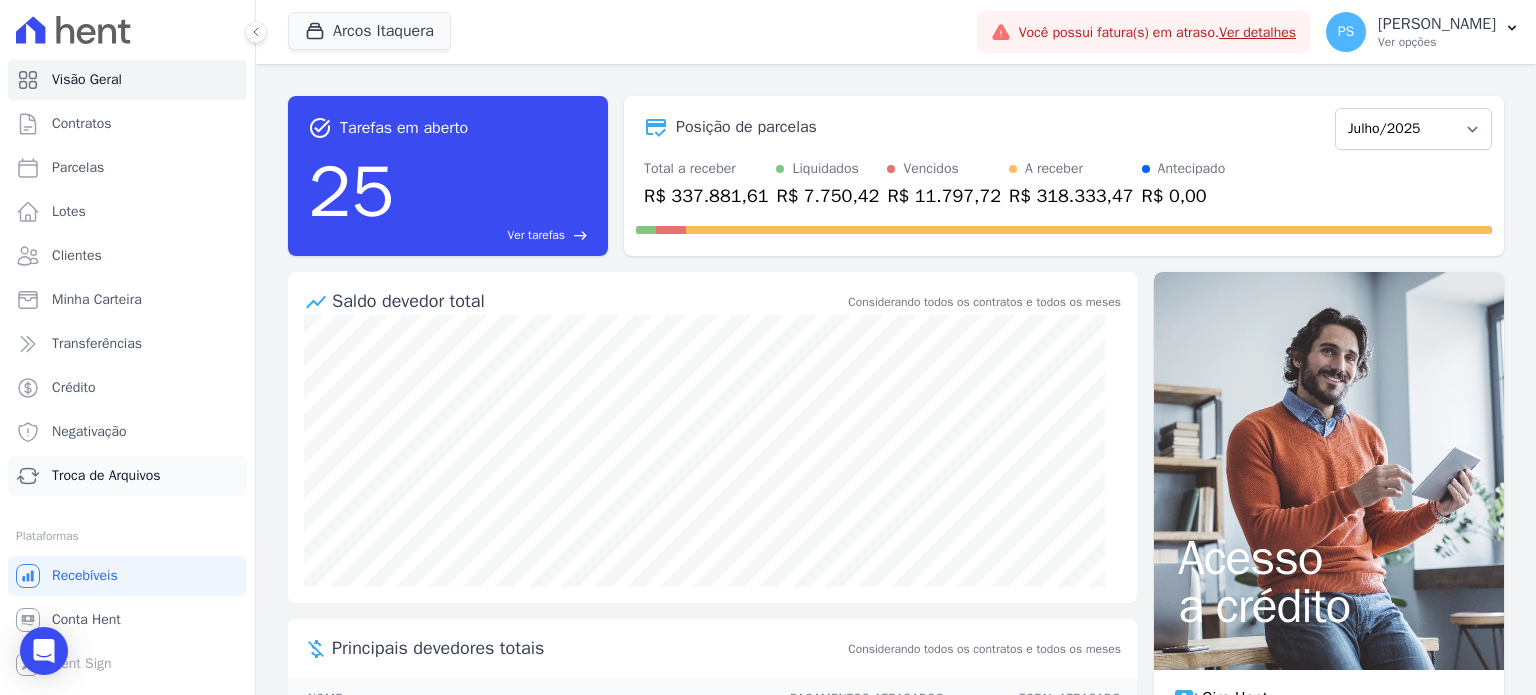 click on "Troca de Arquivos" at bounding box center [106, 476] 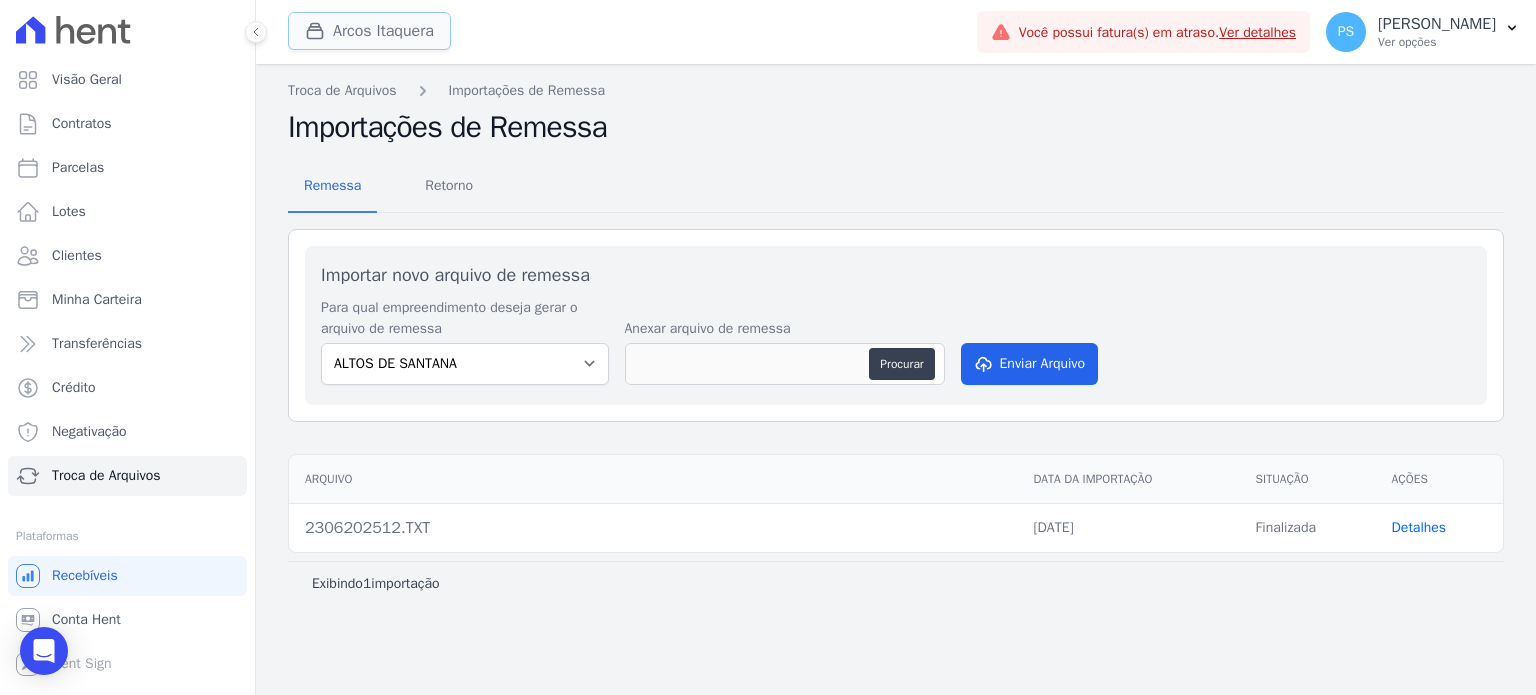click on "Arcos Itaquera" at bounding box center [369, 31] 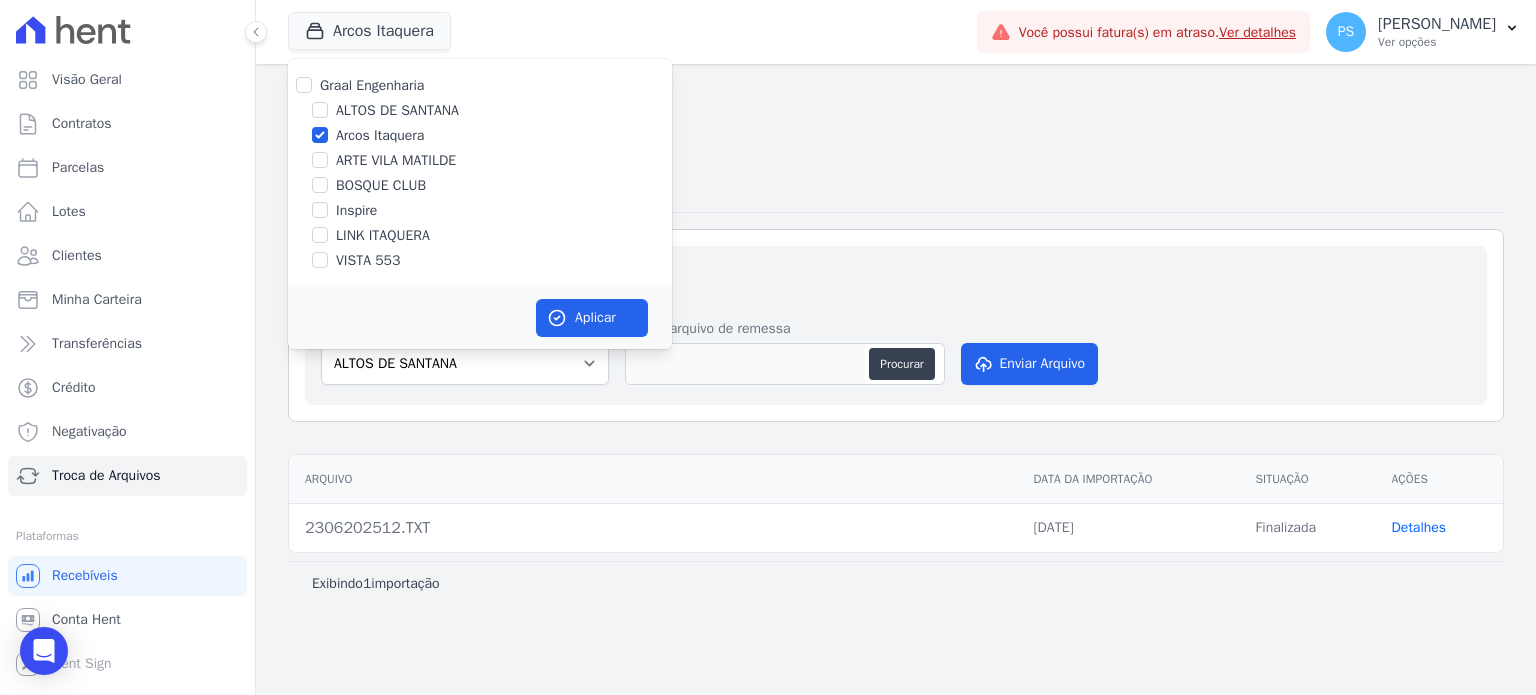click on "Arcos Itaquera" at bounding box center [380, 135] 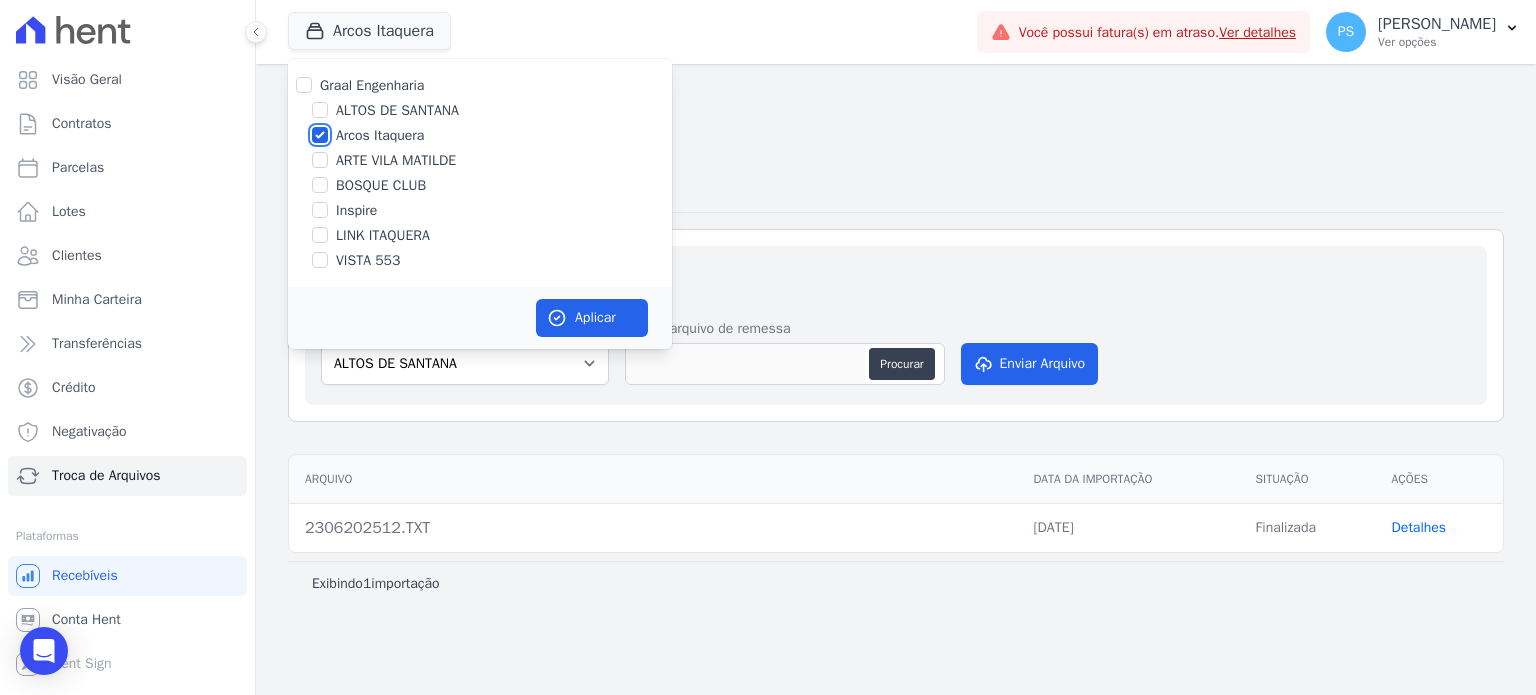 click on "Arcos Itaquera" at bounding box center [320, 135] 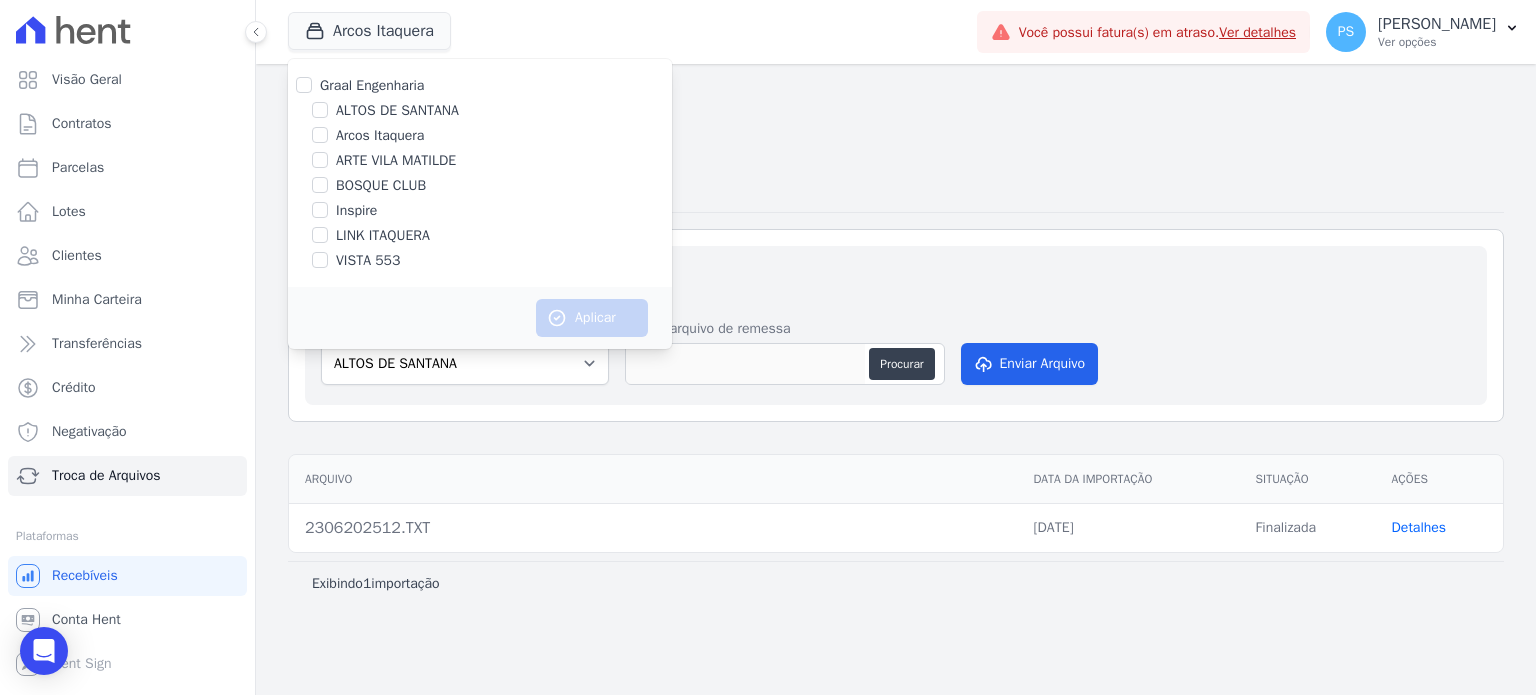 click on "ARTE VILA MATILDE" at bounding box center [396, 160] 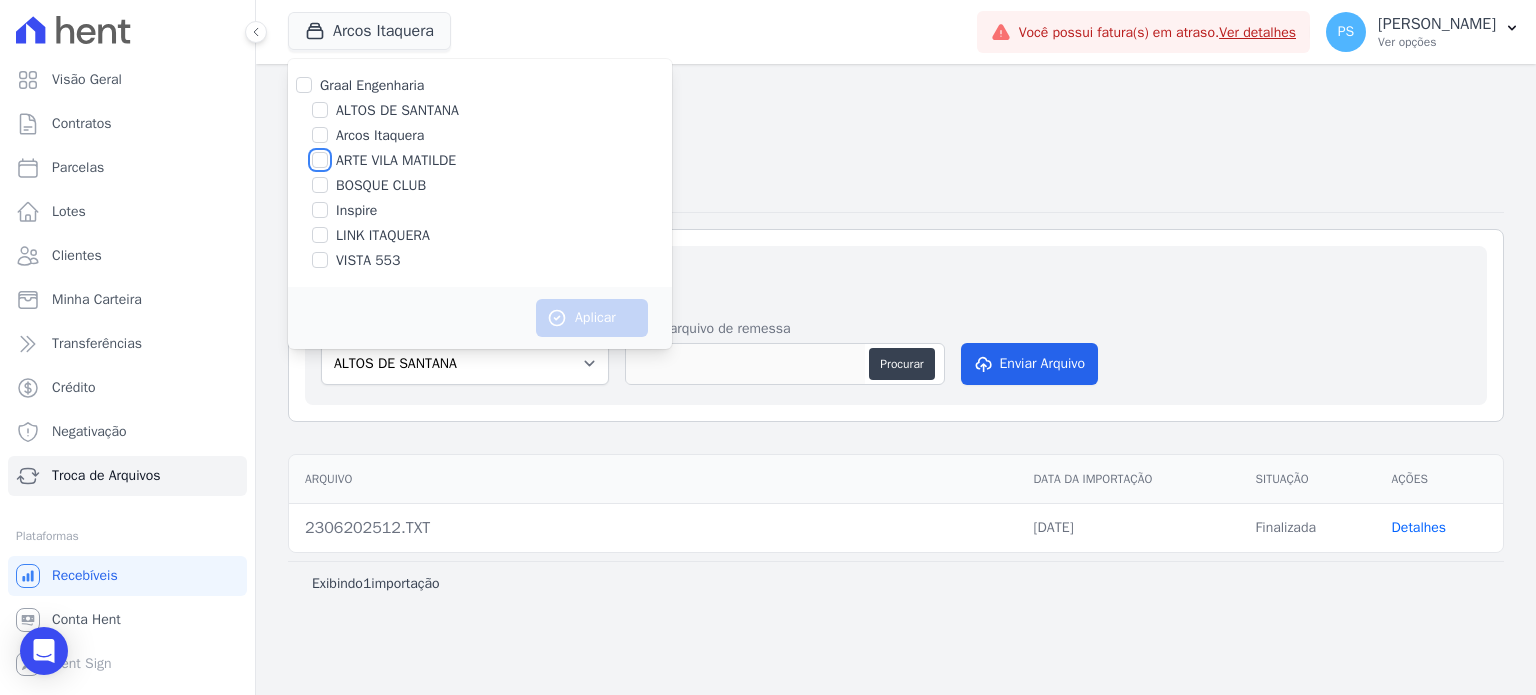 checkbox on "true" 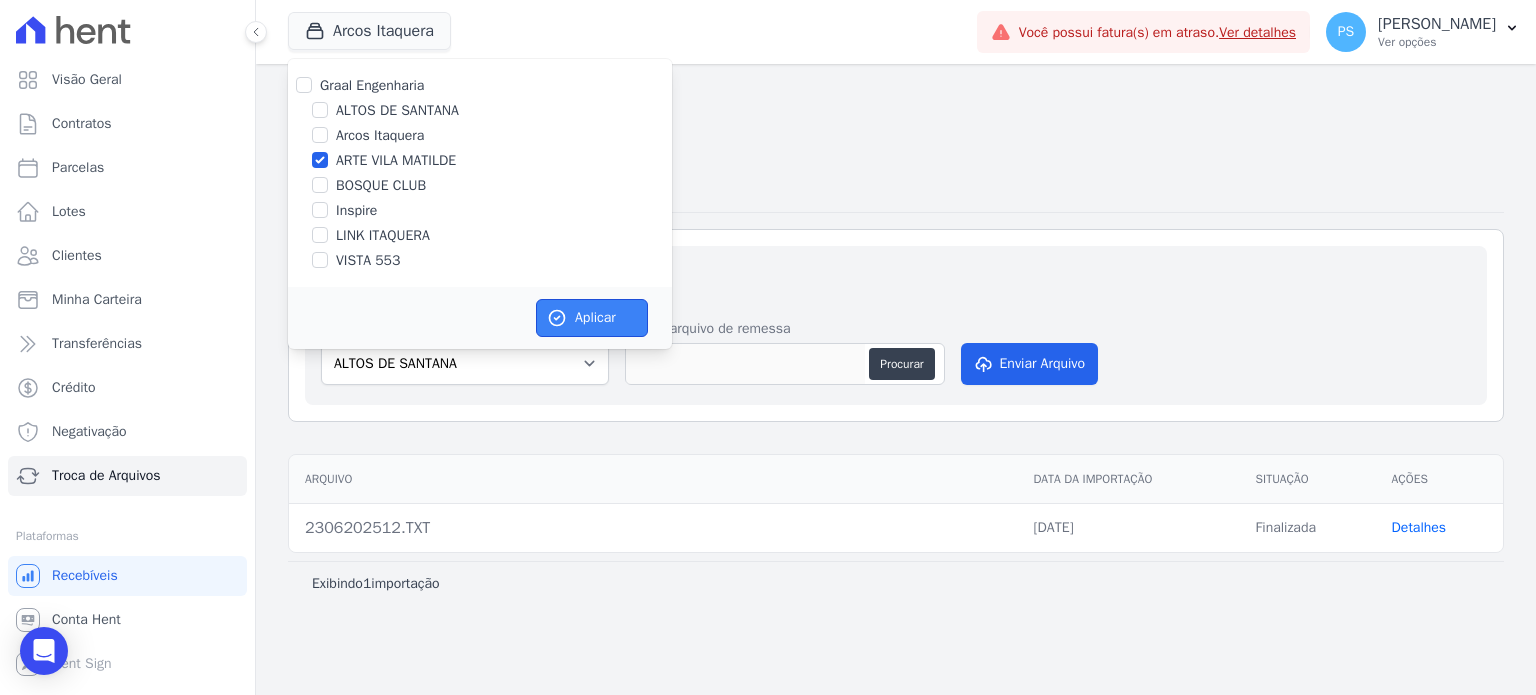 click on "Aplicar" at bounding box center [592, 318] 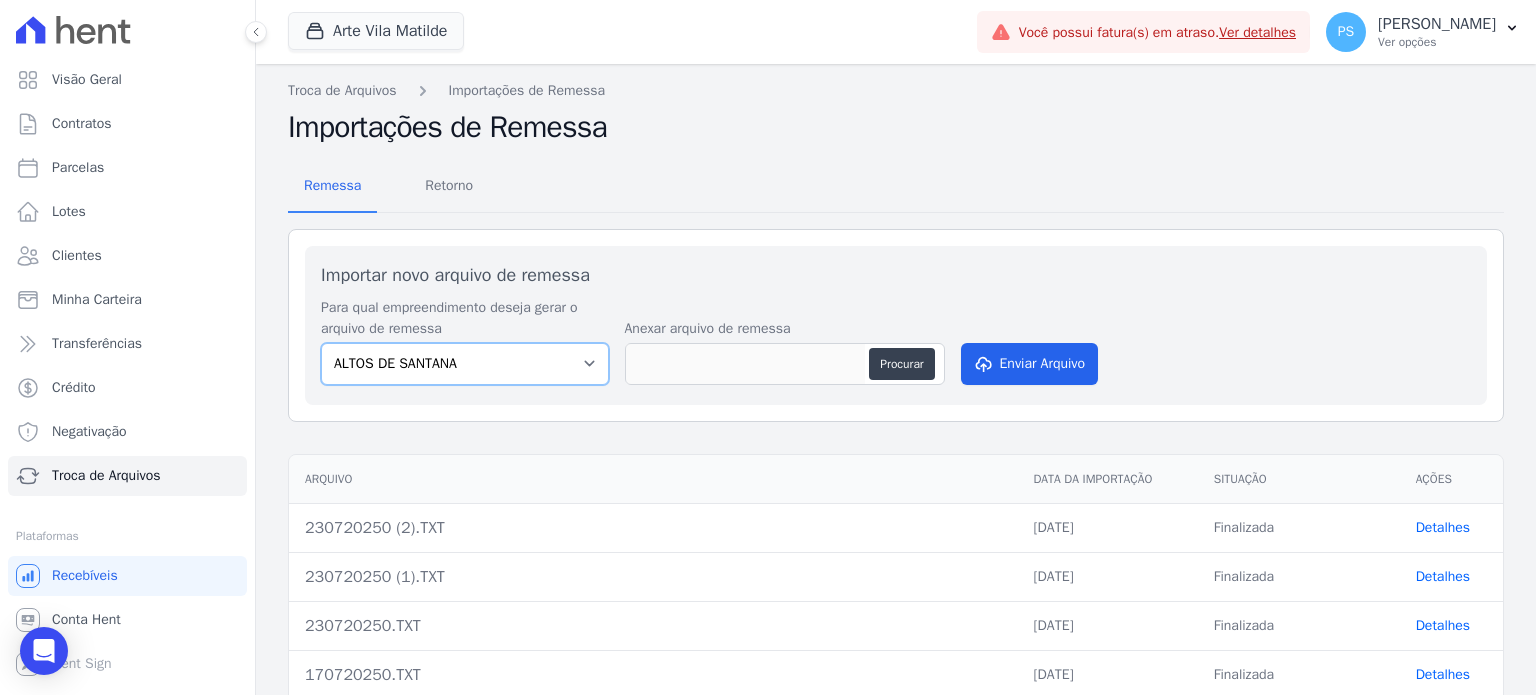 click on "ALTOS DE SANTANA
Arcos Itaquera
ARTE VILA MATILDE
BOSQUE CLUB
Inspire
LINK ITAQUERA
VISTA 553" at bounding box center [465, 364] 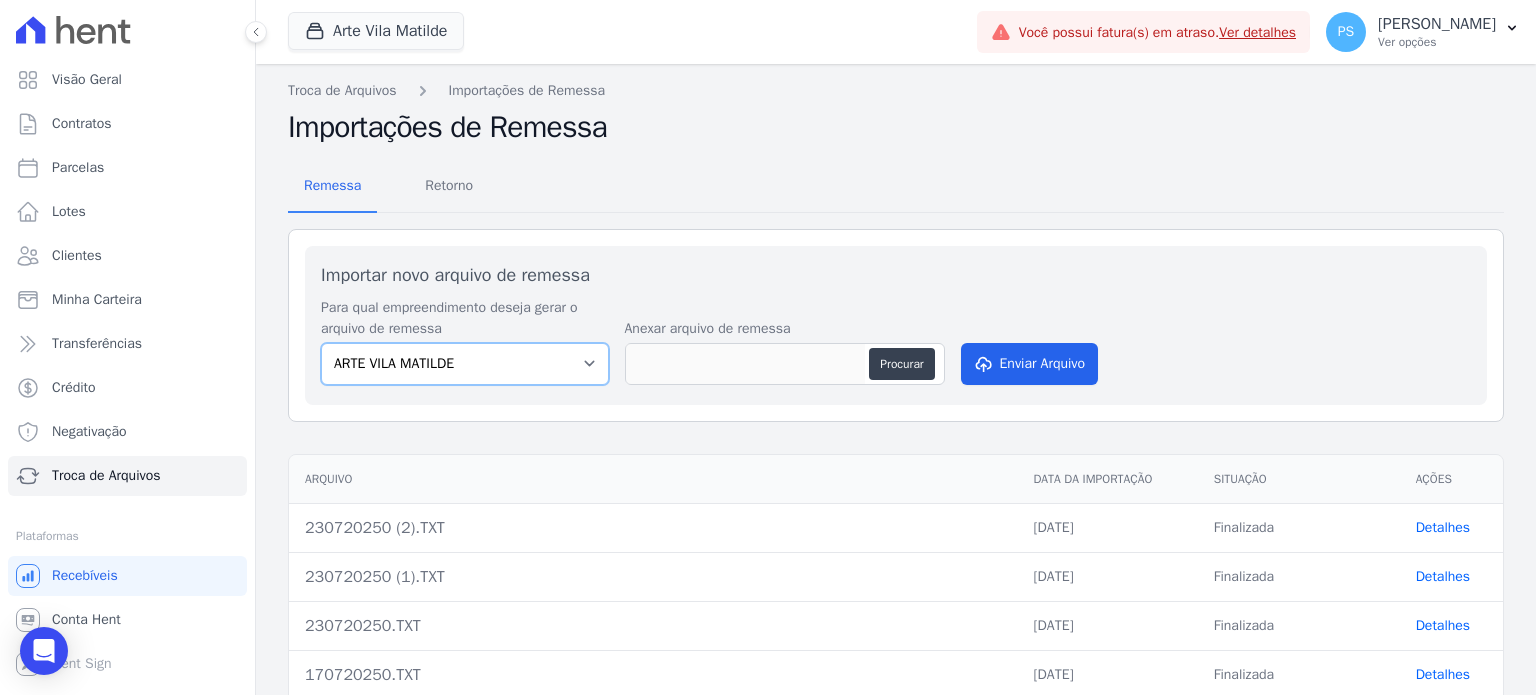 click on "ALTOS DE SANTANA
Arcos Itaquera
ARTE VILA MATILDE
BOSQUE CLUB
Inspire
LINK ITAQUERA
VISTA 553" at bounding box center (465, 364) 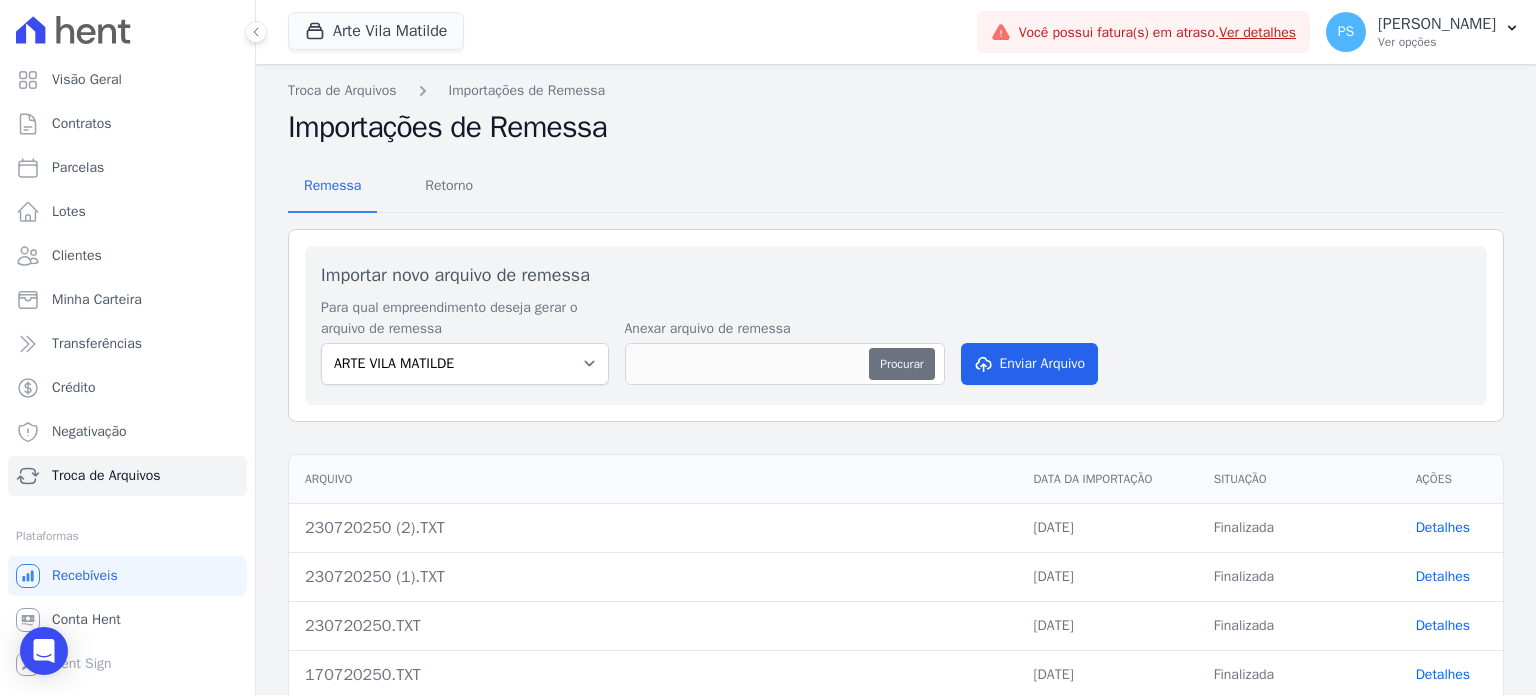 click on "Procurar" at bounding box center (901, 364) 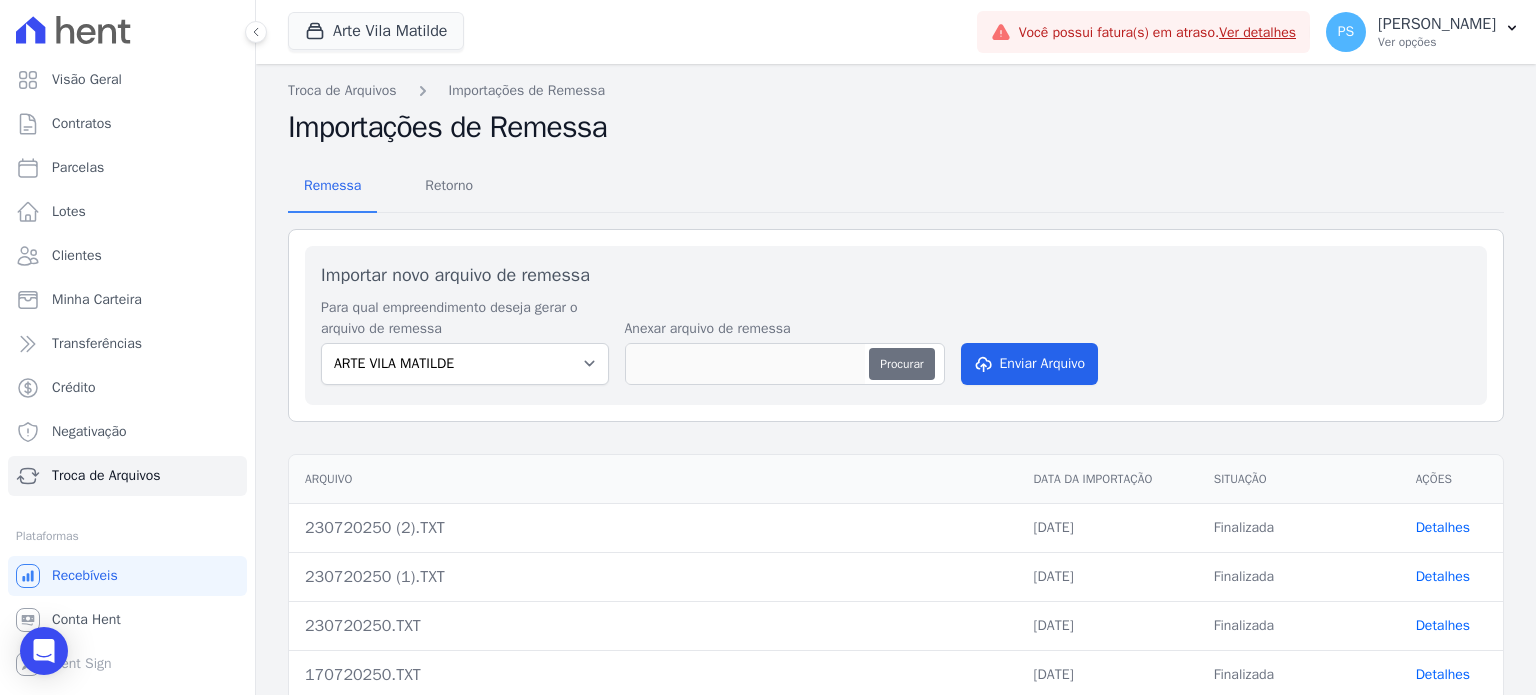 type on "240720250.TXT" 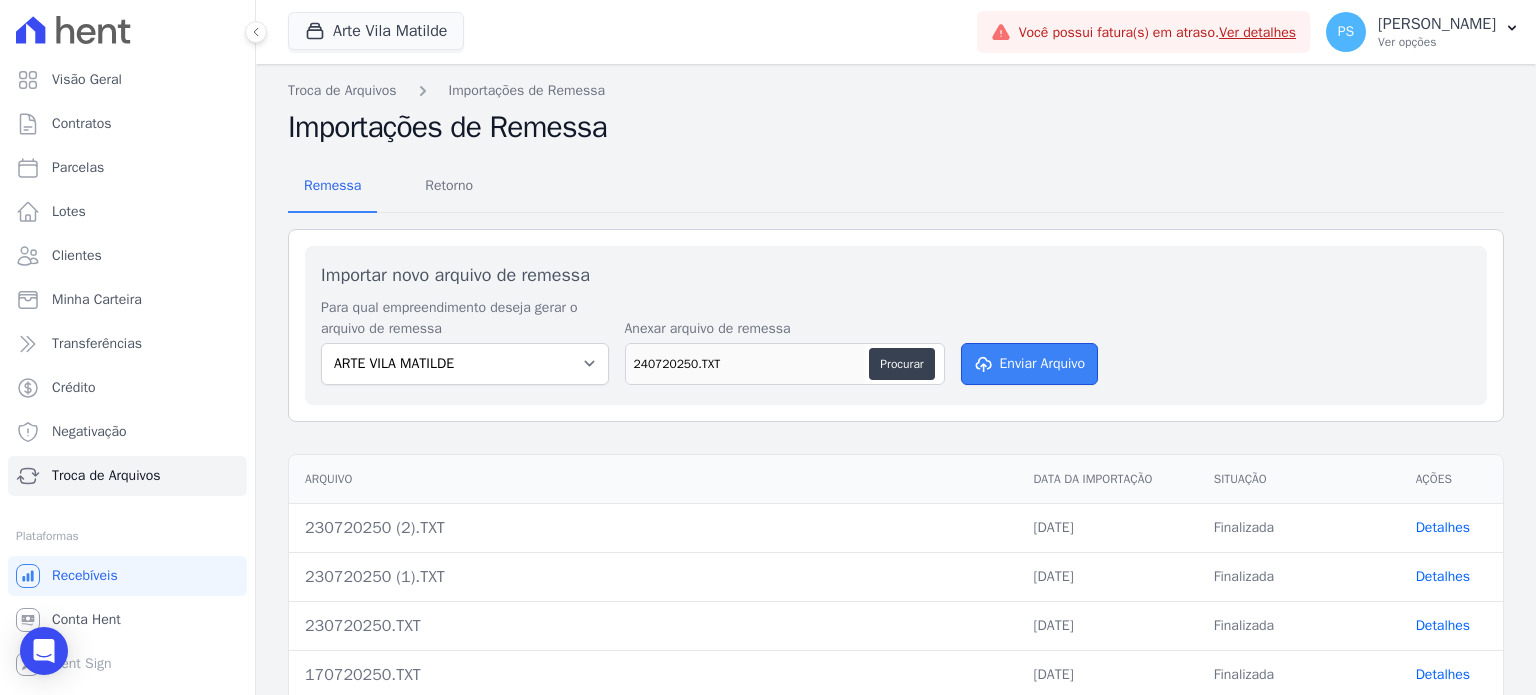 click on "Enviar Arquivo" at bounding box center (1030, 364) 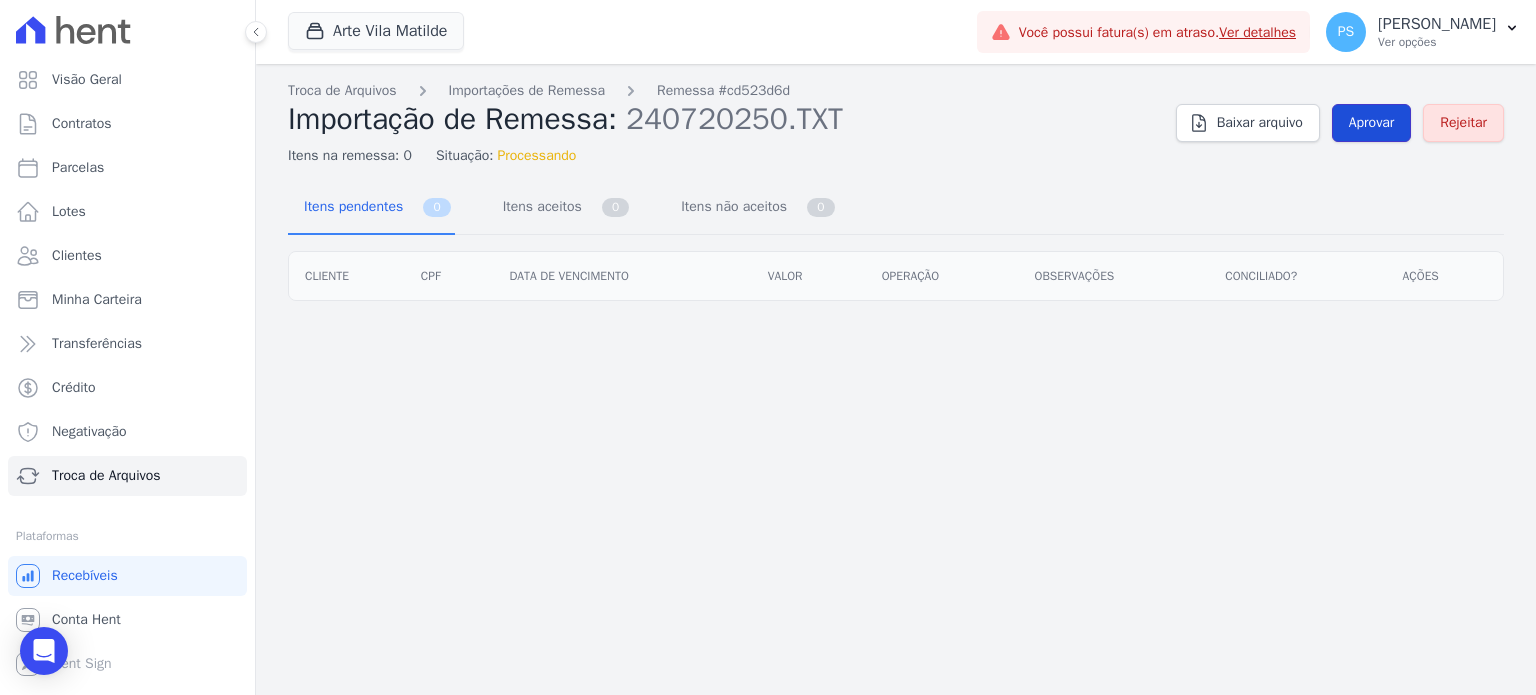 click on "Aprovar" at bounding box center (1372, 123) 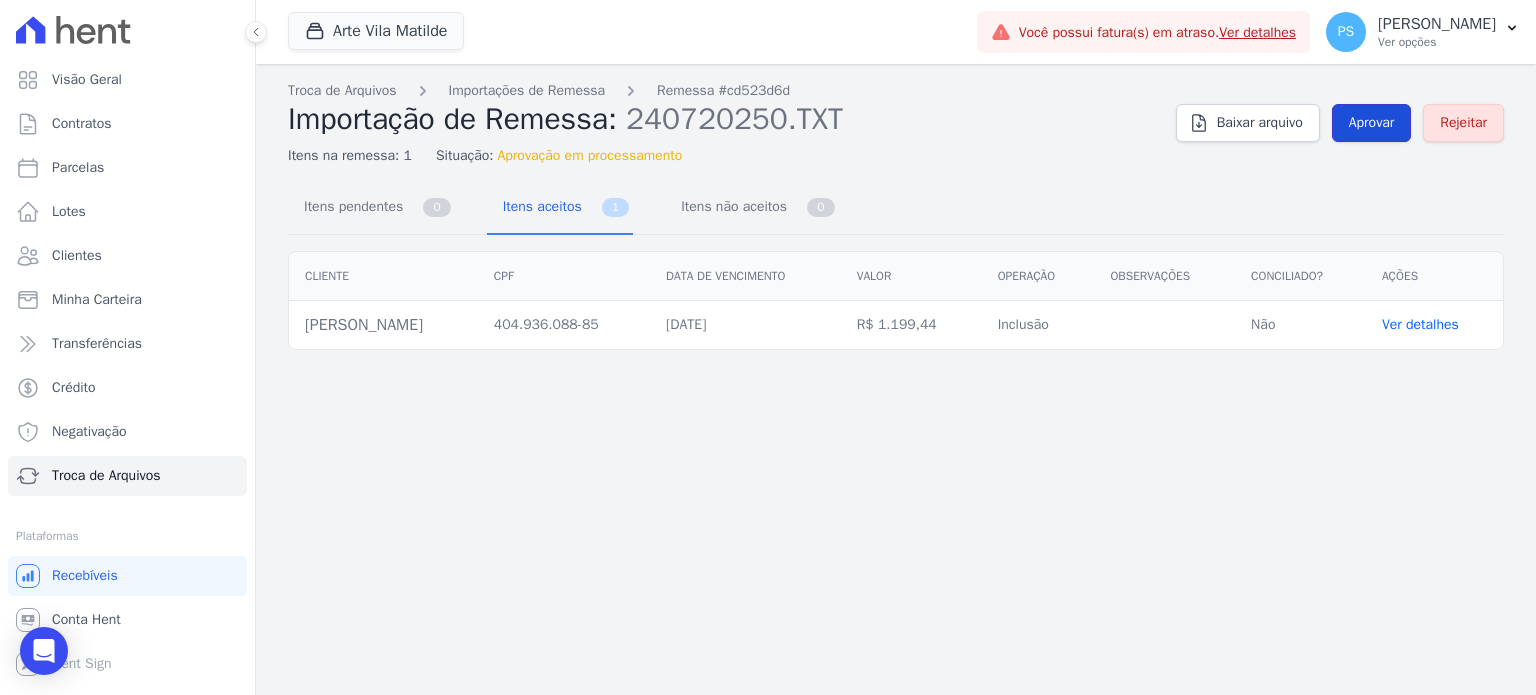 click on "Aprovar" at bounding box center [1372, 123] 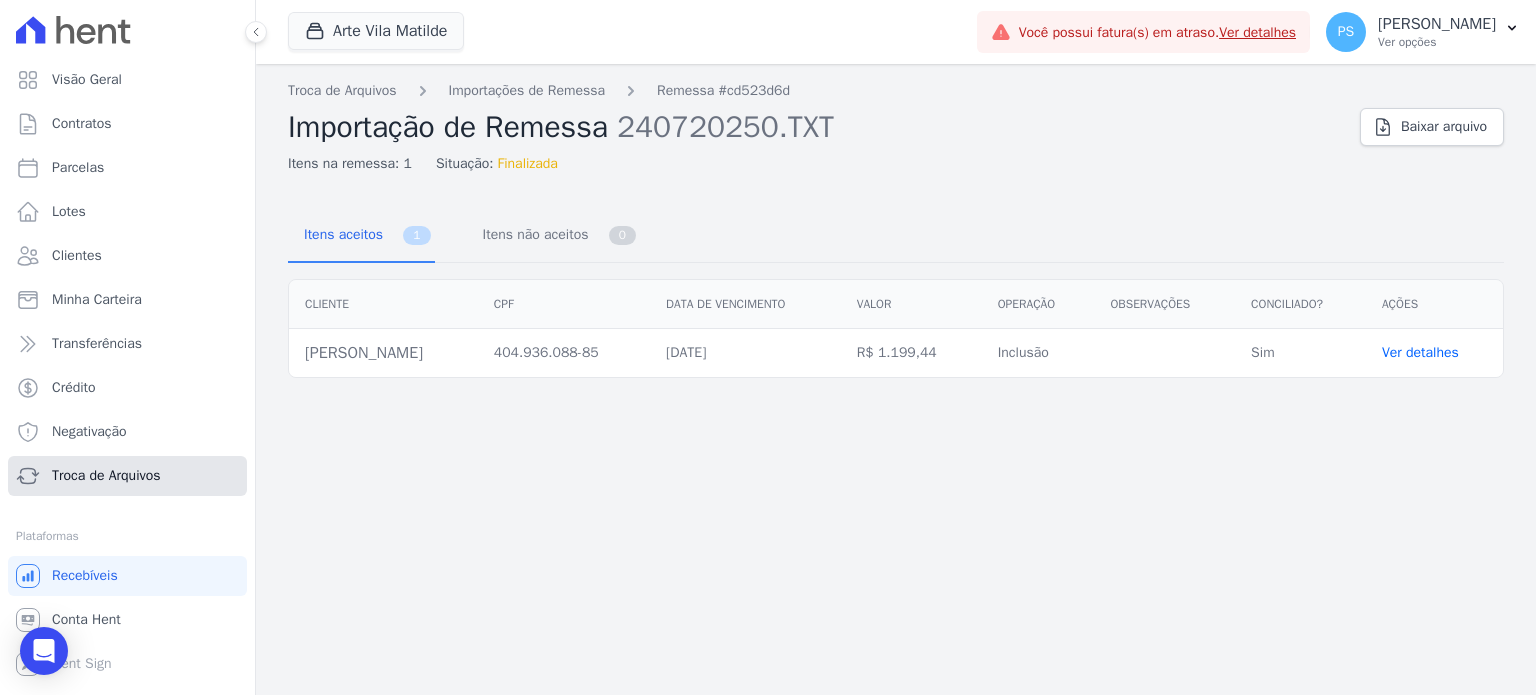 click on "Troca de Arquivos" at bounding box center [127, 476] 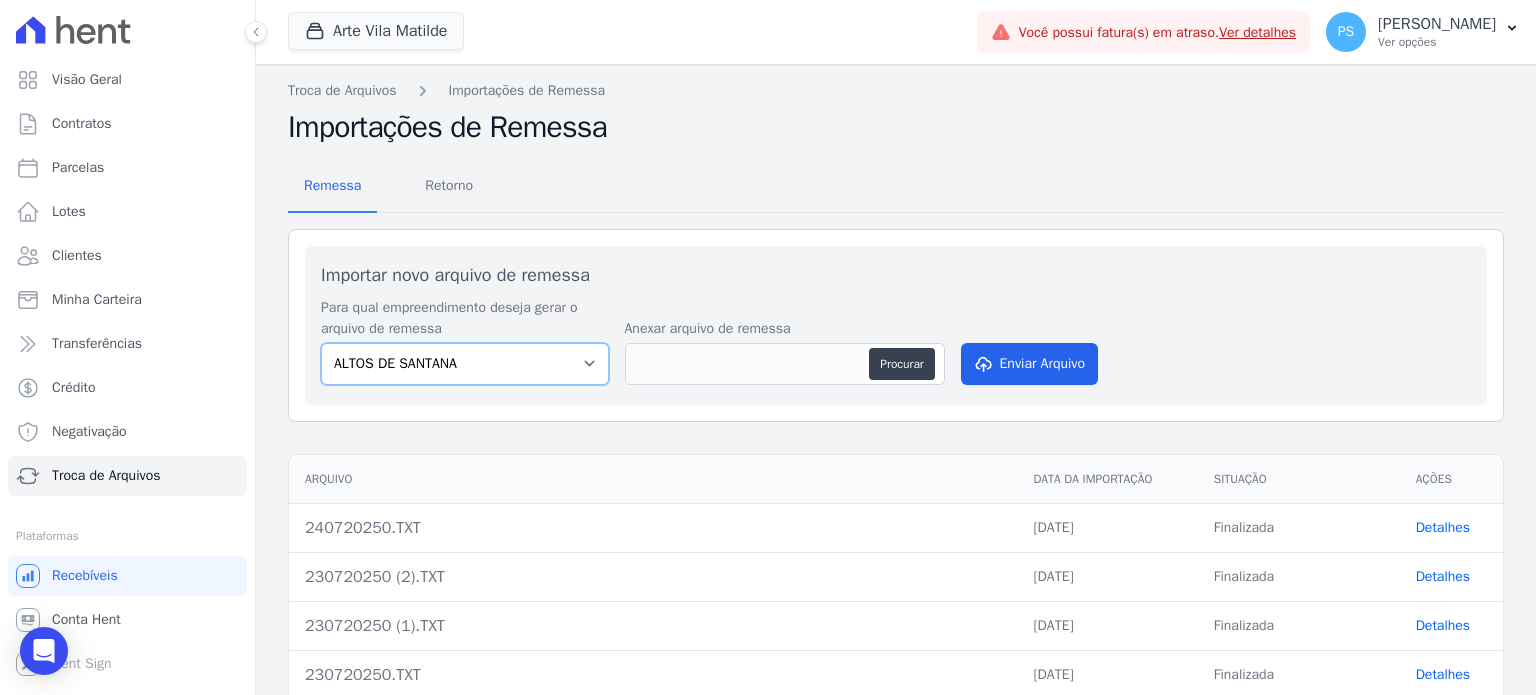click on "ALTOS DE SANTANA
Arcos Itaquera
ARTE VILA MATILDE
BOSQUE CLUB
Inspire
LINK ITAQUERA
VISTA 553" at bounding box center [465, 364] 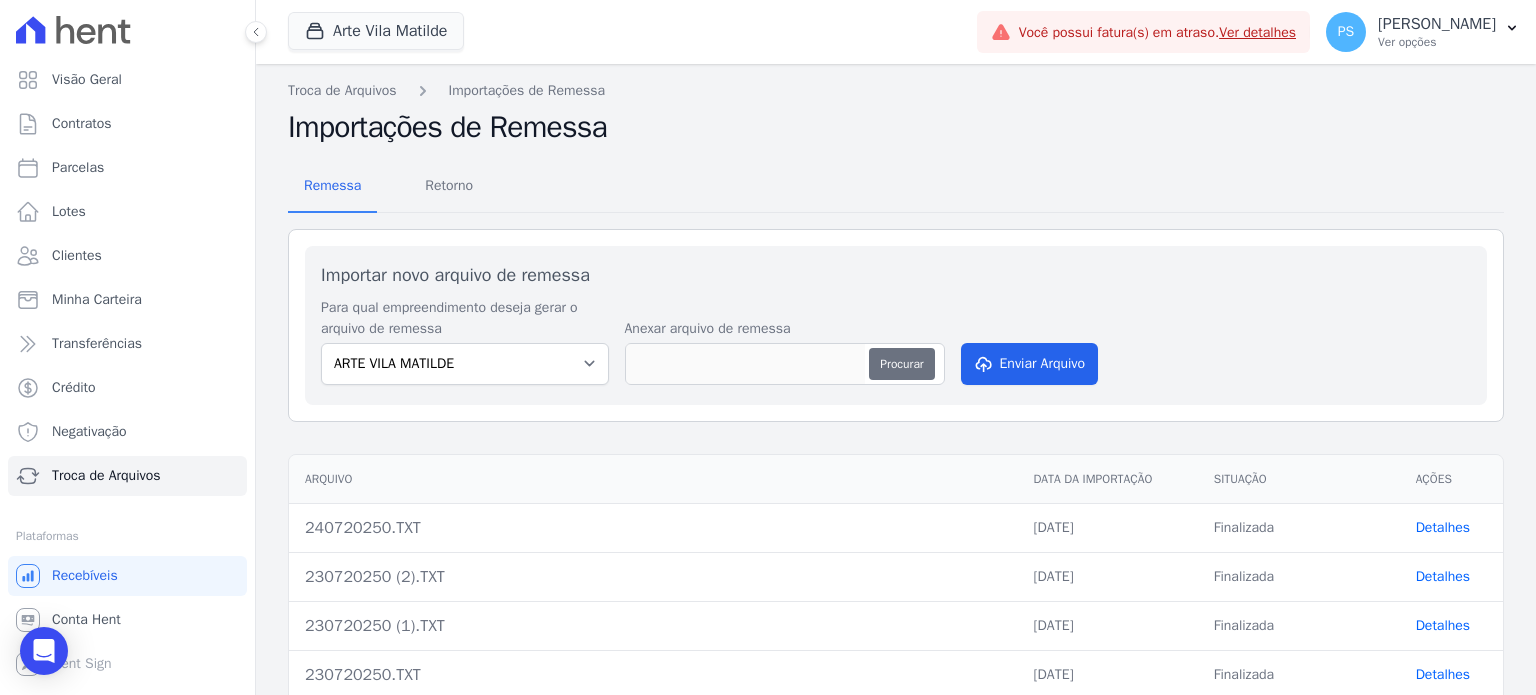 click on "Procurar" at bounding box center [901, 364] 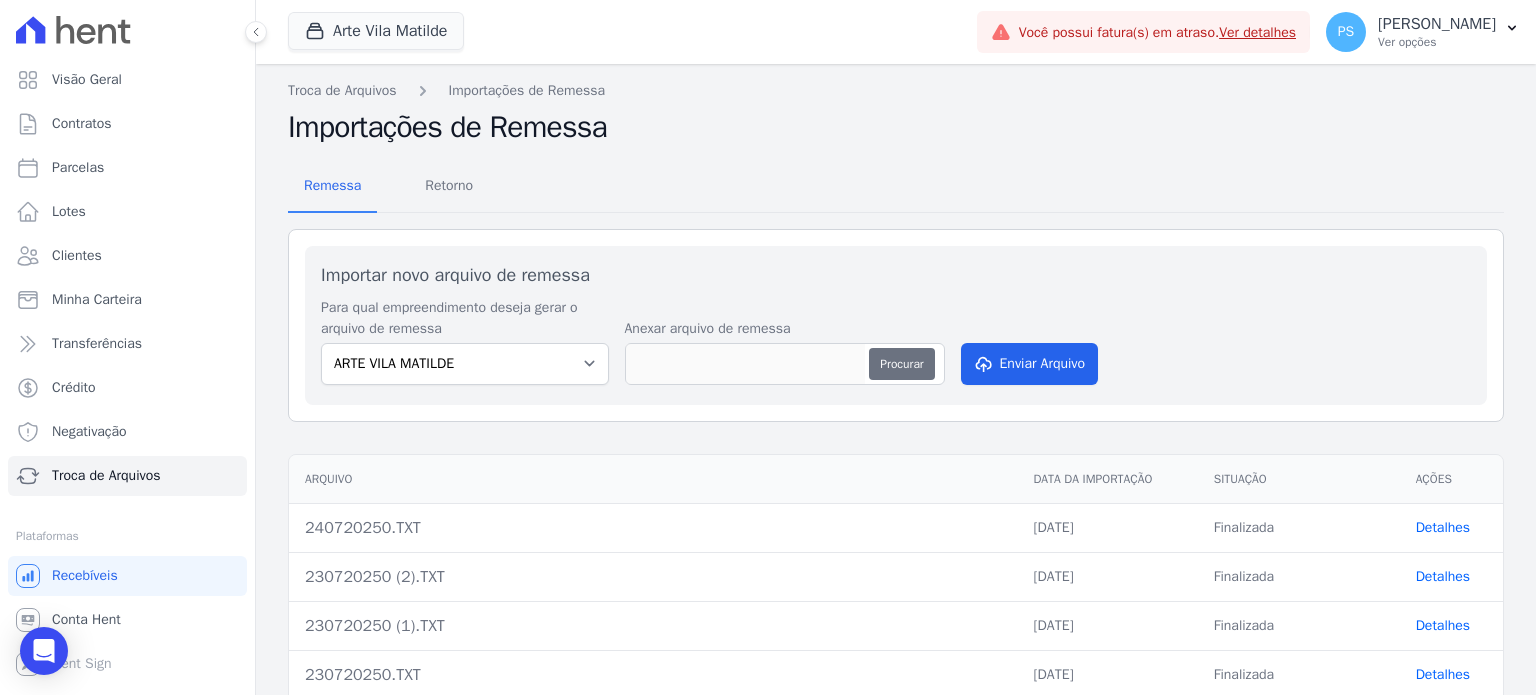 type on "240720250 (1).TXT" 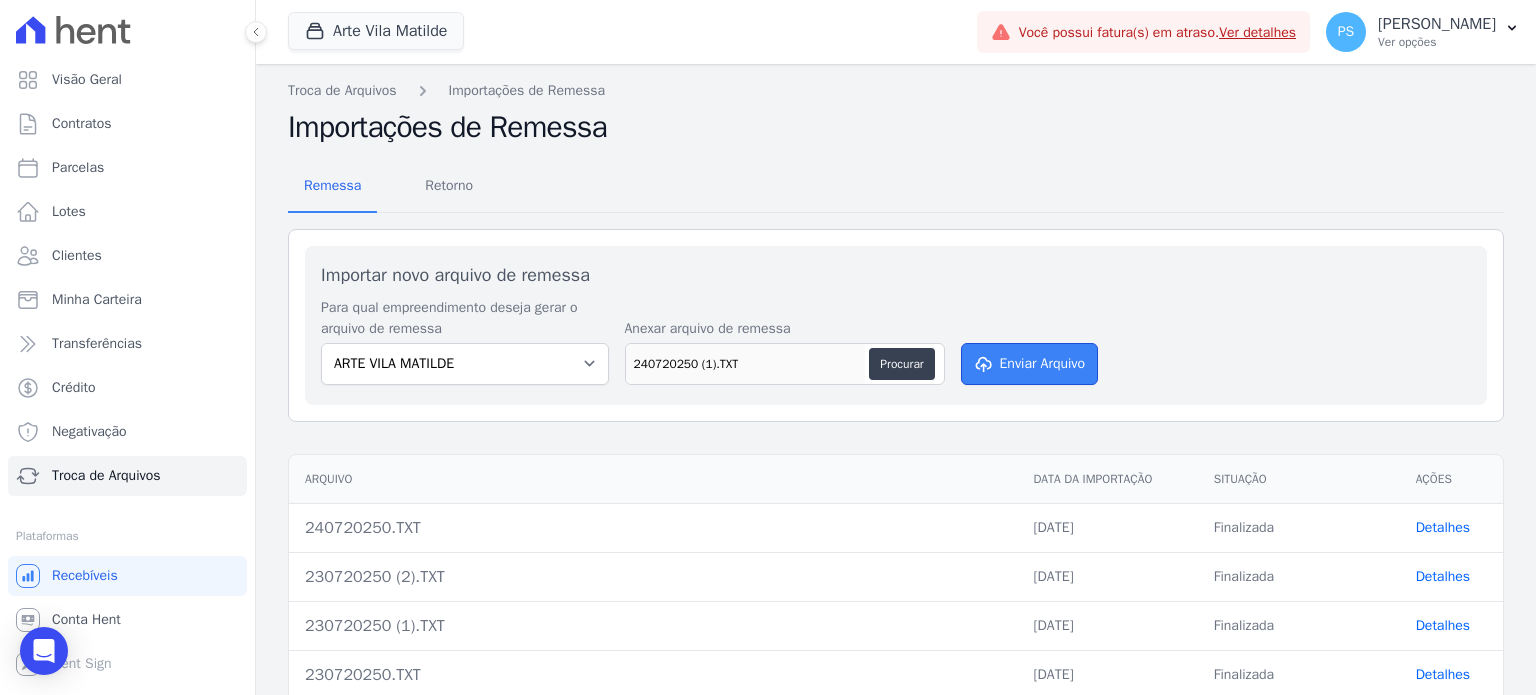 click on "Enviar Arquivo" at bounding box center (1030, 364) 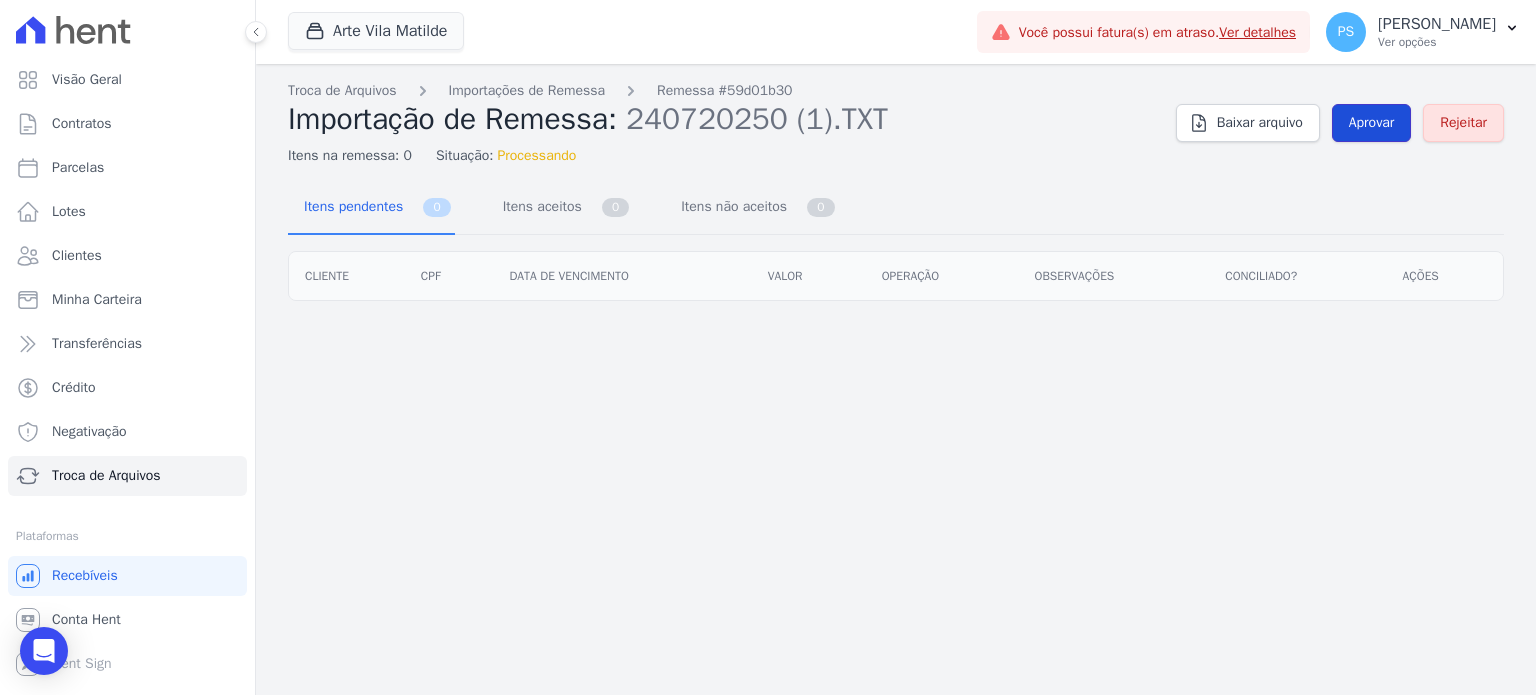 click on "Aprovar" at bounding box center [1372, 123] 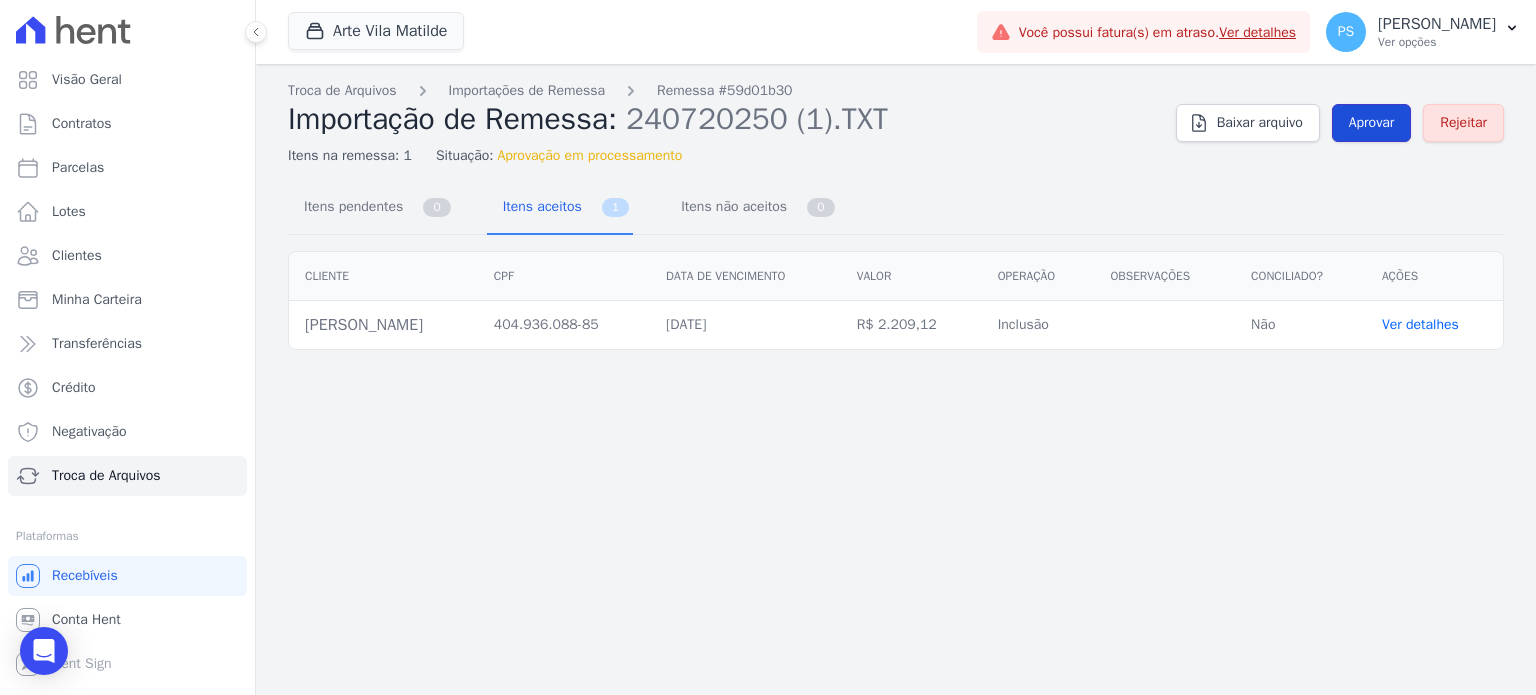 click on "Aprovar" at bounding box center (1372, 123) 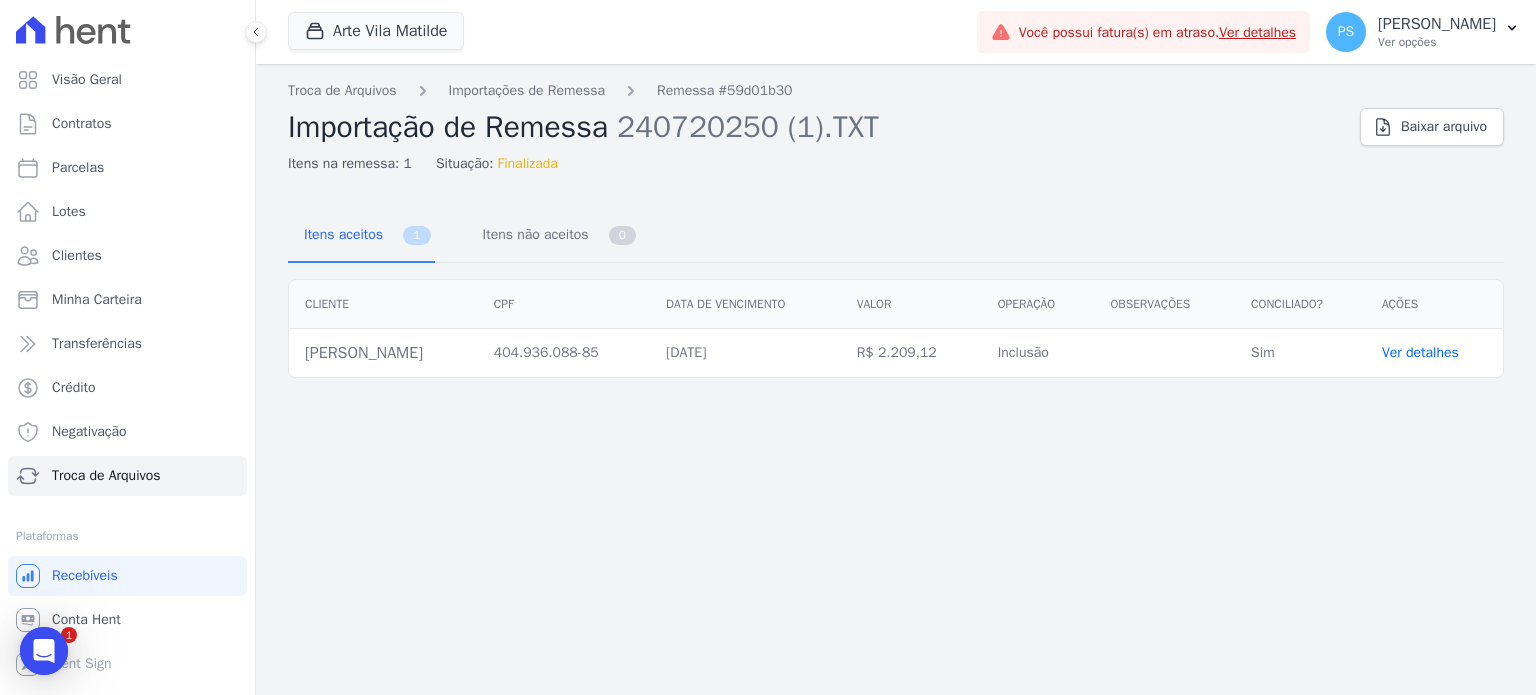 scroll, scrollTop: 0, scrollLeft: 0, axis: both 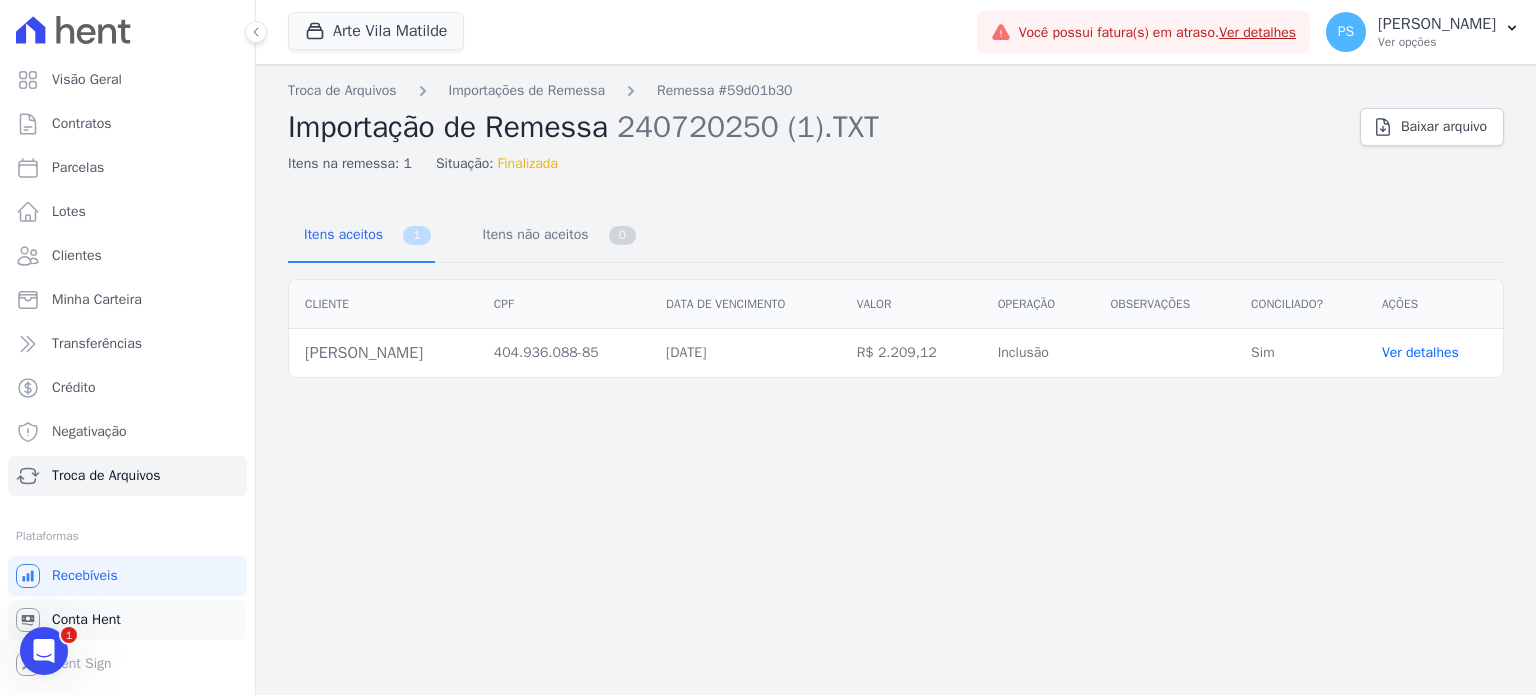 drag, startPoint x: 120, startPoint y: 623, endPoint x: 148, endPoint y: 618, distance: 28.442924 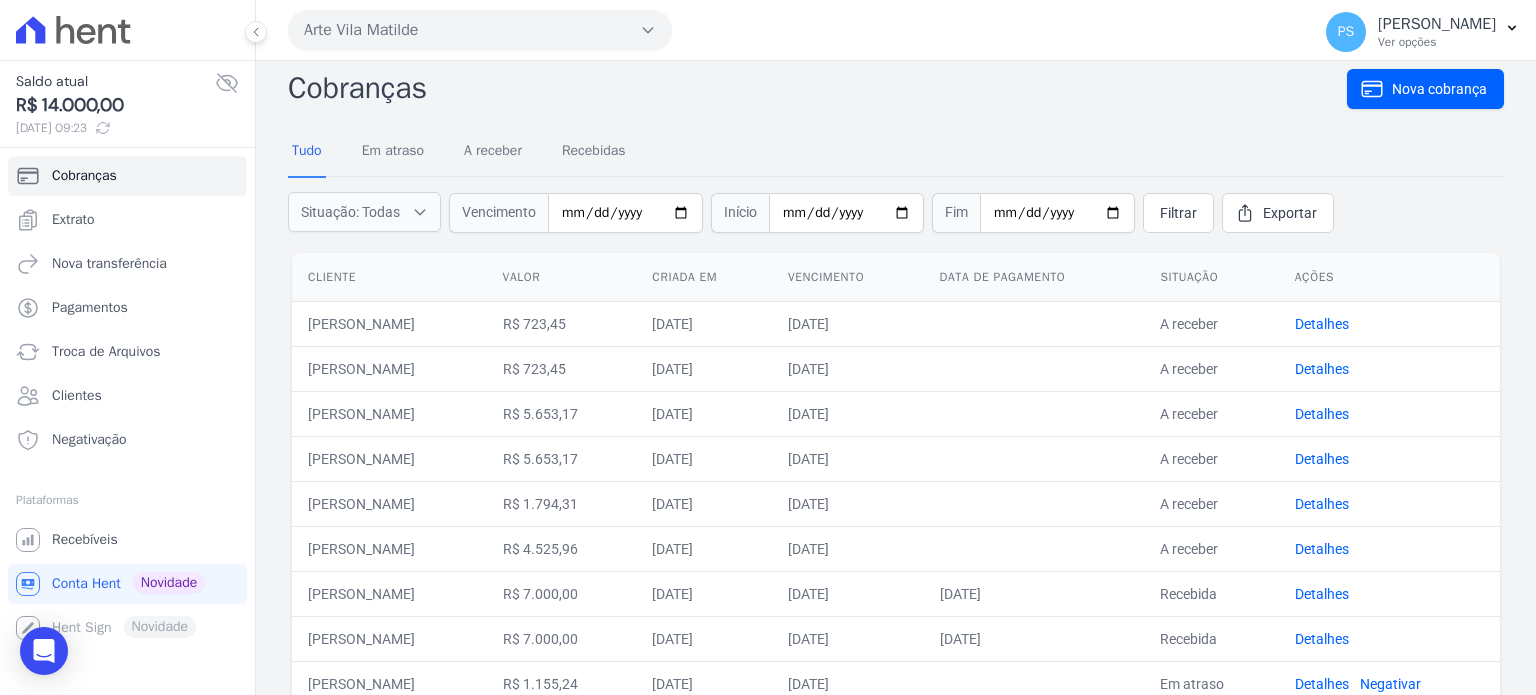 scroll, scrollTop: 0, scrollLeft: 0, axis: both 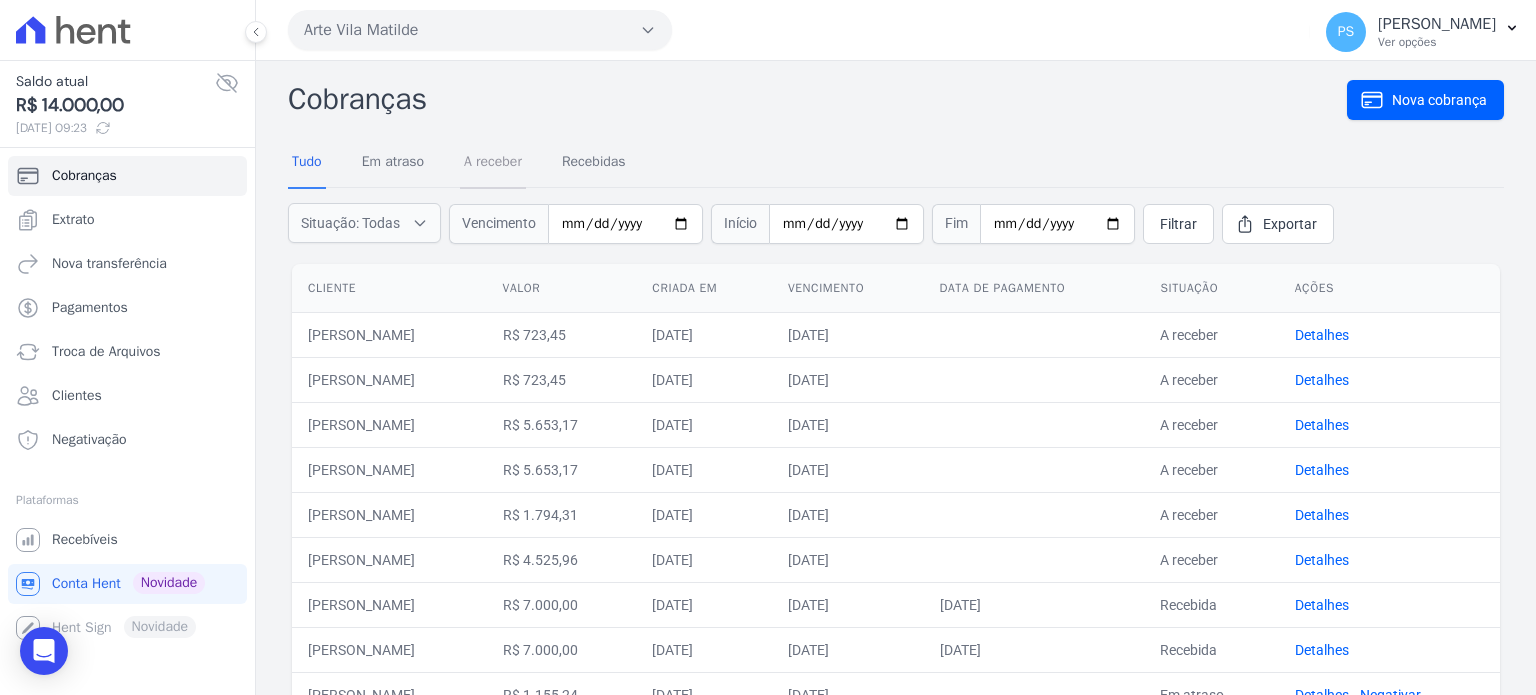 click on "A receber" at bounding box center [493, 163] 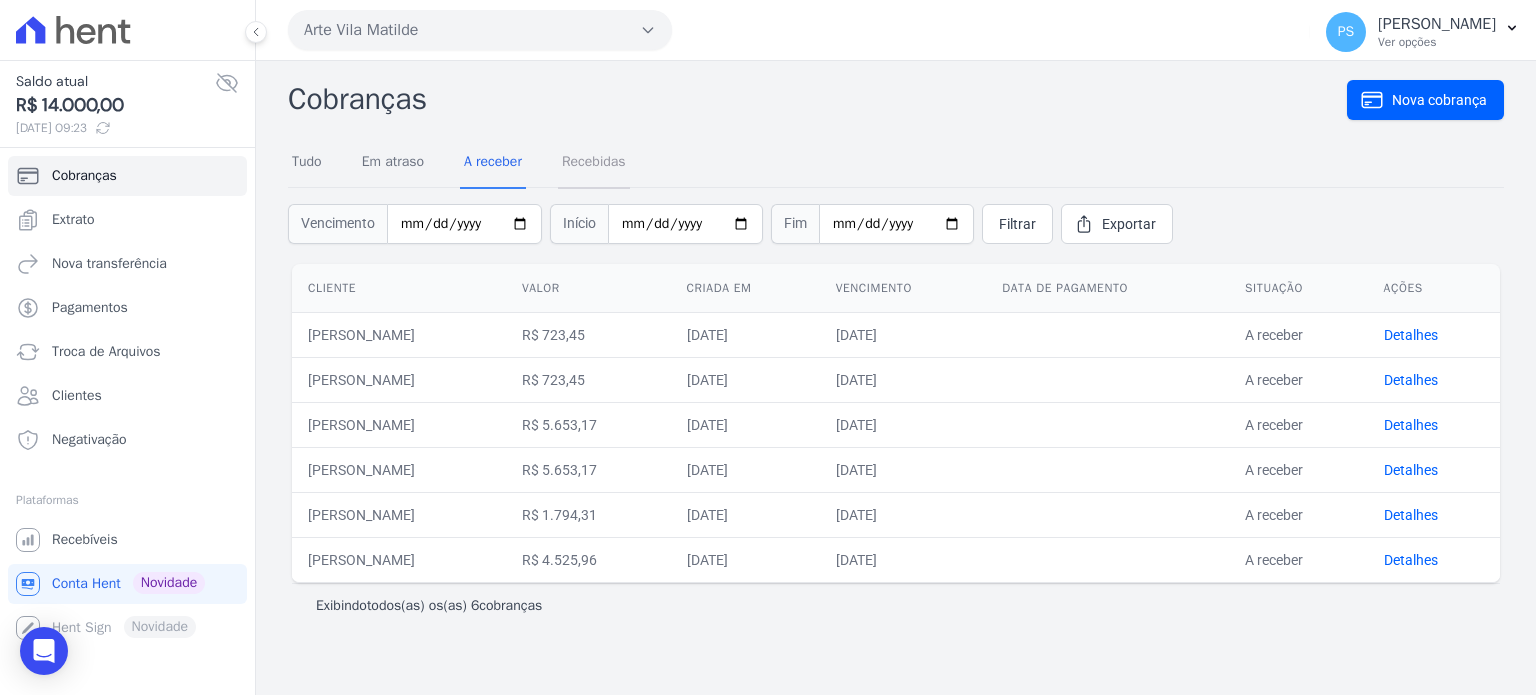 click on "Recebidas" at bounding box center [594, 163] 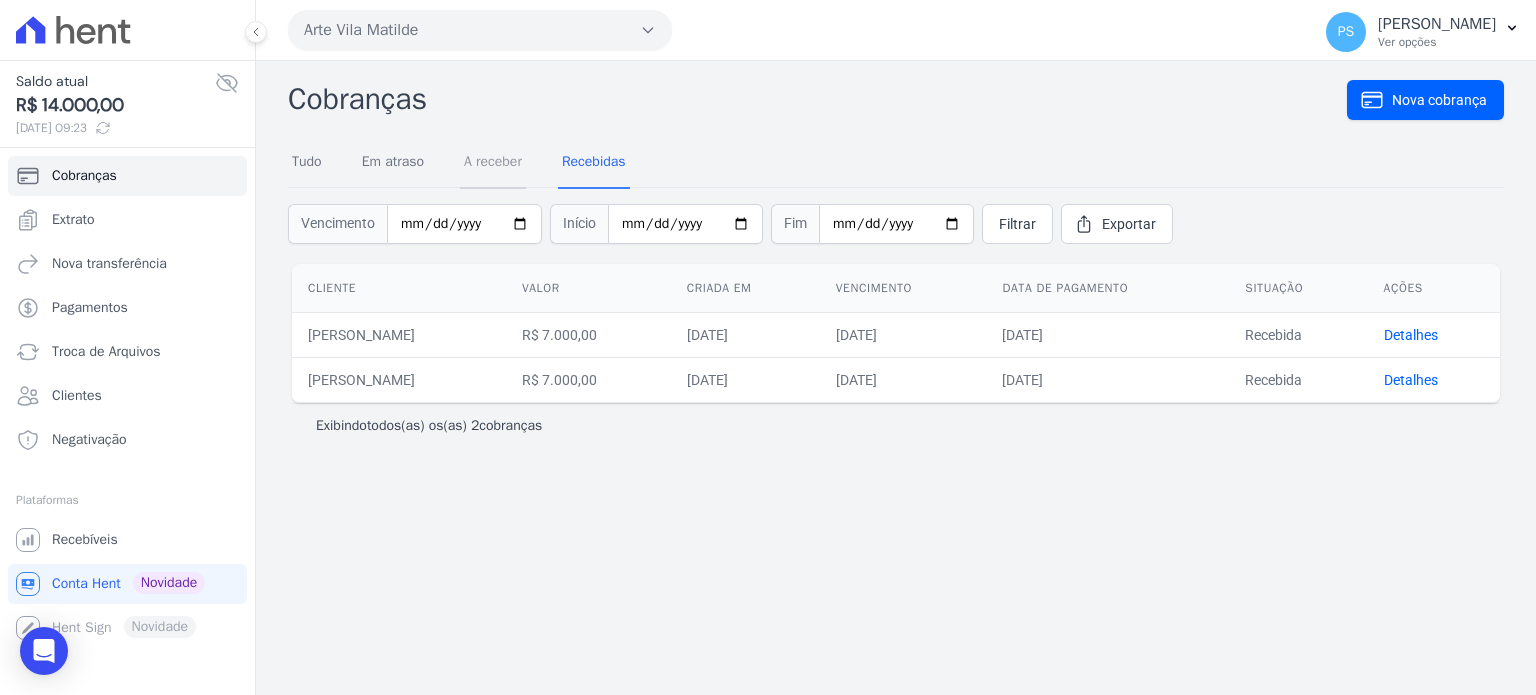 click on "A receber" at bounding box center [493, 163] 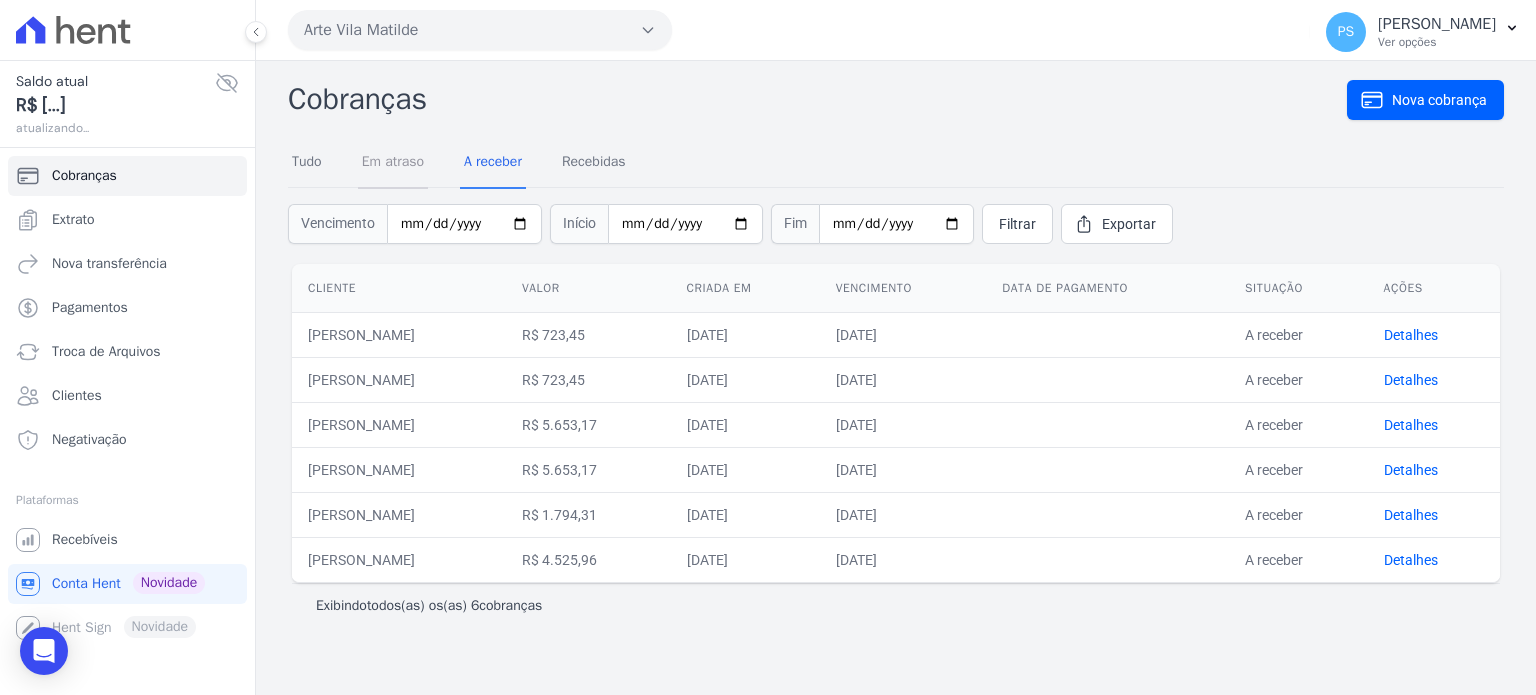 click on "Em atraso" at bounding box center (393, 163) 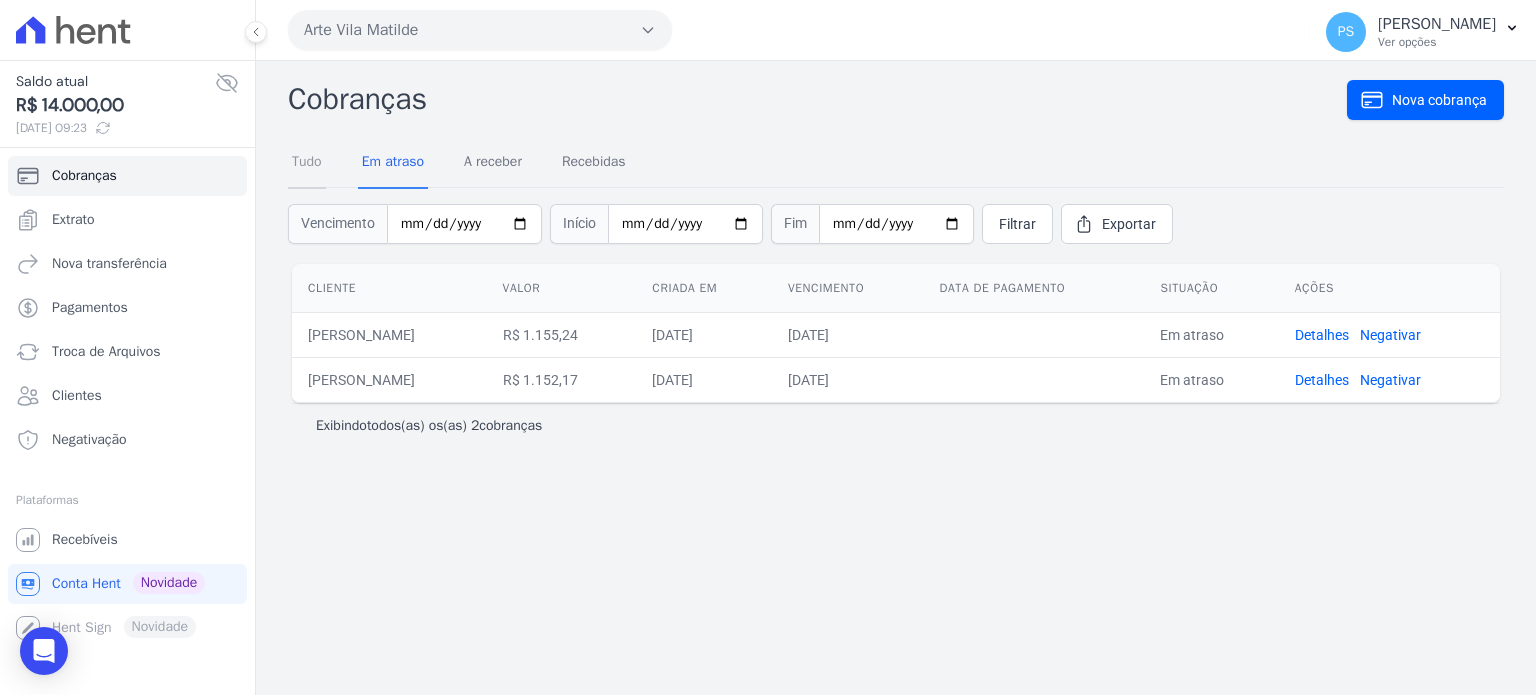 click on "Tudo" at bounding box center [307, 163] 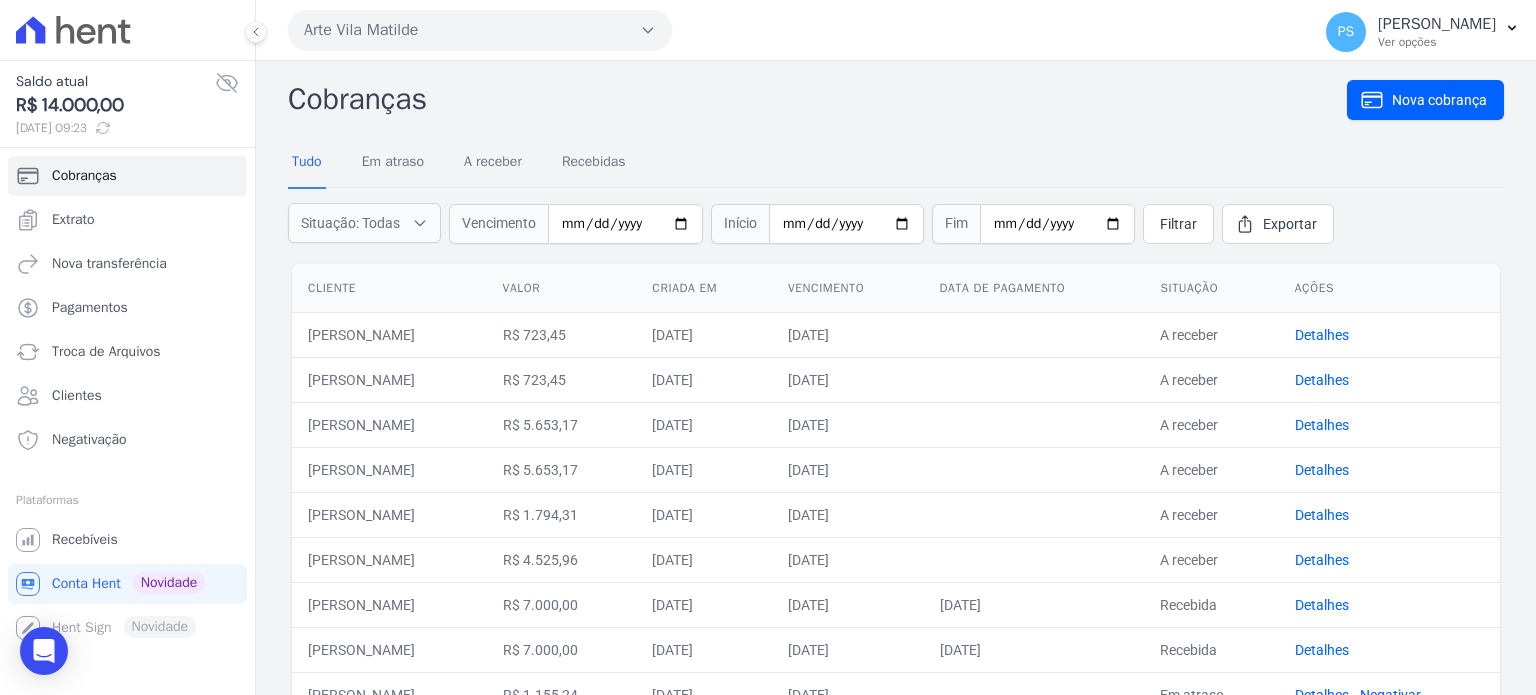 scroll, scrollTop: 0, scrollLeft: 0, axis: both 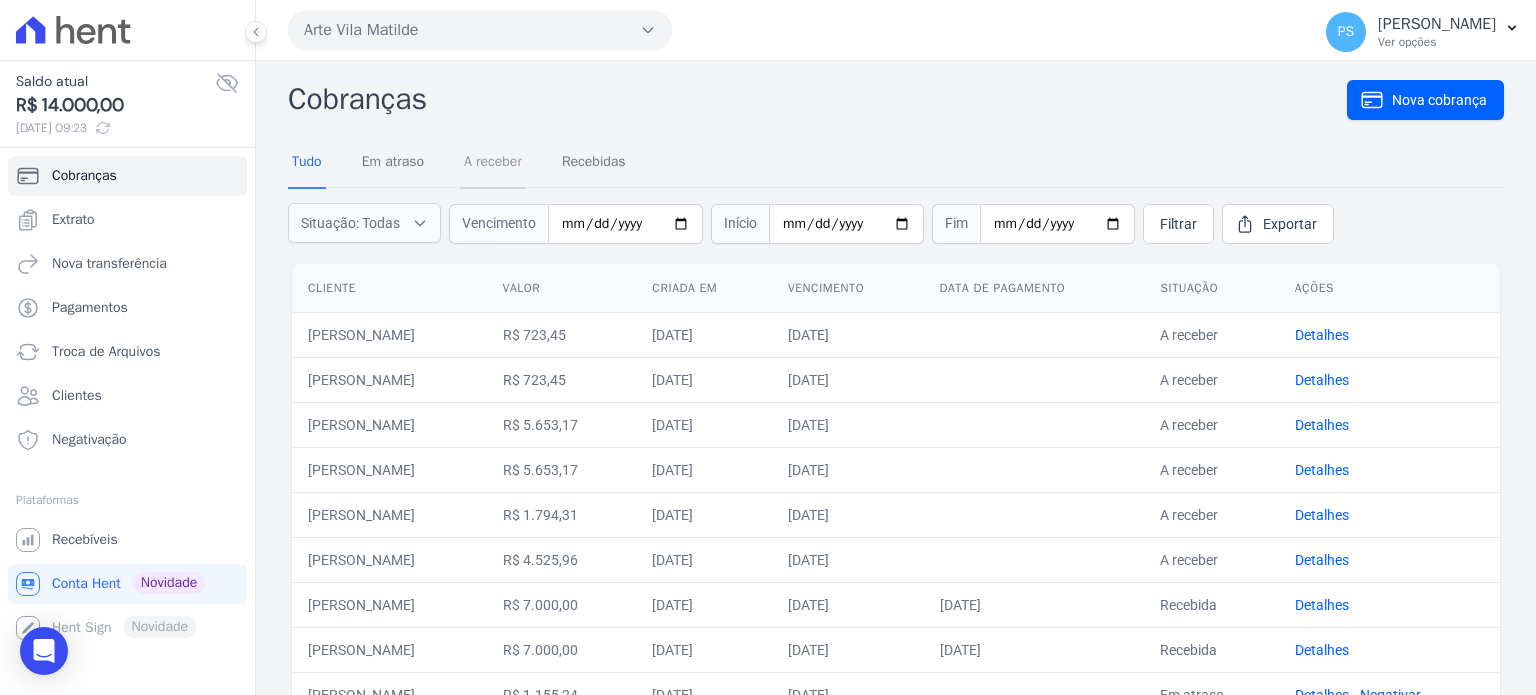 click on "A receber" at bounding box center [493, 163] 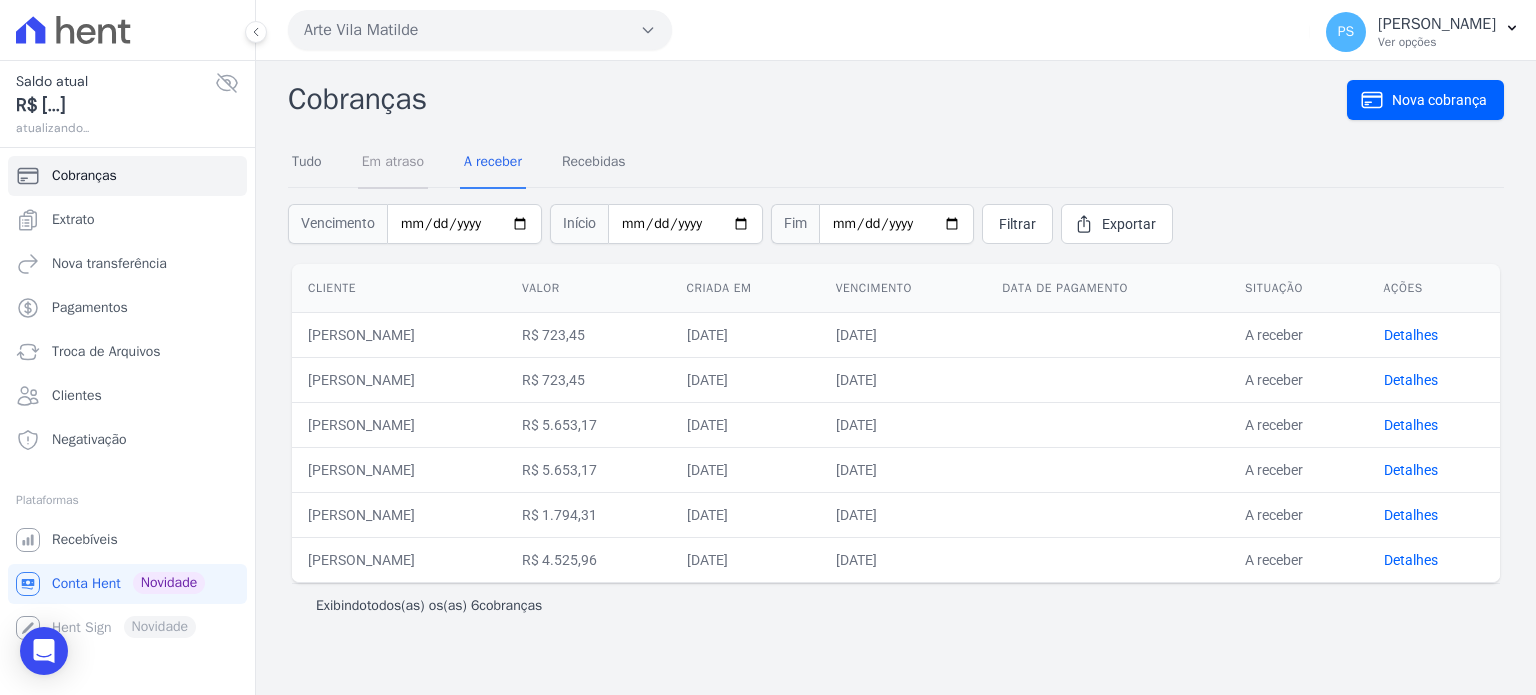 click on "Em atraso" at bounding box center [393, 163] 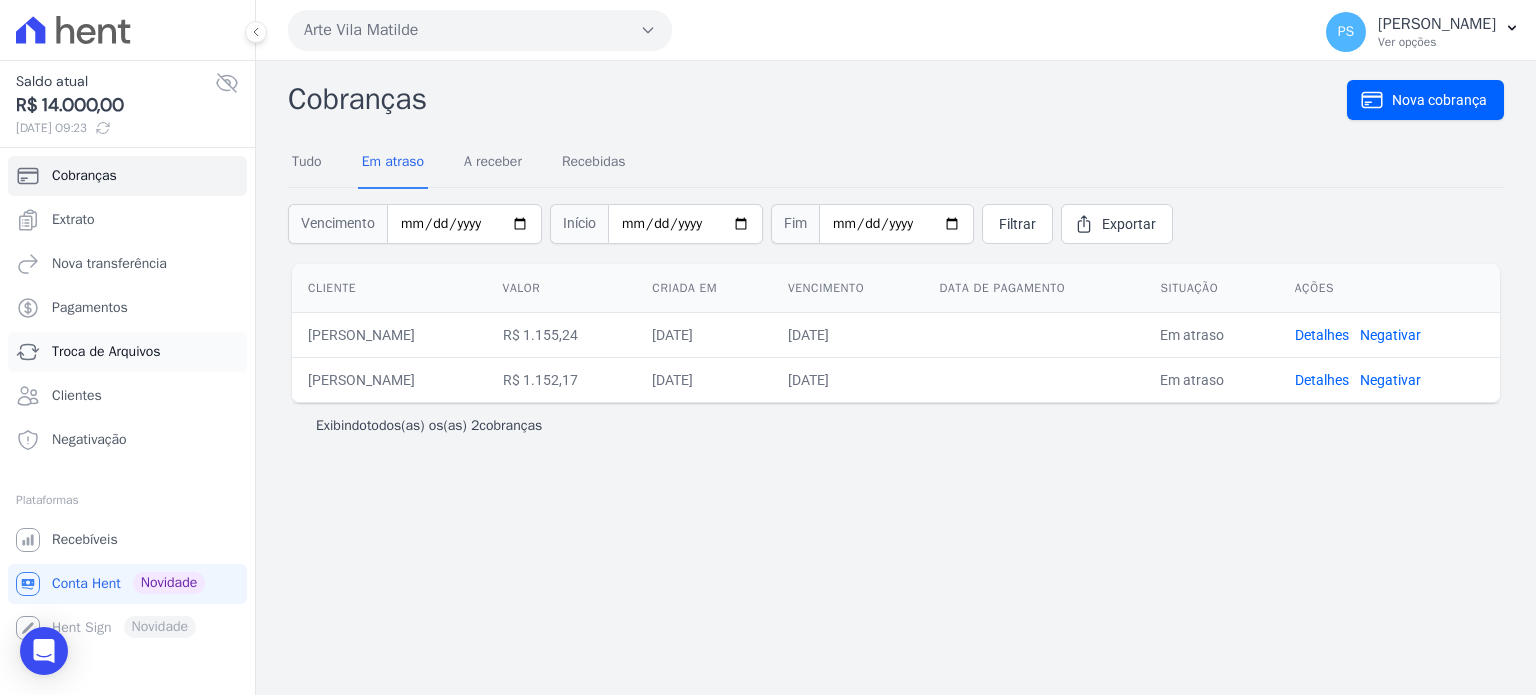 click on "Troca de Arquivos" at bounding box center (106, 352) 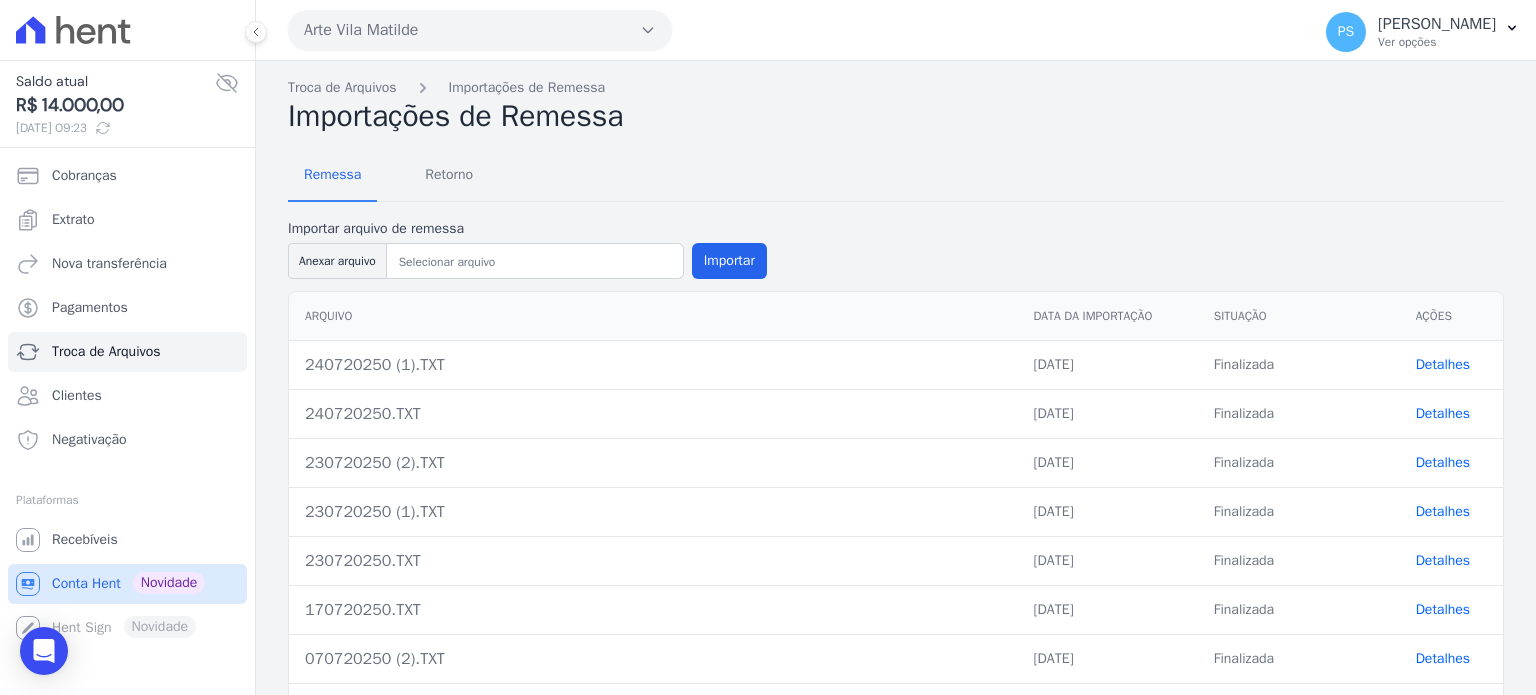 click on "Conta Hent" at bounding box center (86, 584) 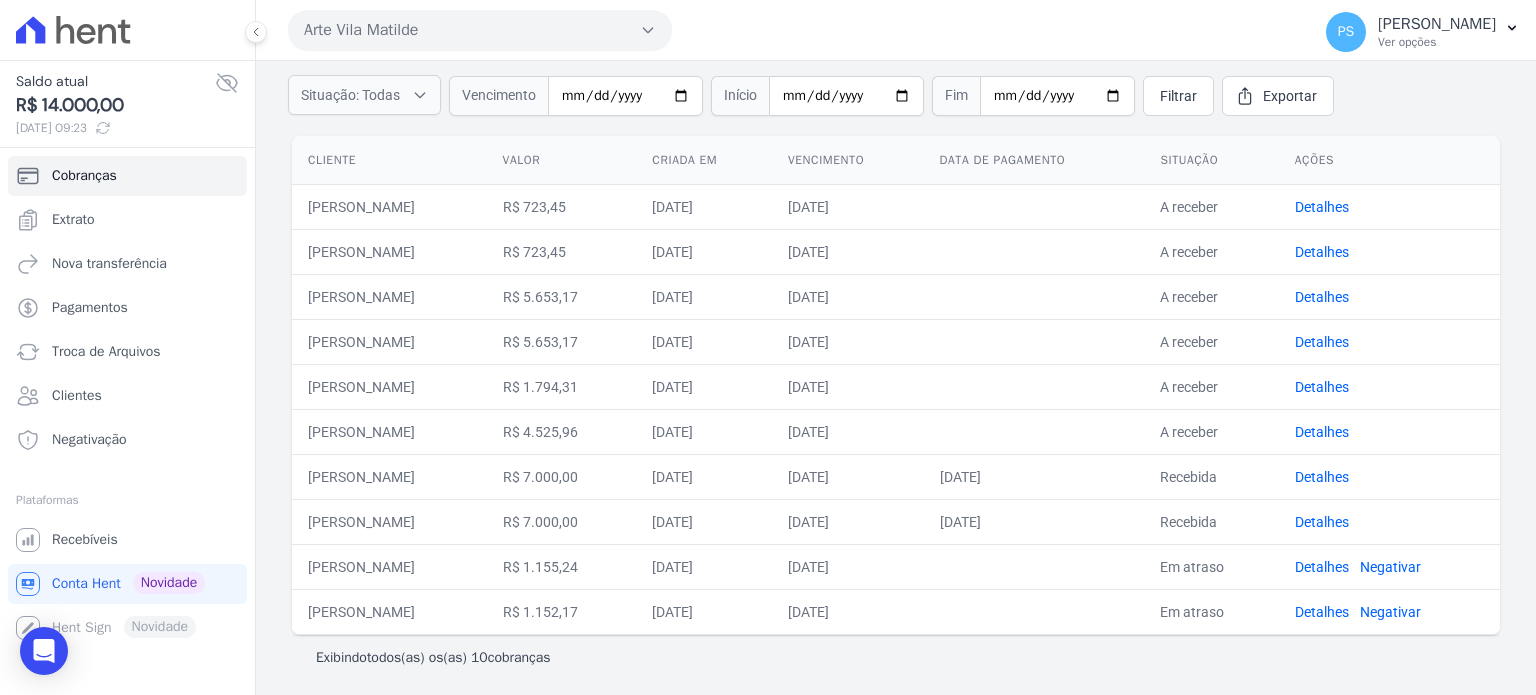 scroll, scrollTop: 128, scrollLeft: 0, axis: vertical 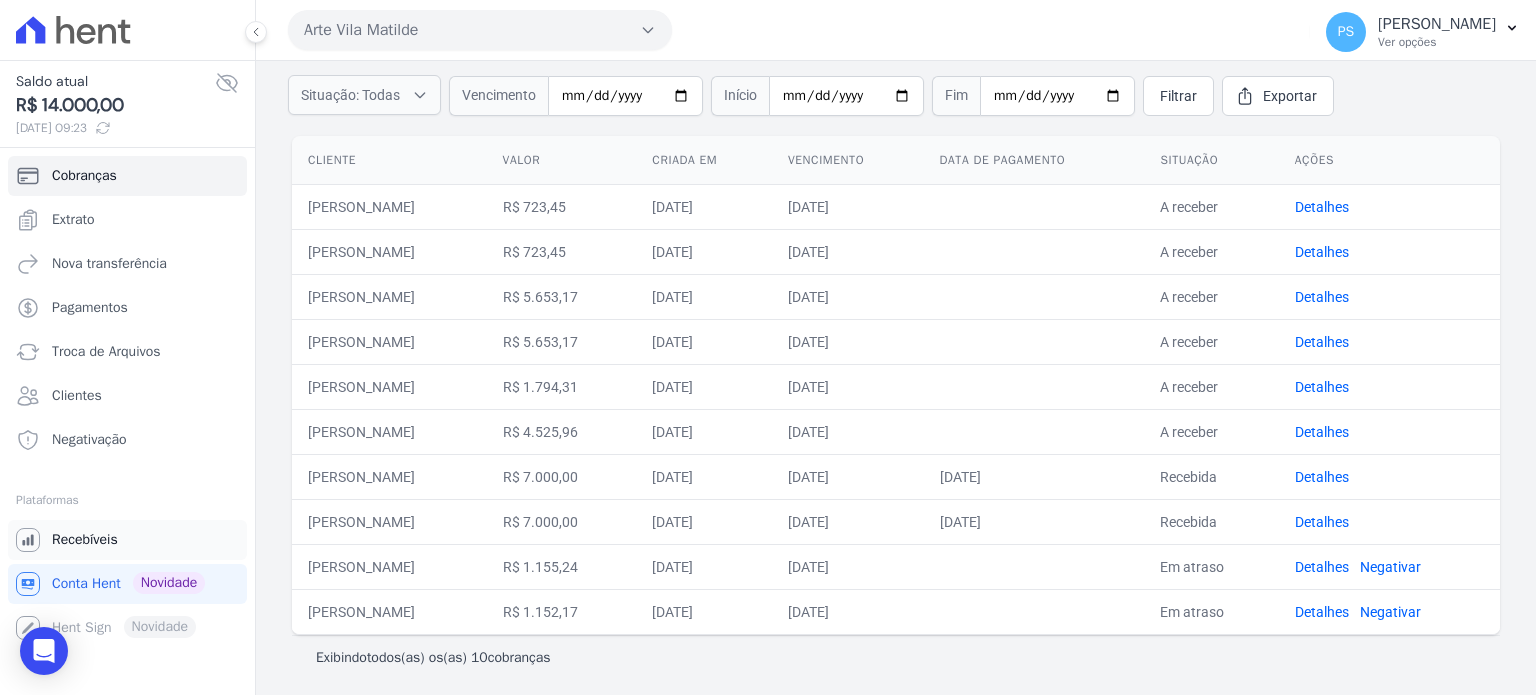 click on "Recebíveis" at bounding box center (85, 540) 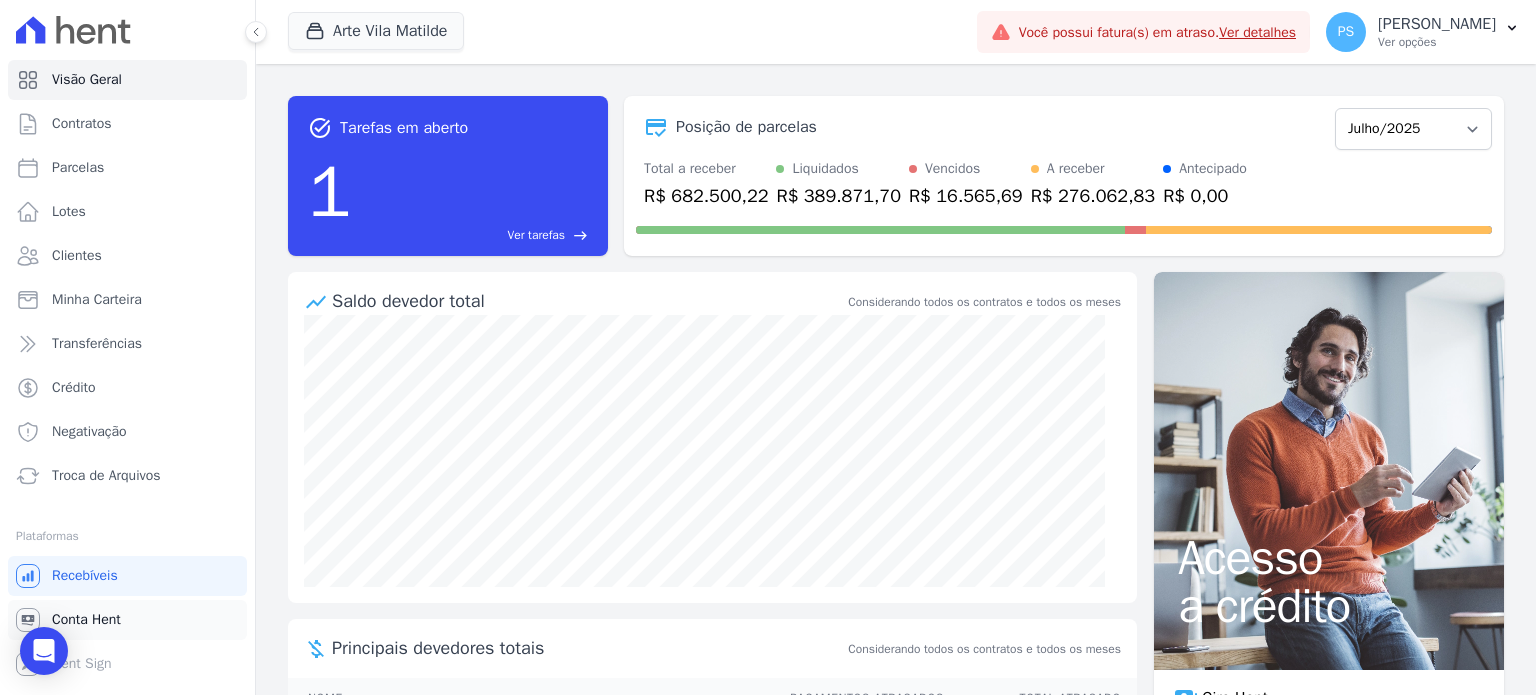 click on "Conta Hent" at bounding box center [86, 620] 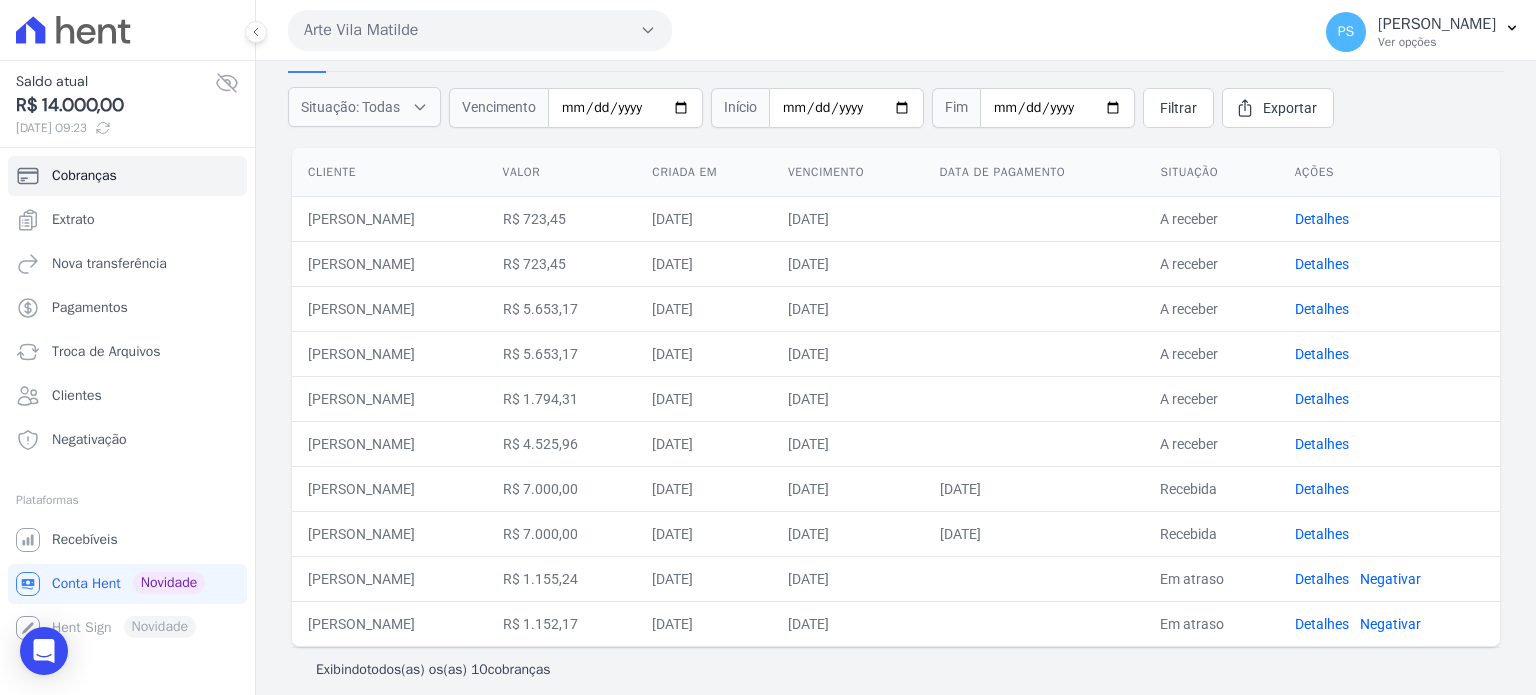 scroll, scrollTop: 128, scrollLeft: 0, axis: vertical 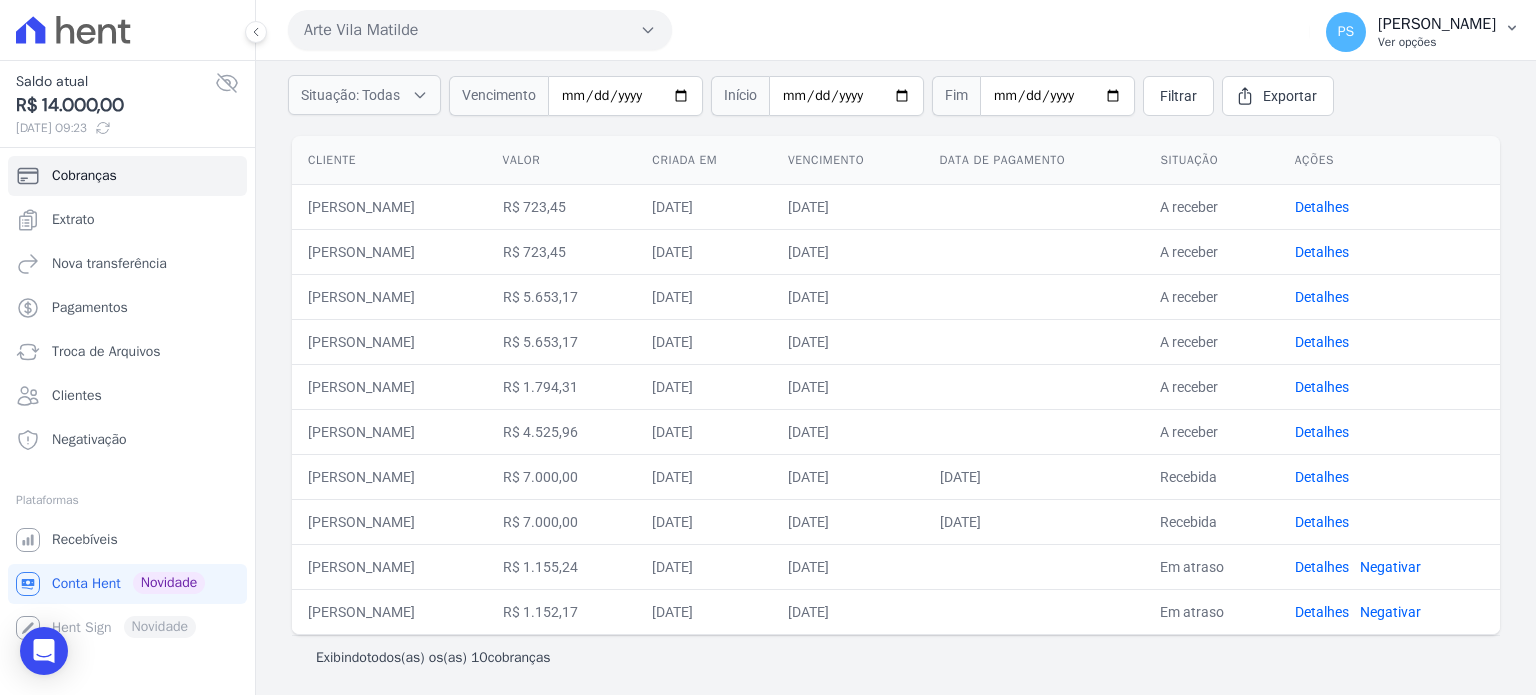 click on "Ver opções" at bounding box center [1437, 42] 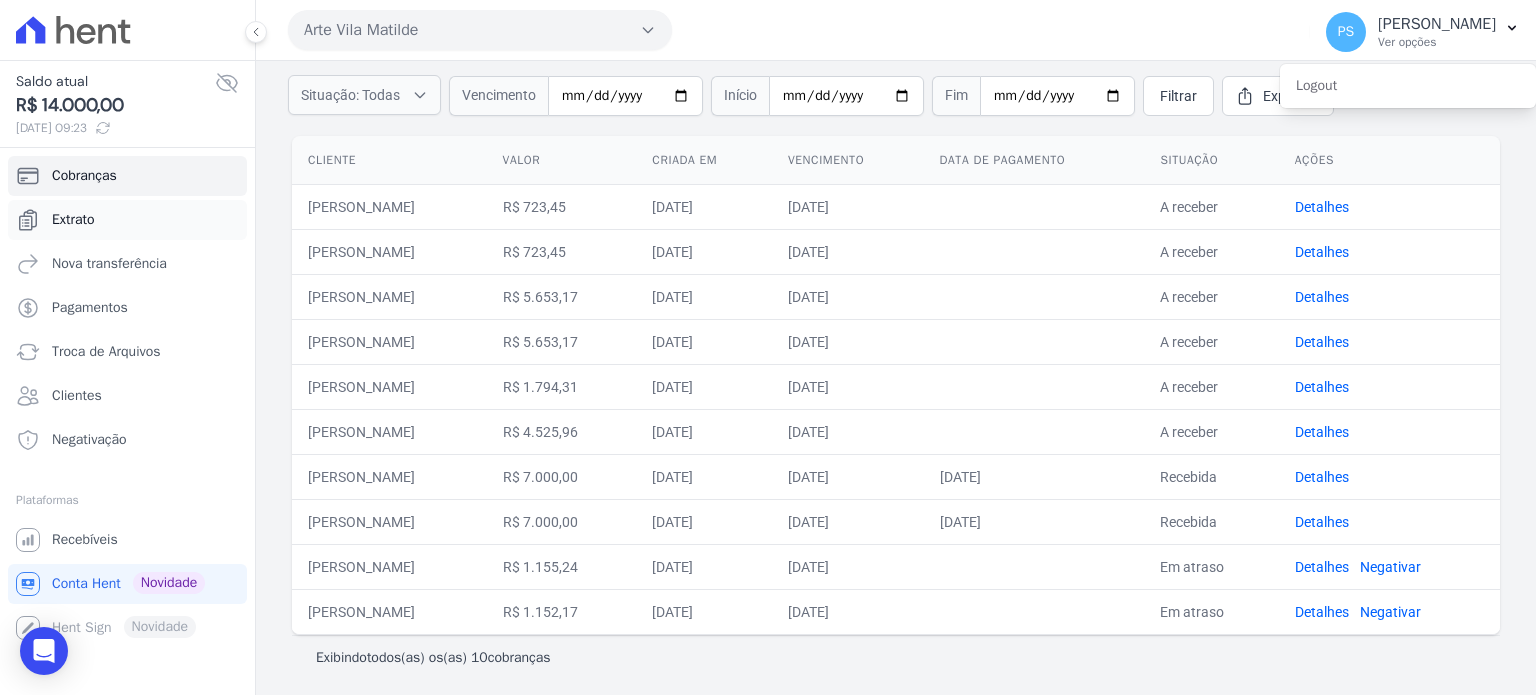 click on "Extrato" at bounding box center [127, 220] 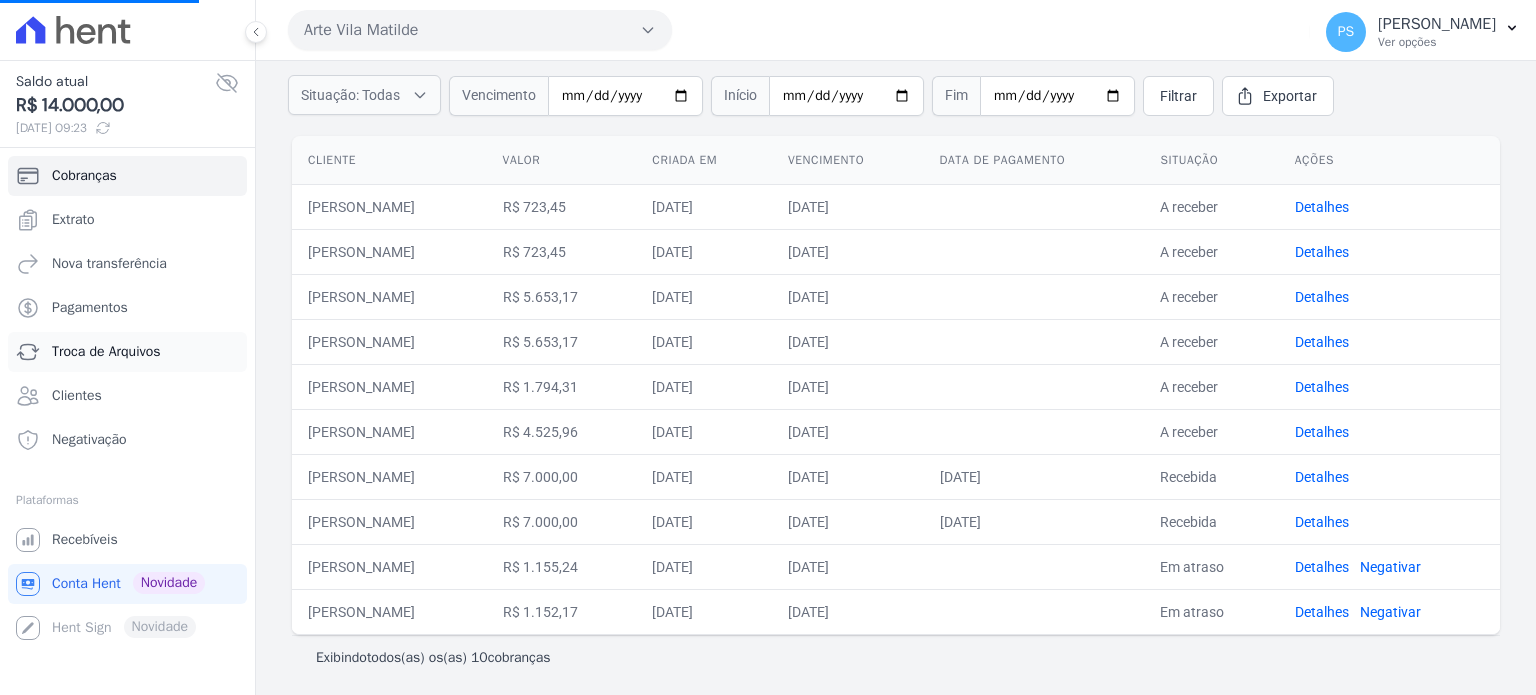 click on "Troca de Arquivos" at bounding box center (106, 352) 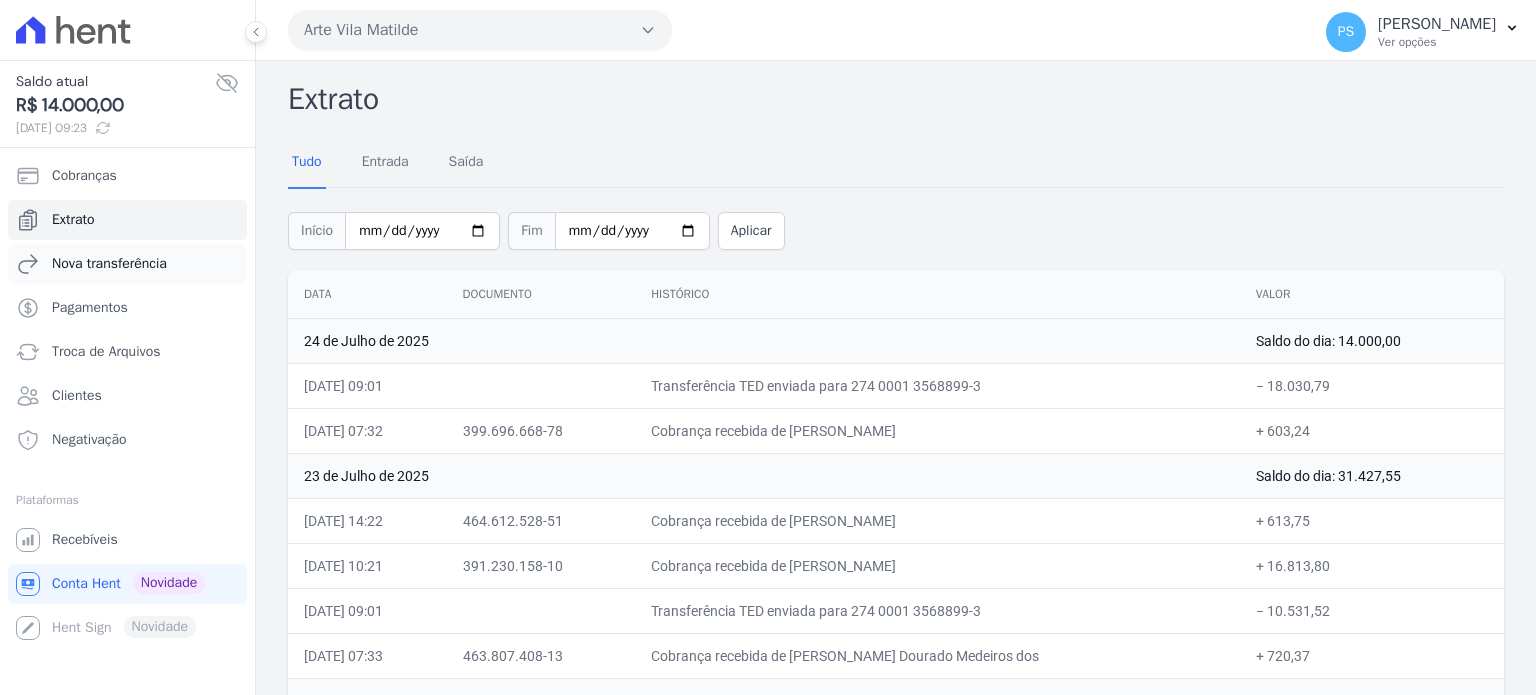 click on "Nova transferência" at bounding box center [127, 264] 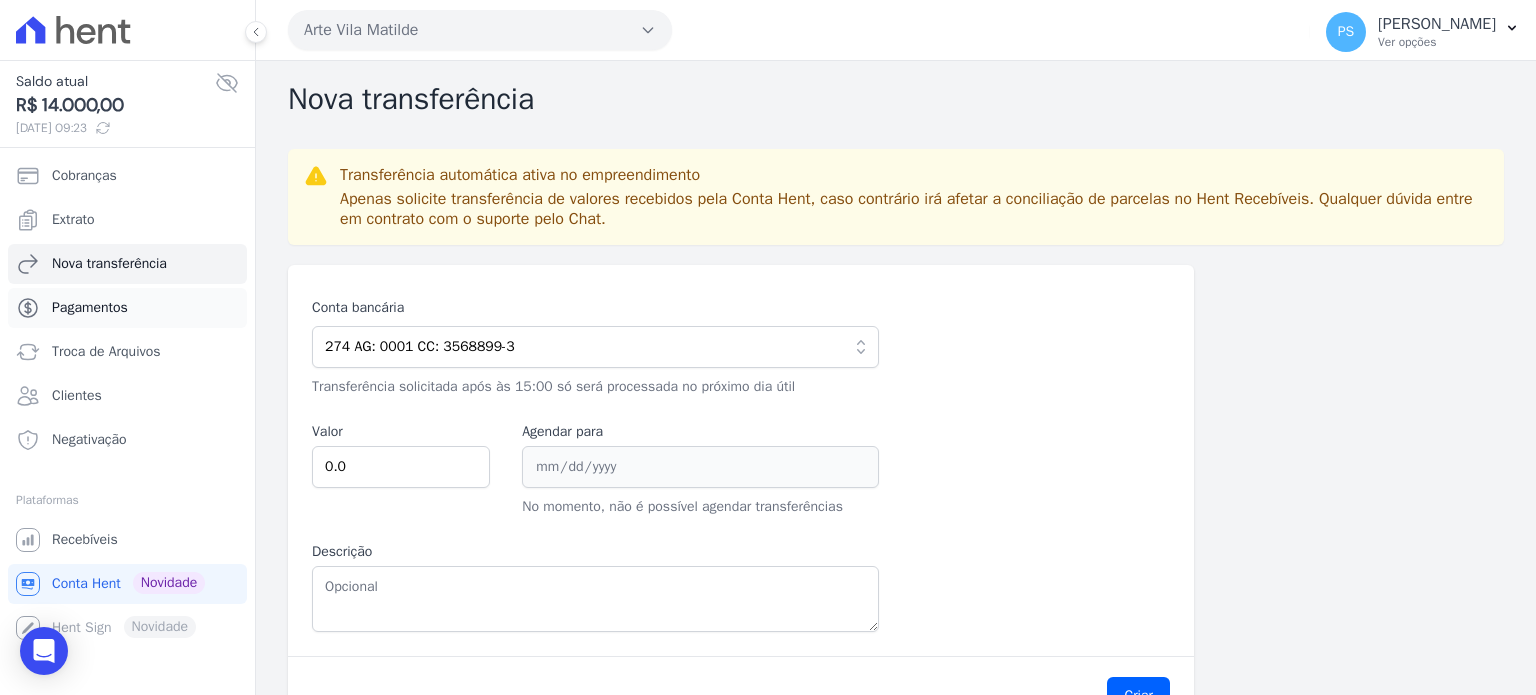 click on "Pagamentos" at bounding box center (90, 308) 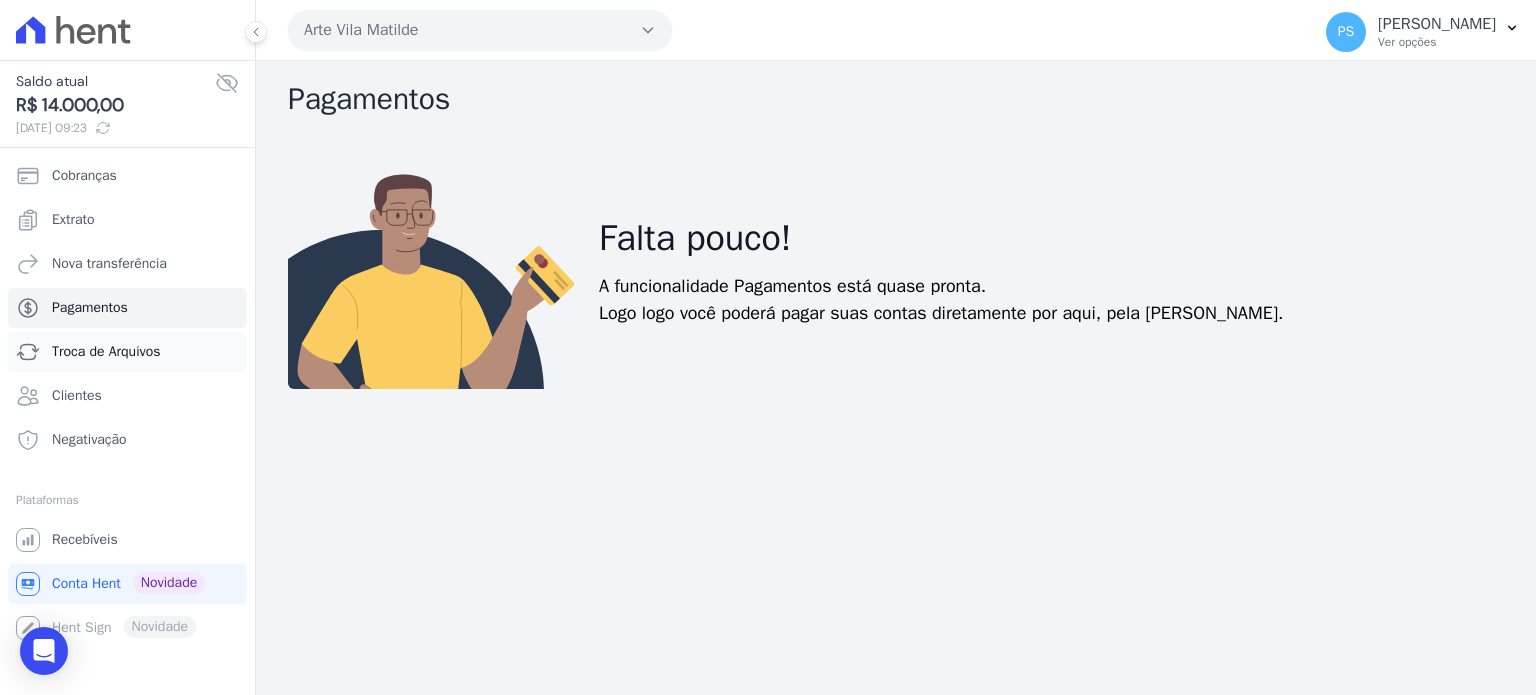 click on "Troca de Arquivos" at bounding box center [106, 352] 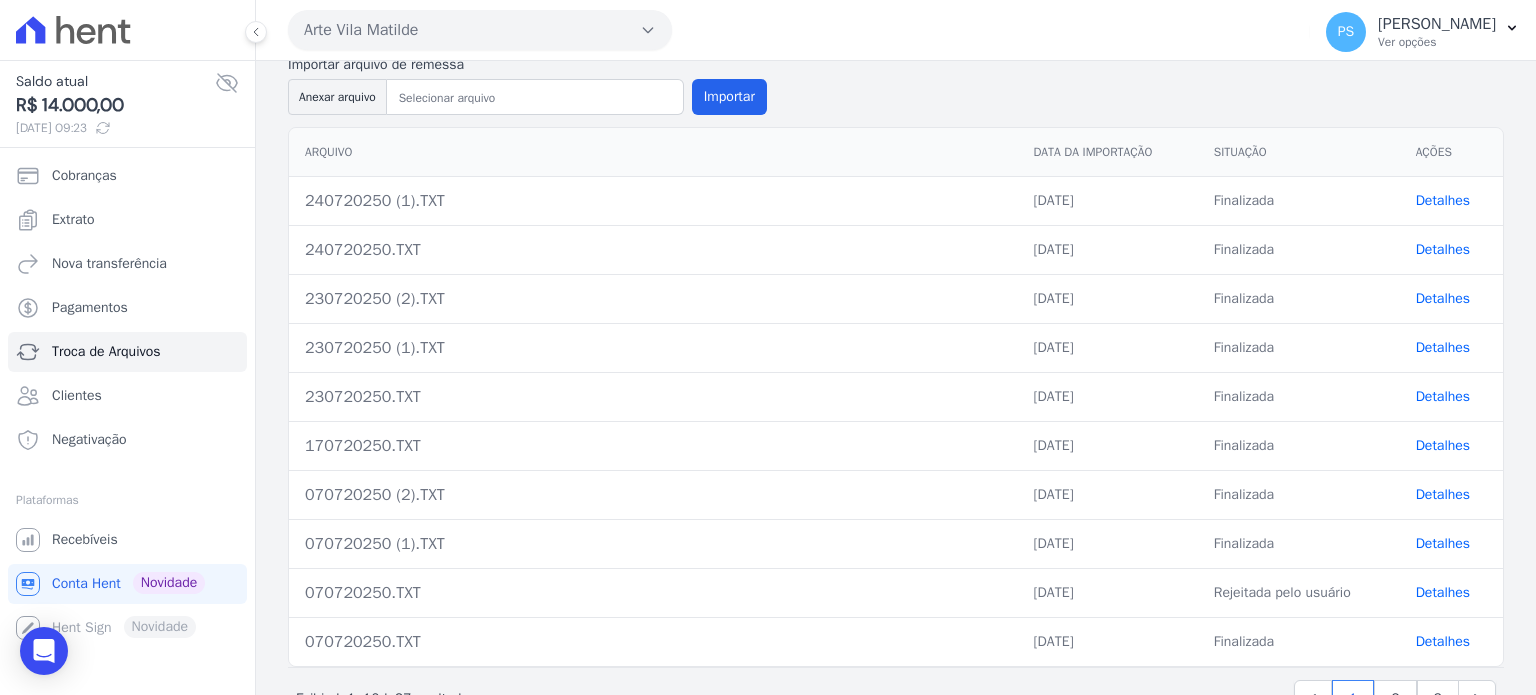 scroll, scrollTop: 218, scrollLeft: 0, axis: vertical 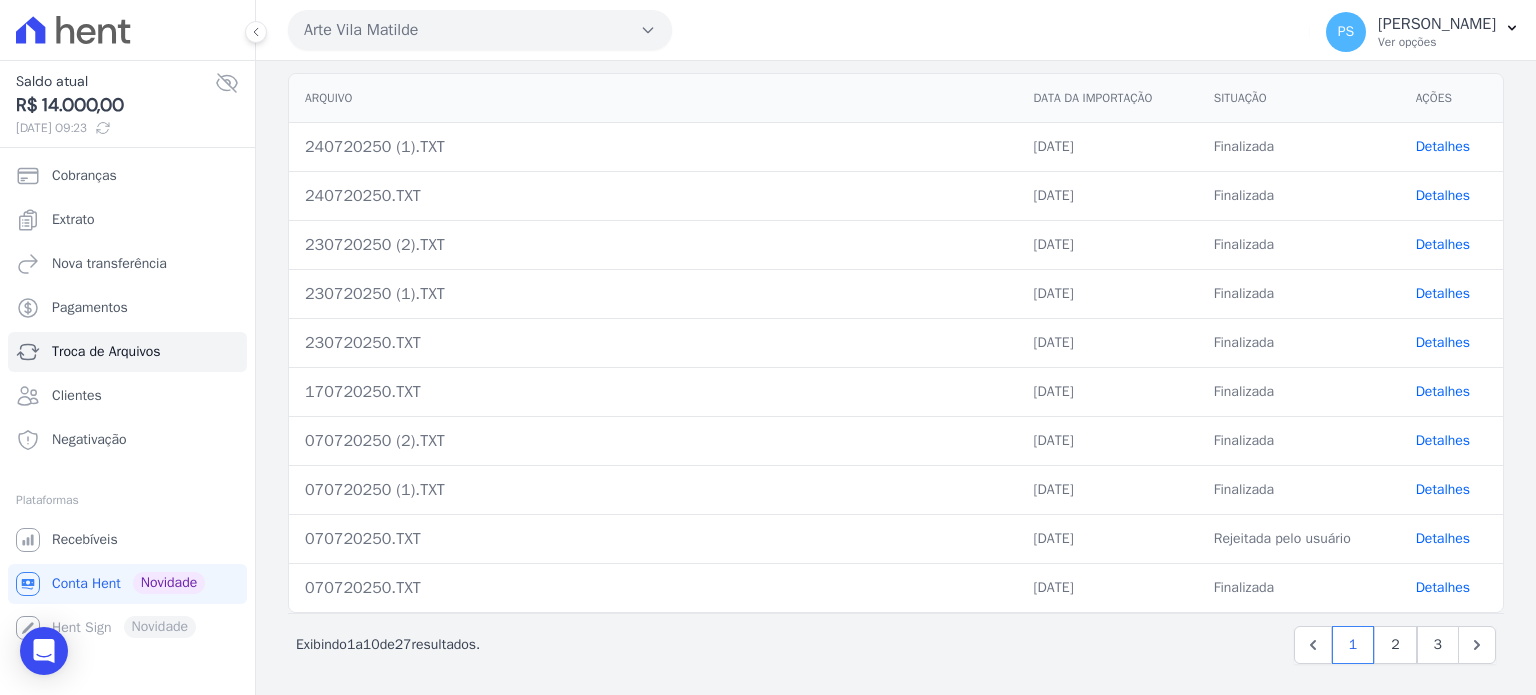 click on "Detalhes" at bounding box center (1443, 146) 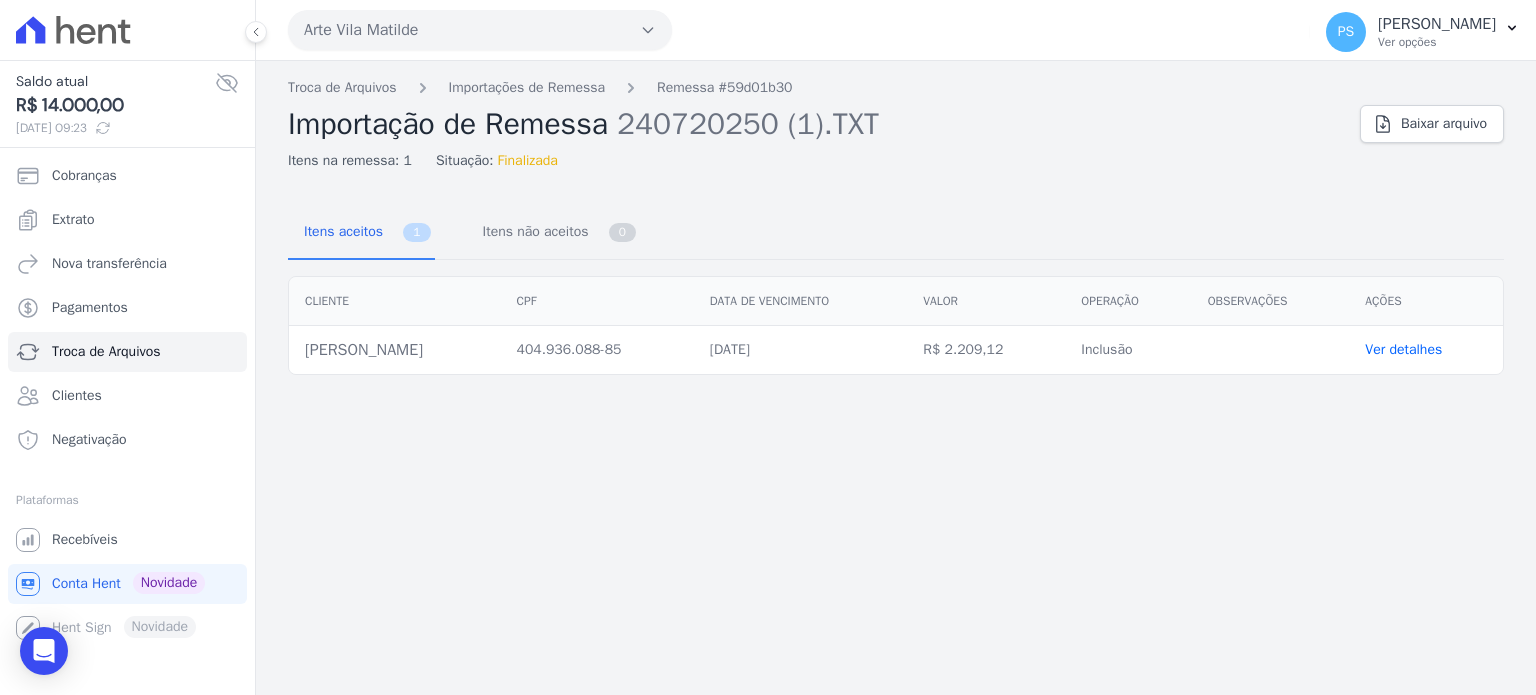 drag, startPoint x: 476, startPoint y: 354, endPoint x: 301, endPoint y: 351, distance: 175.02571 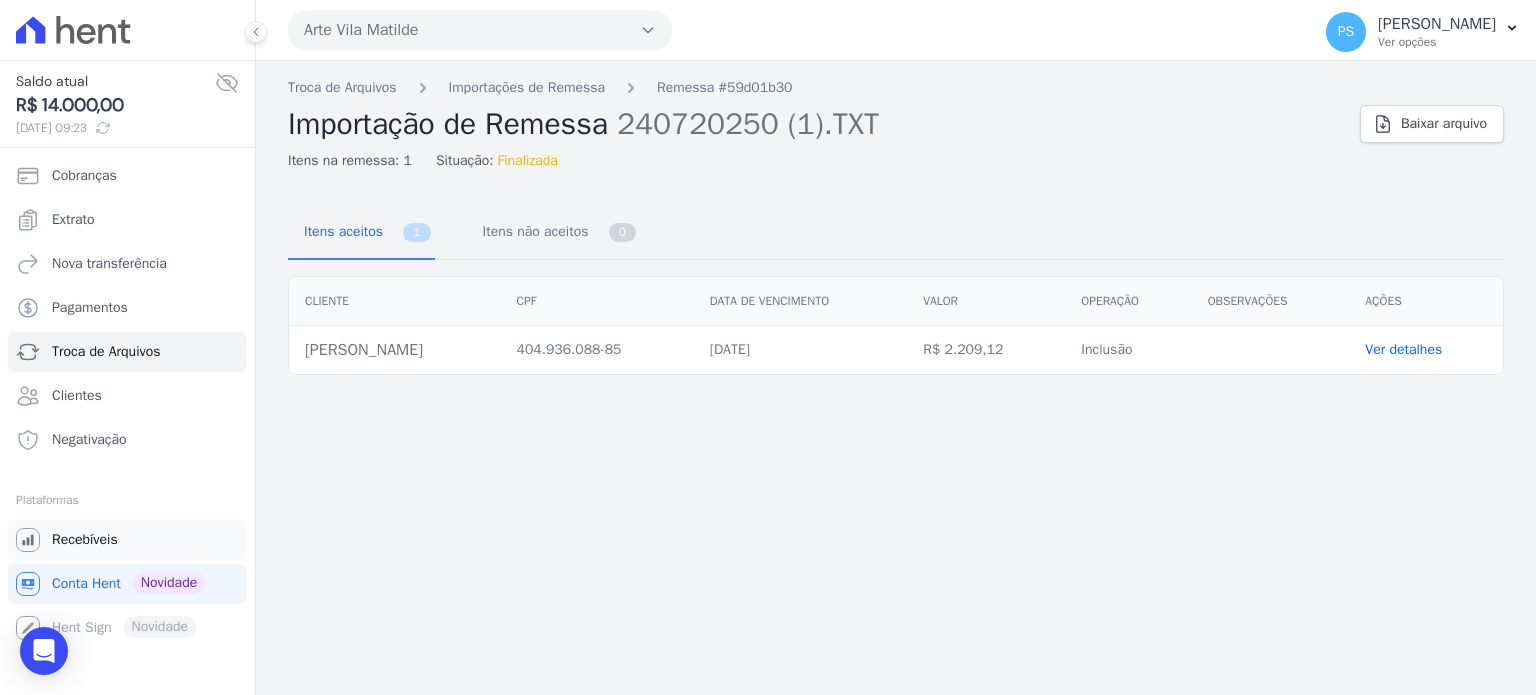 click on "Recebíveis" at bounding box center [85, 540] 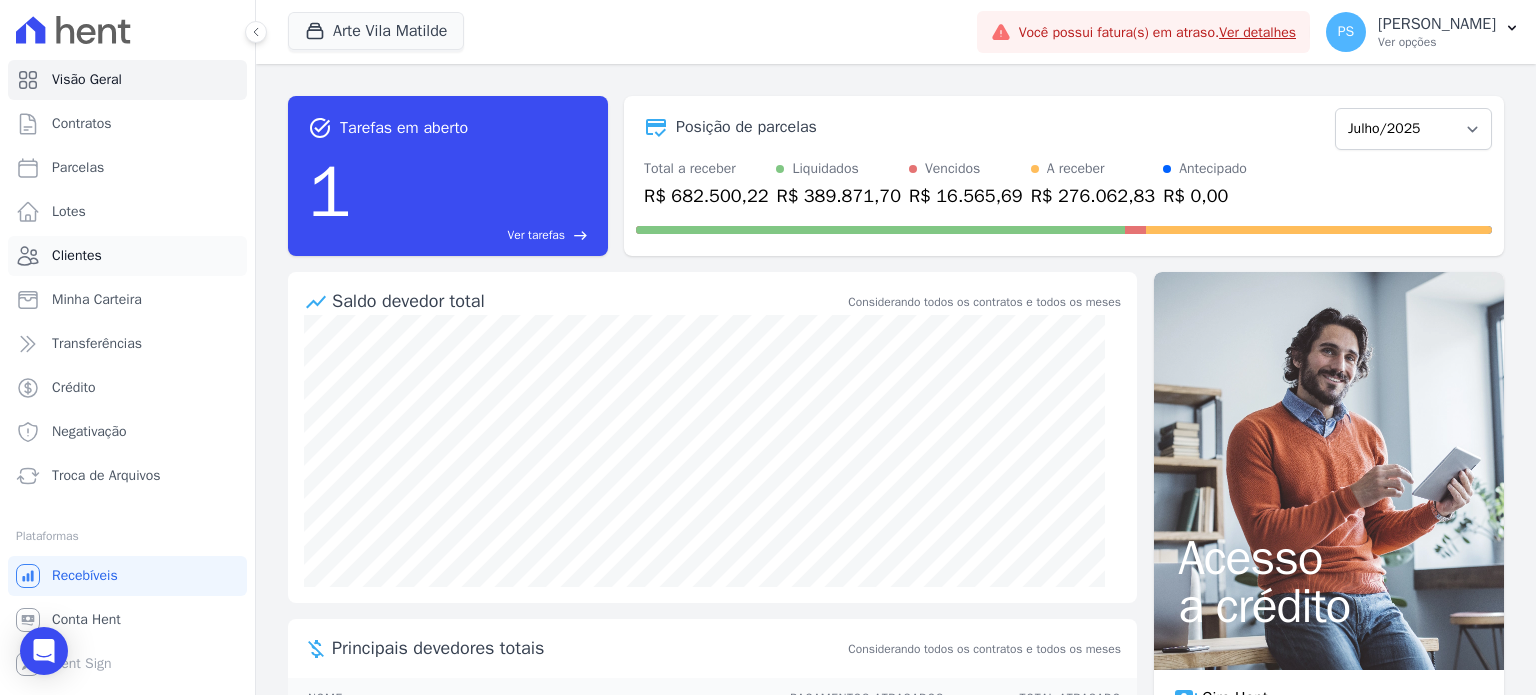 click on "Clientes" at bounding box center (127, 256) 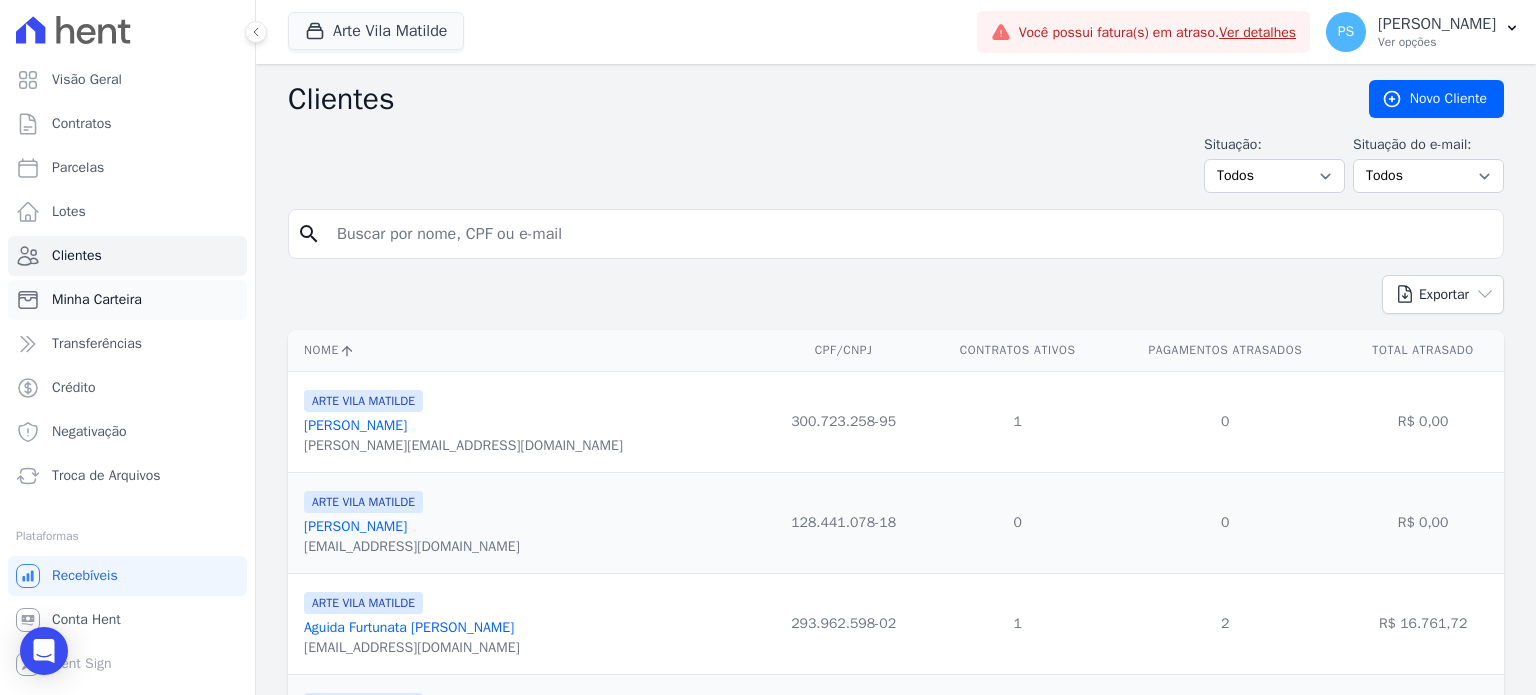click on "Minha Carteira" at bounding box center [97, 300] 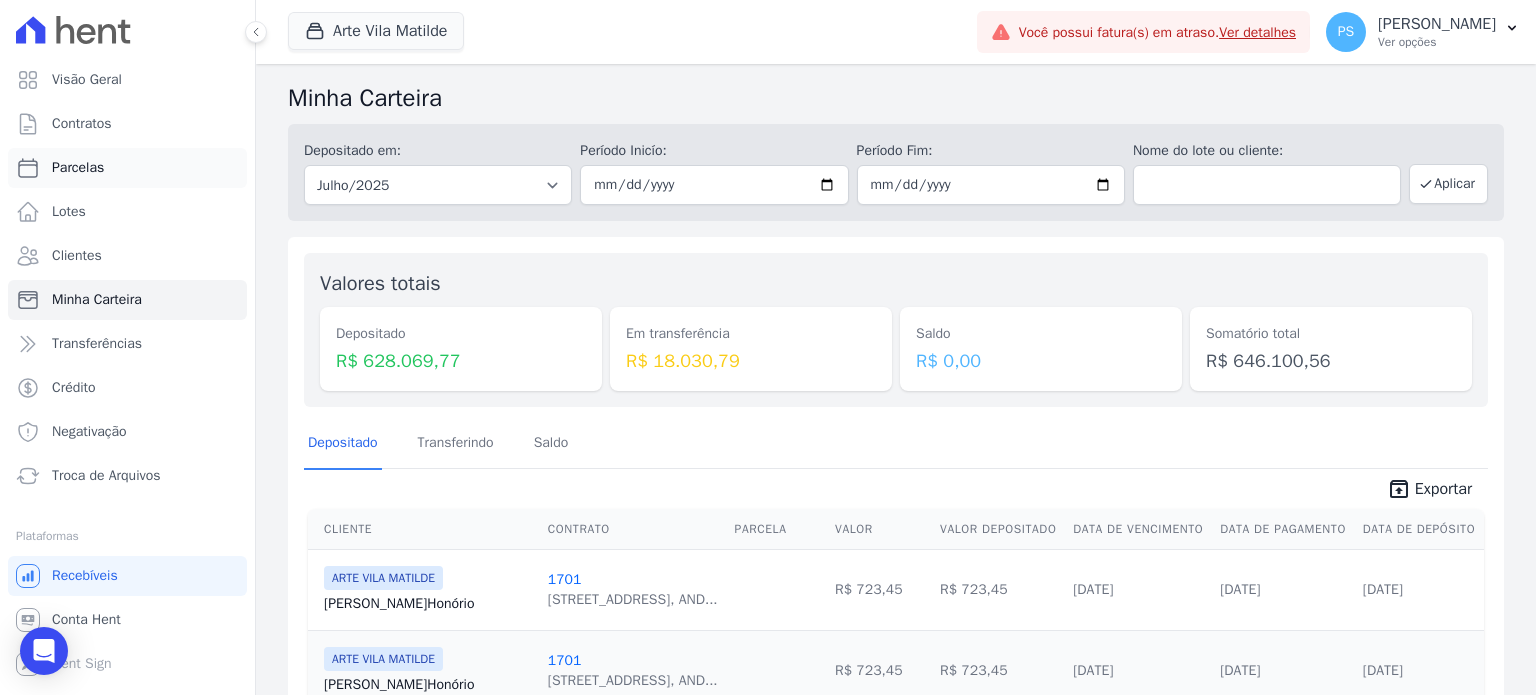 click on "Parcelas" at bounding box center (78, 168) 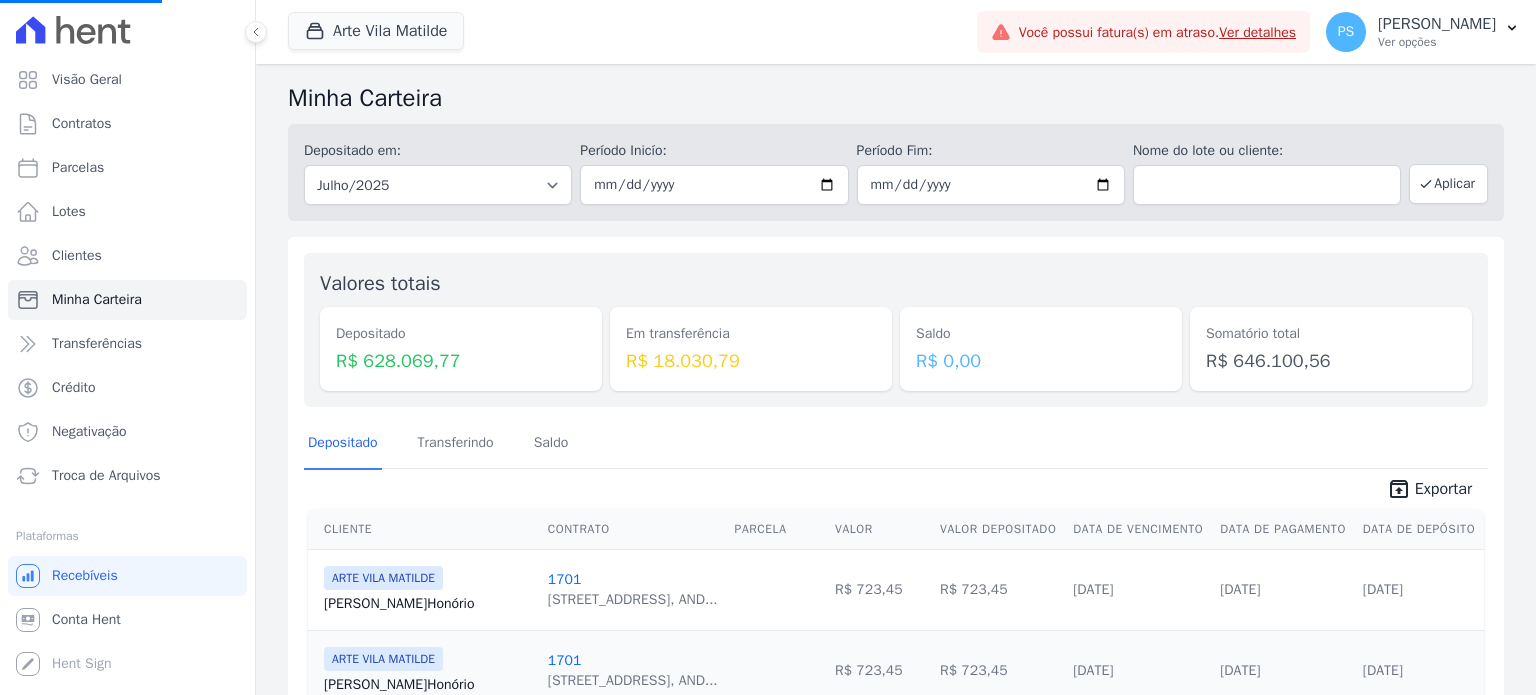 select 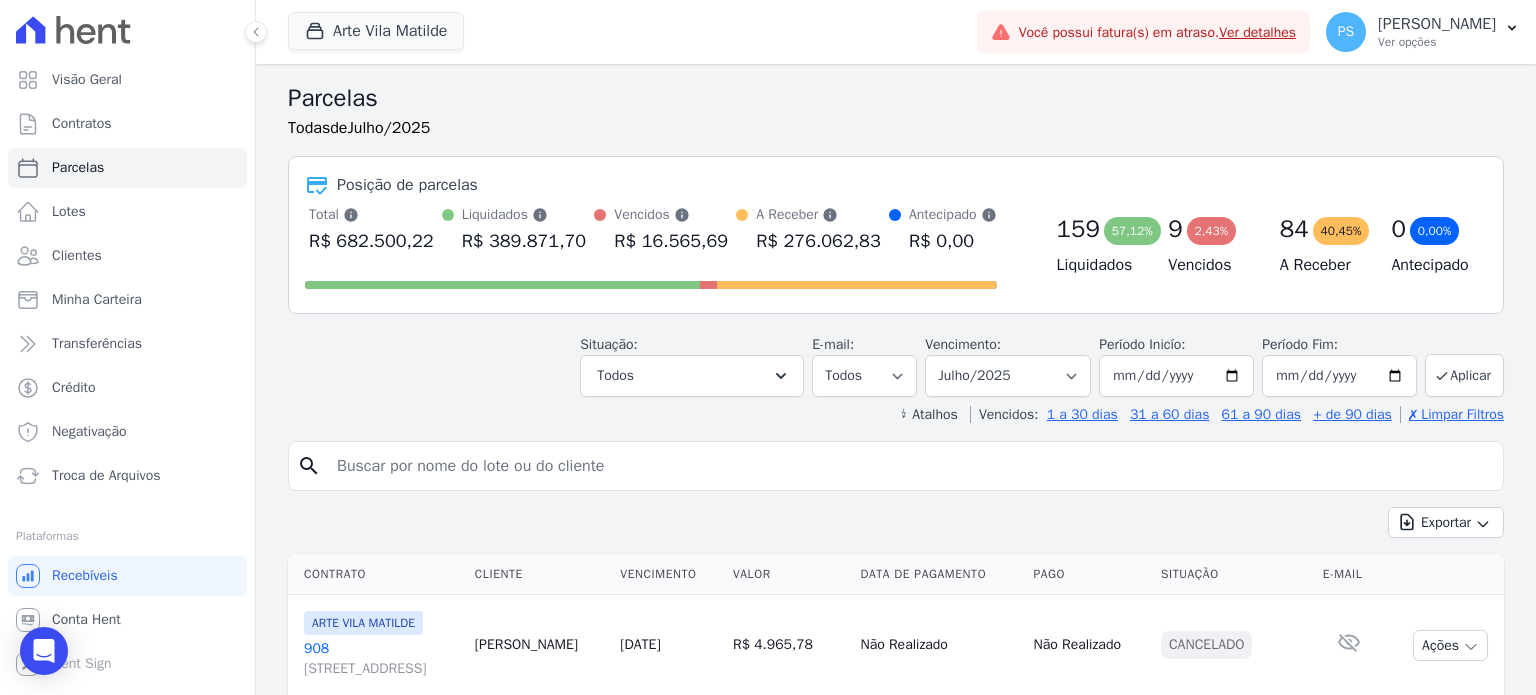 click at bounding box center [910, 466] 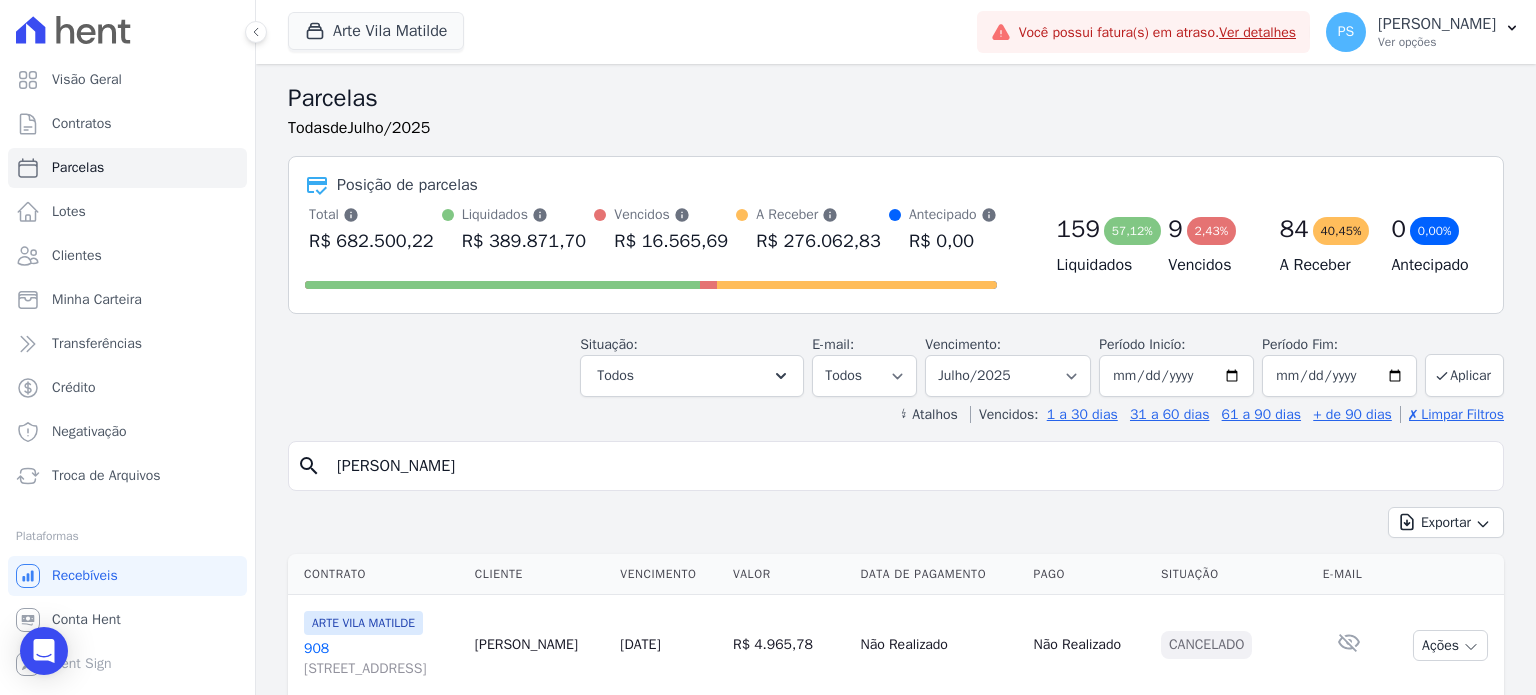 type on "Tamires Dutra Da Silva" 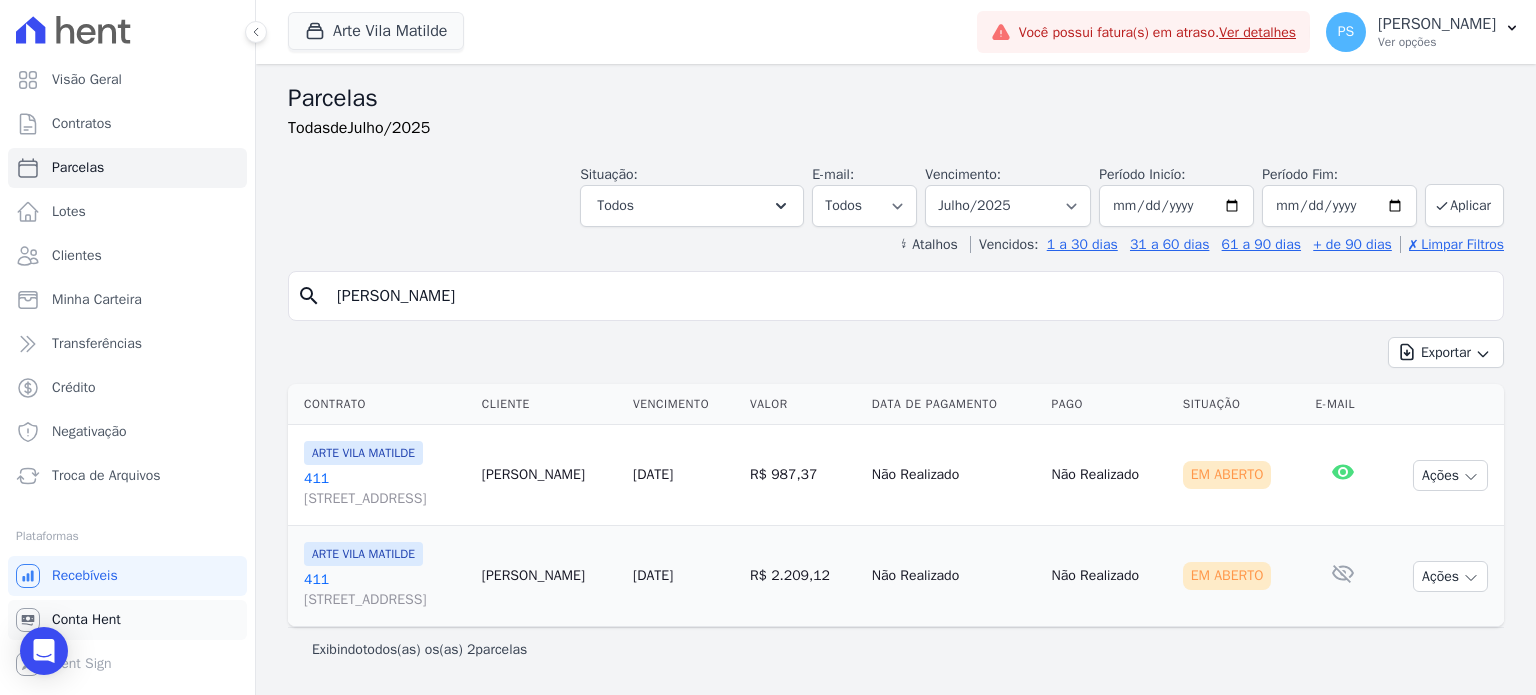 click on "Conta Hent" at bounding box center [127, 620] 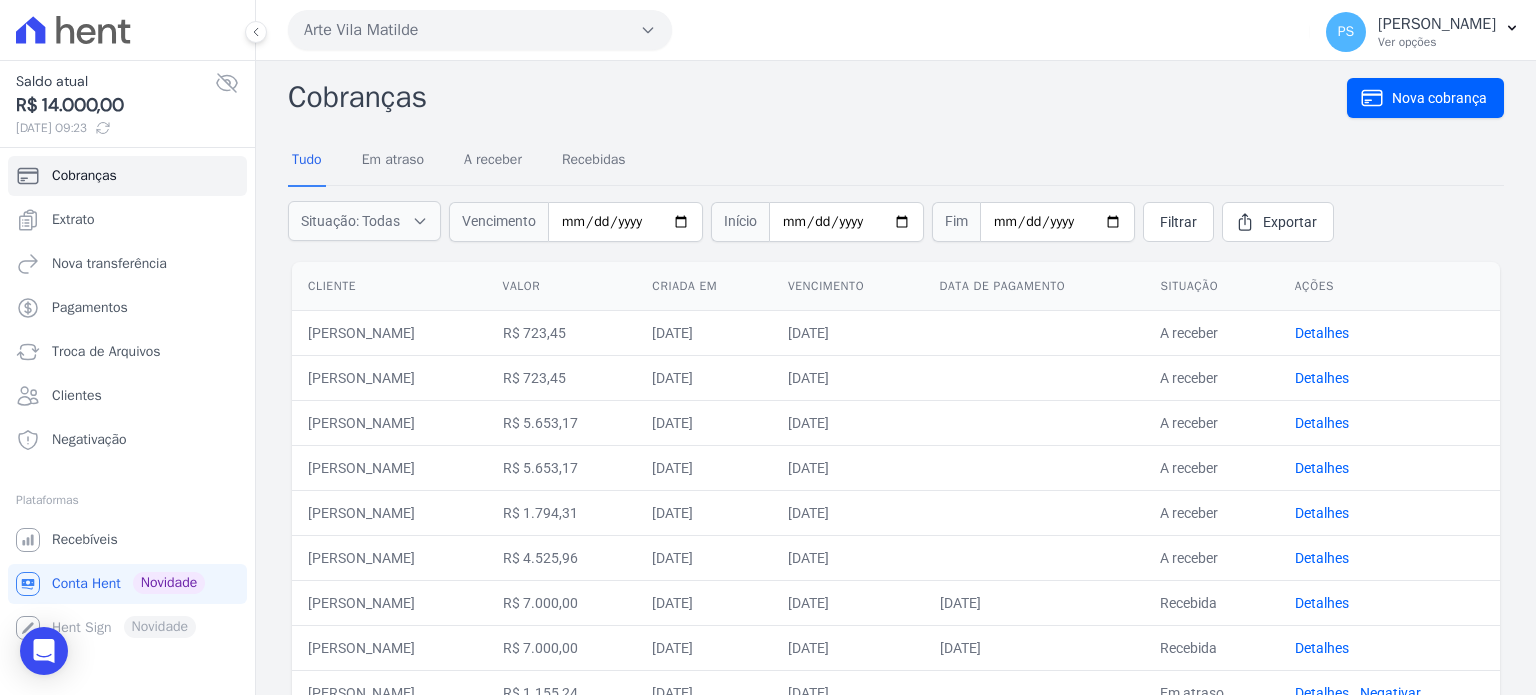 scroll, scrollTop: 0, scrollLeft: 0, axis: both 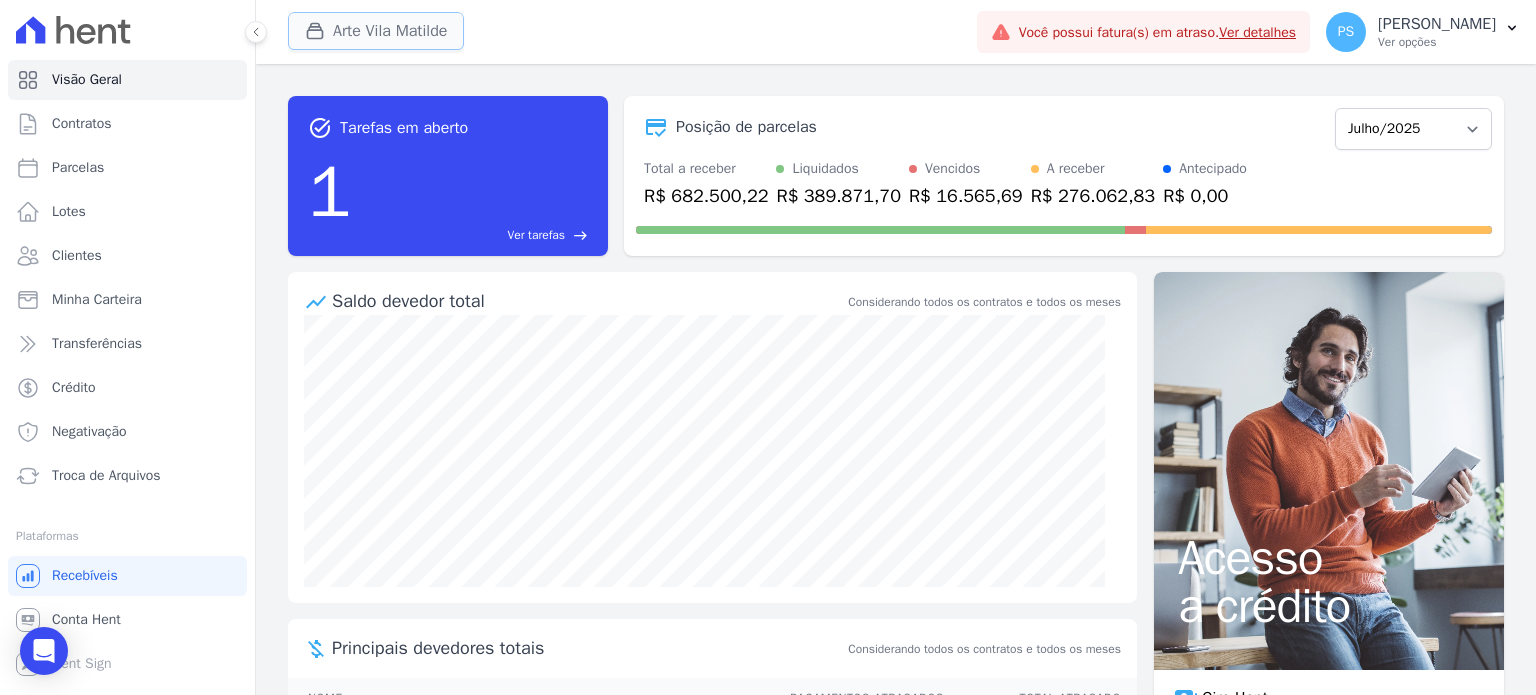 click on "Arte Vila Matilde" at bounding box center [376, 31] 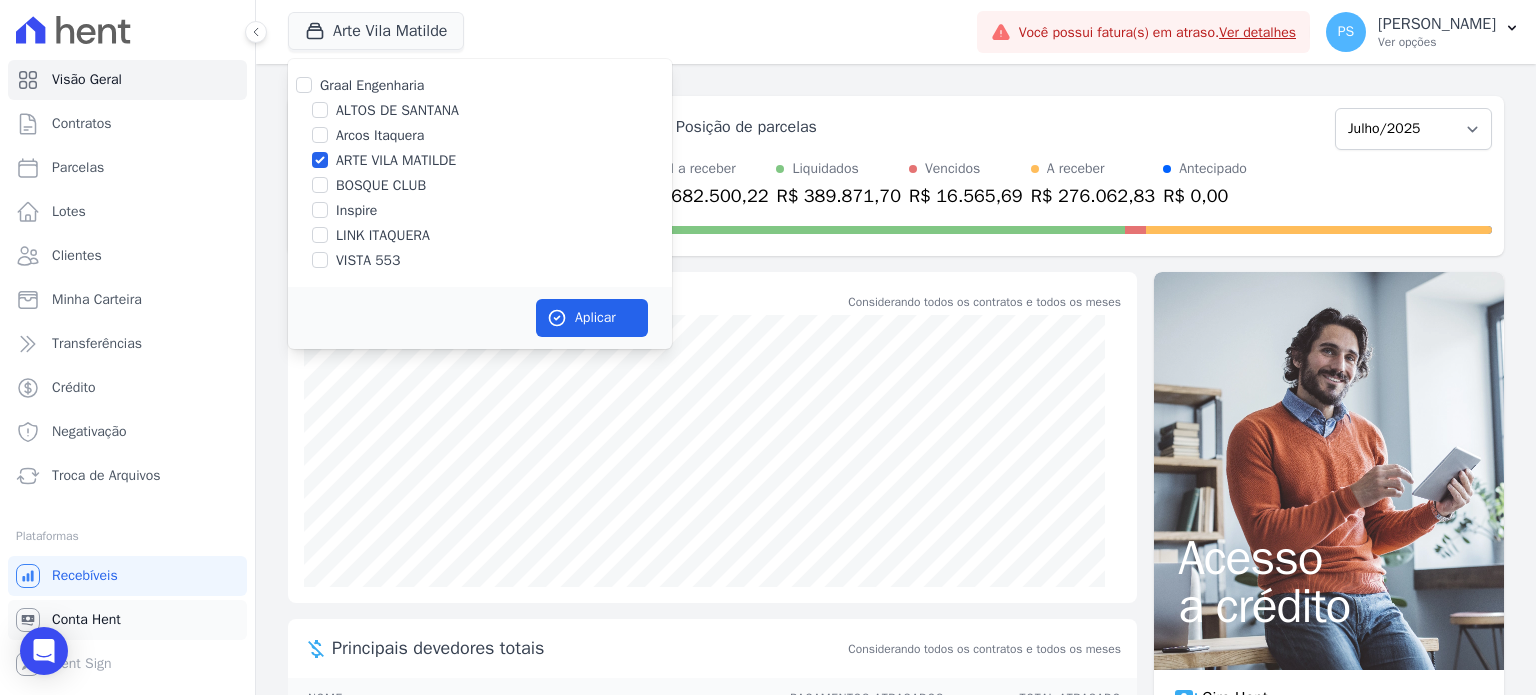 click on "Conta Hent" at bounding box center (86, 620) 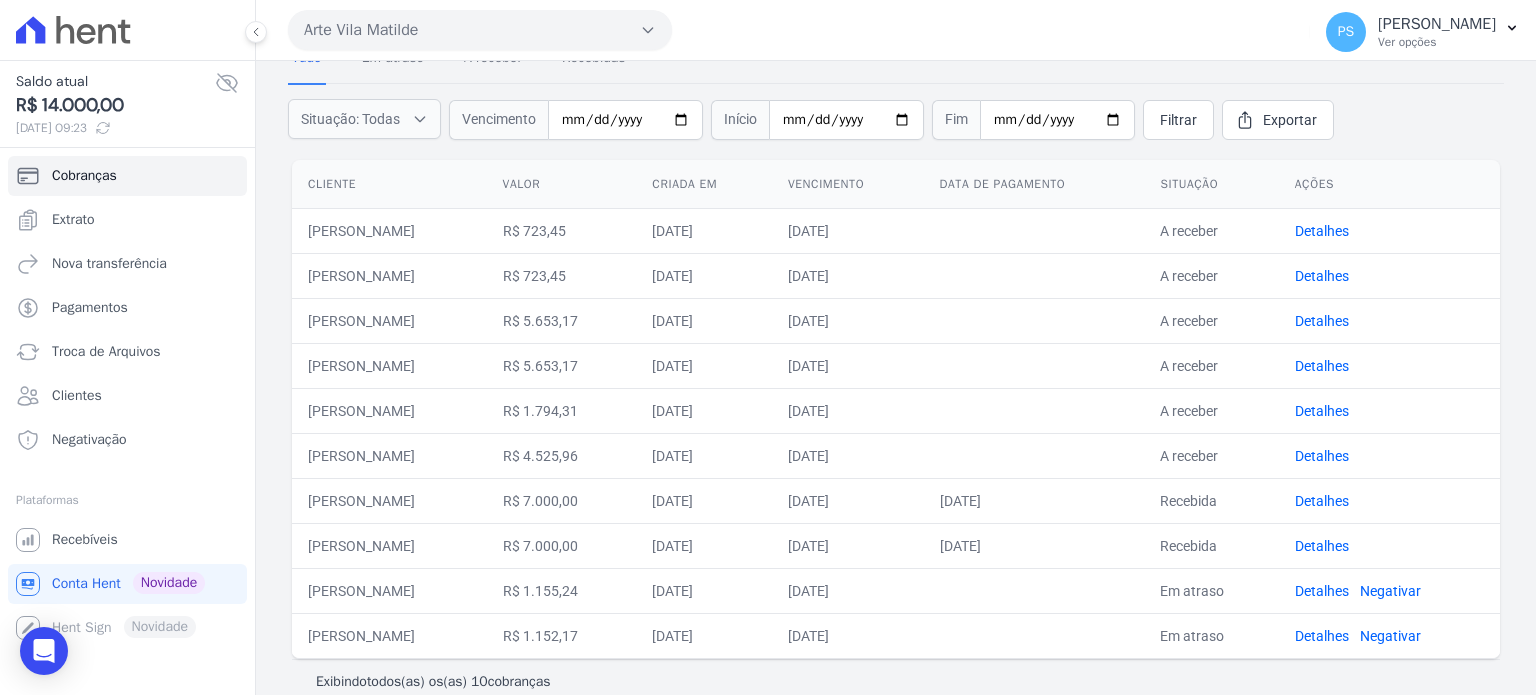 scroll, scrollTop: 128, scrollLeft: 0, axis: vertical 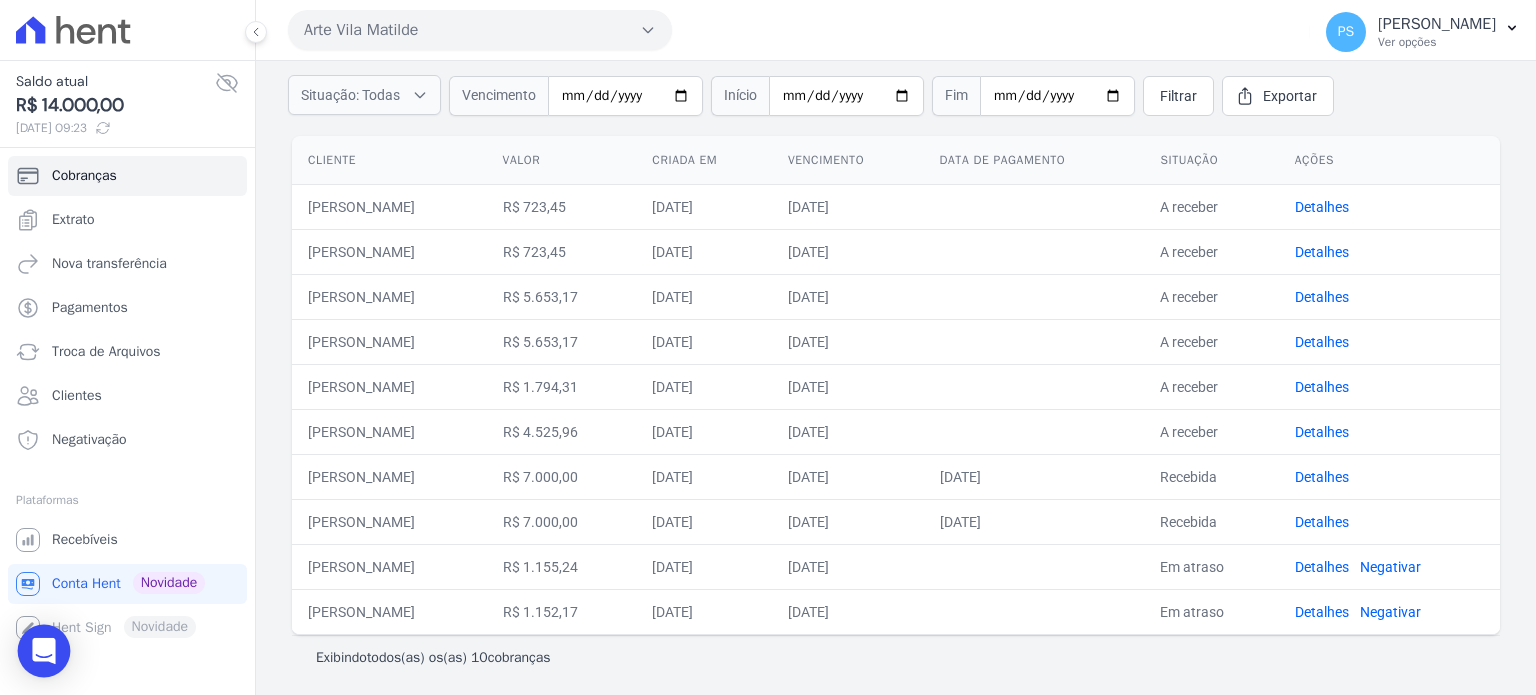 click 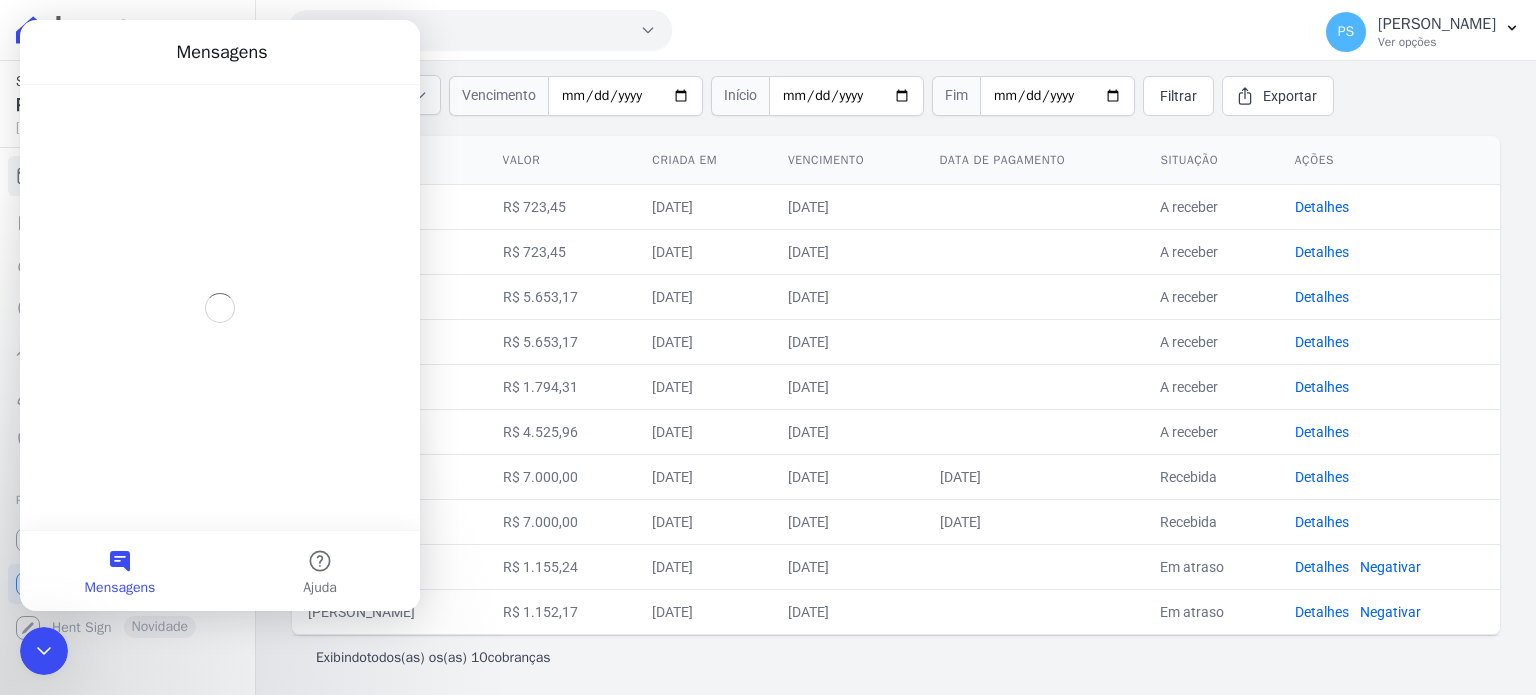 scroll, scrollTop: 0, scrollLeft: 0, axis: both 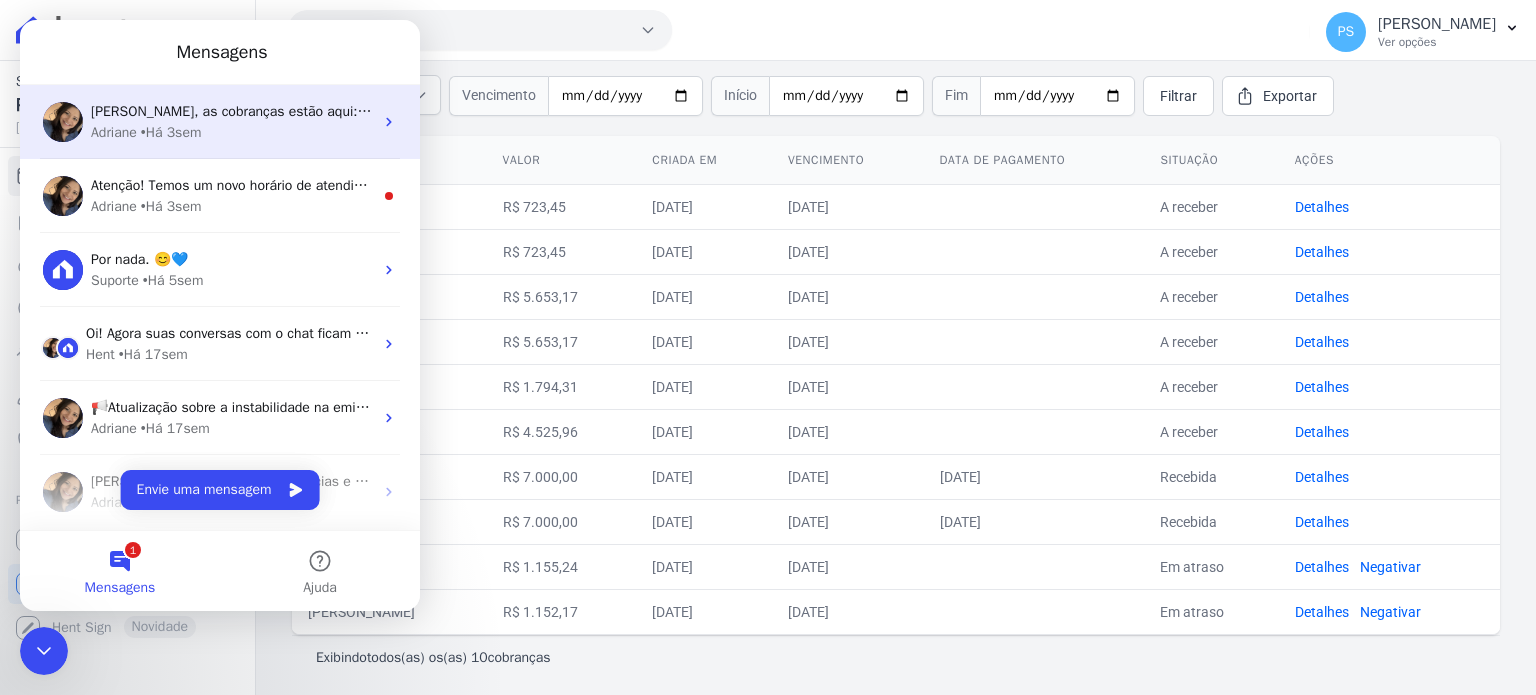 click on "•  Há 3sem" at bounding box center [171, 132] 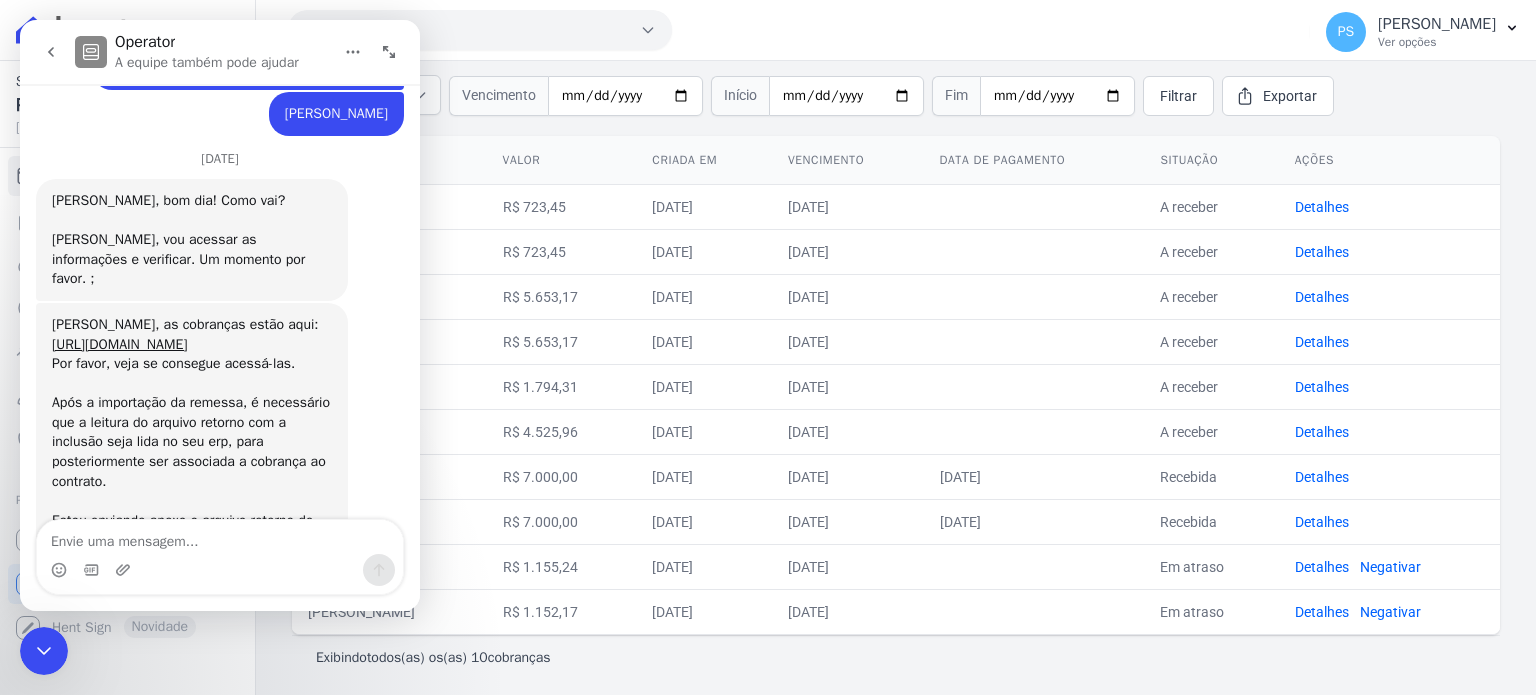 scroll, scrollTop: 412, scrollLeft: 0, axis: vertical 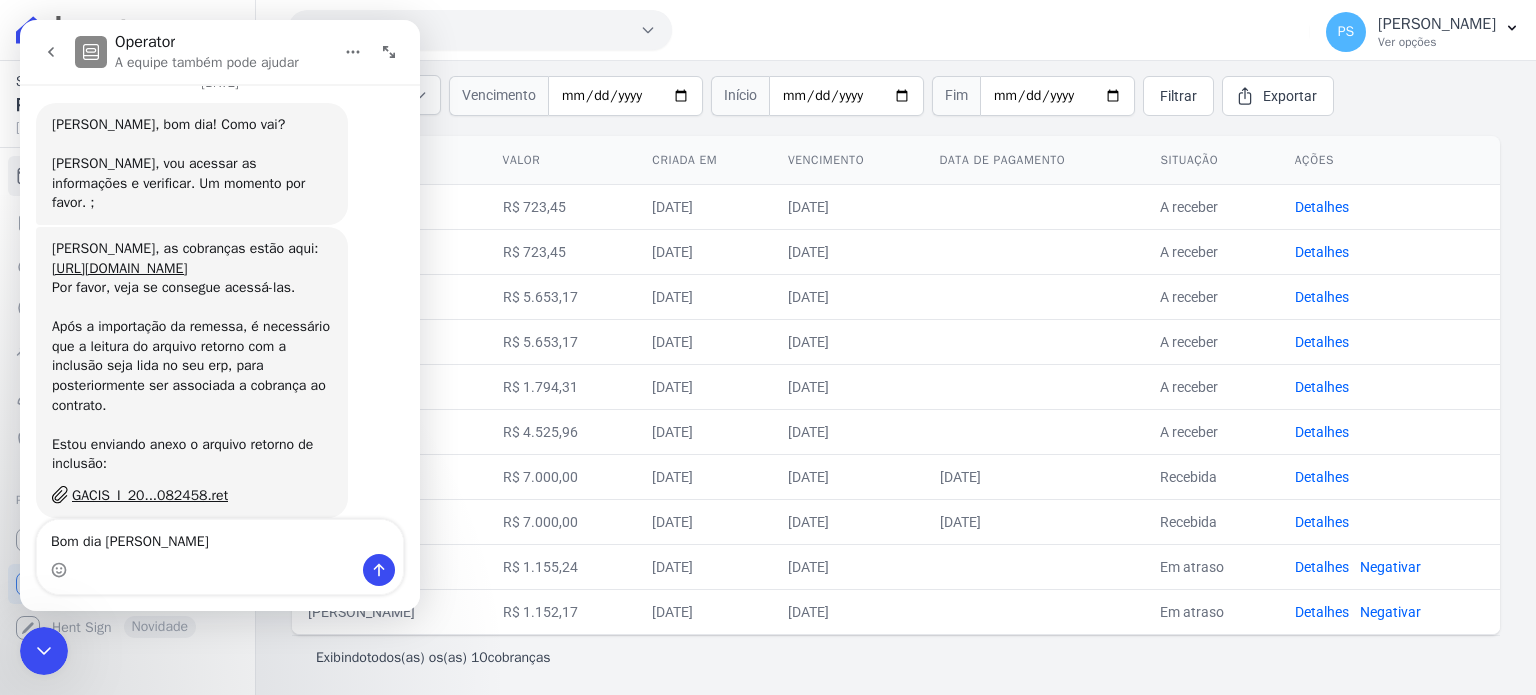 type on "Bom dia Adriane" 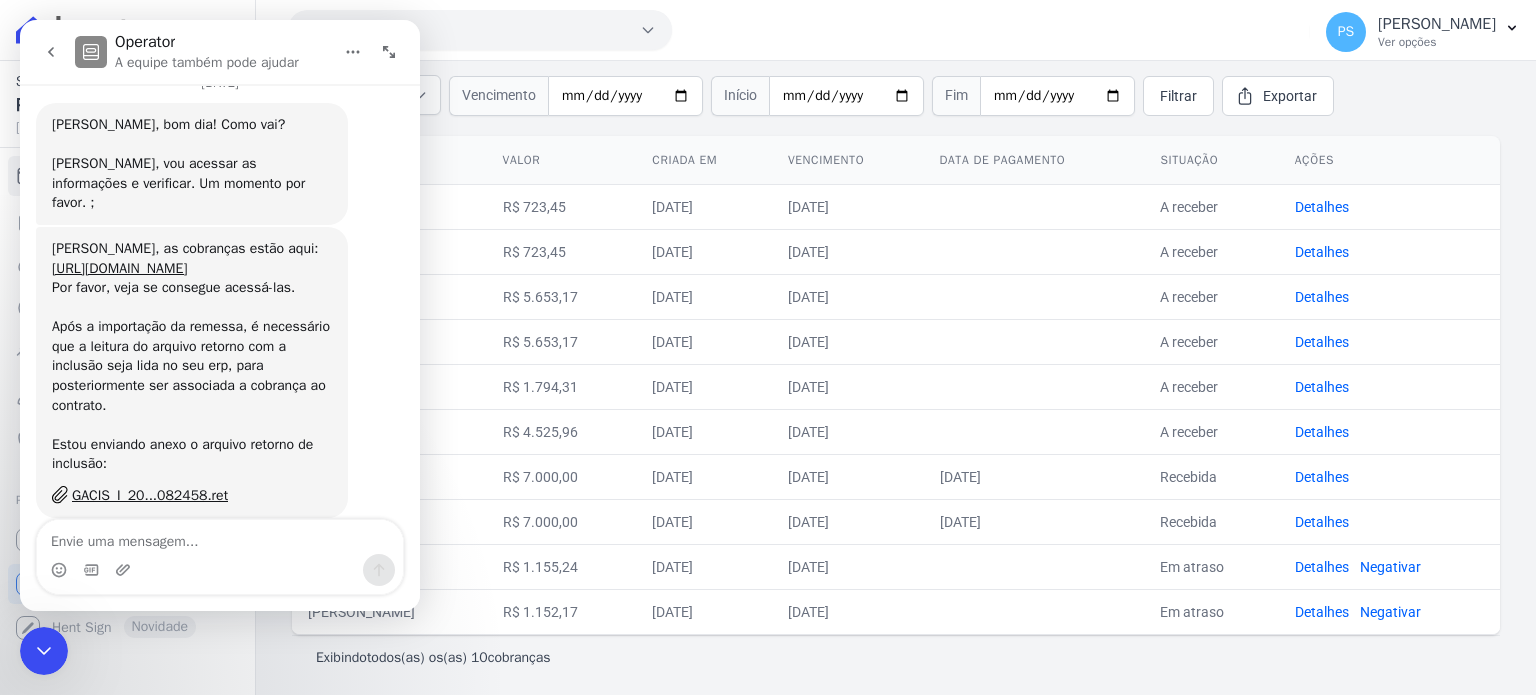 scroll, scrollTop: 498, scrollLeft: 0, axis: vertical 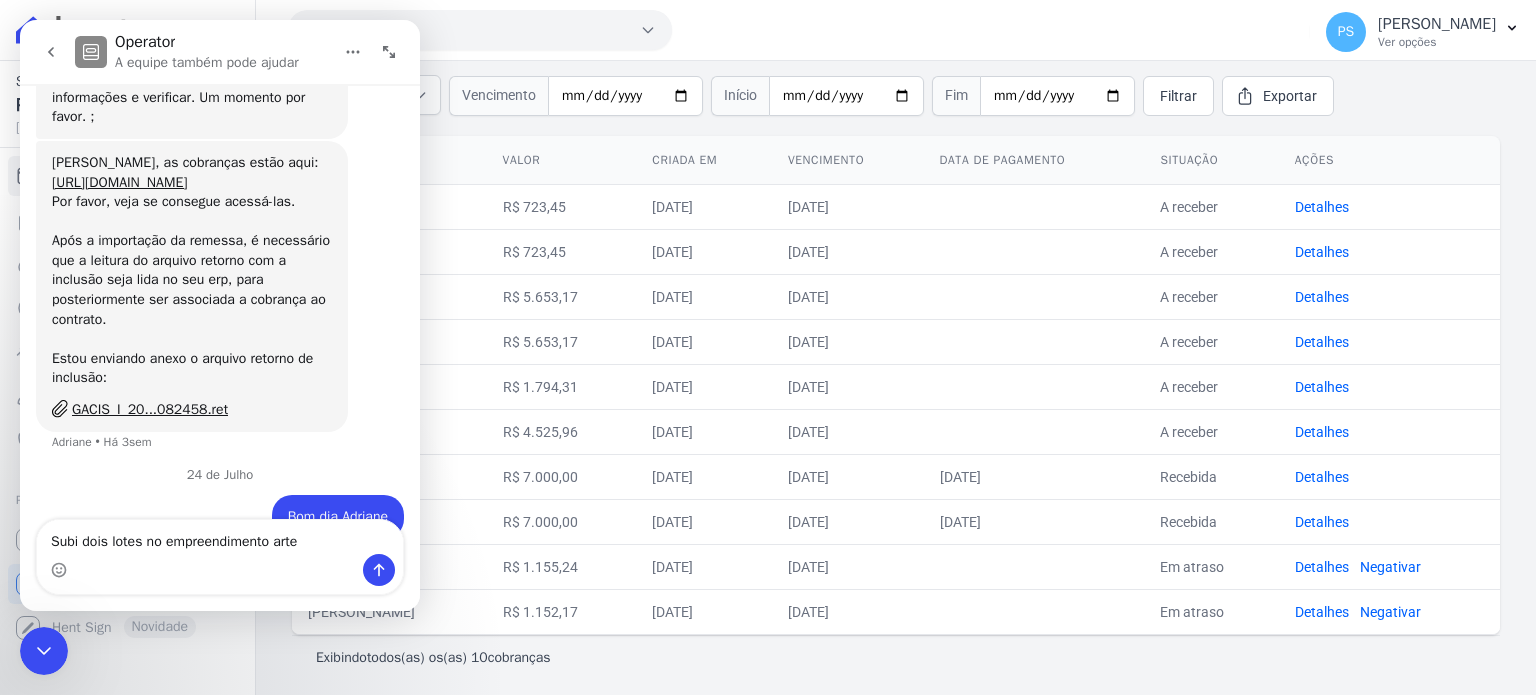 type on "Subi dois lotes no empreendimento arte" 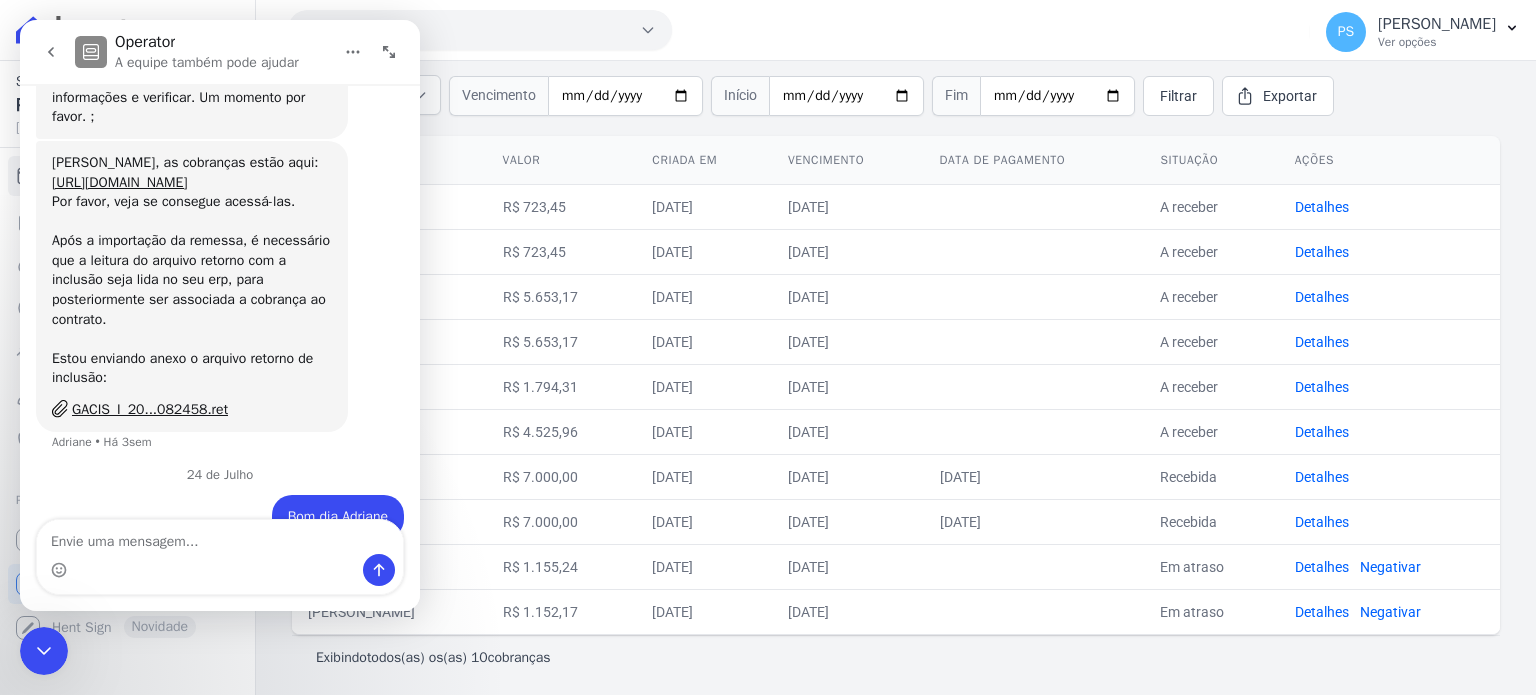 scroll, scrollTop: 544, scrollLeft: 0, axis: vertical 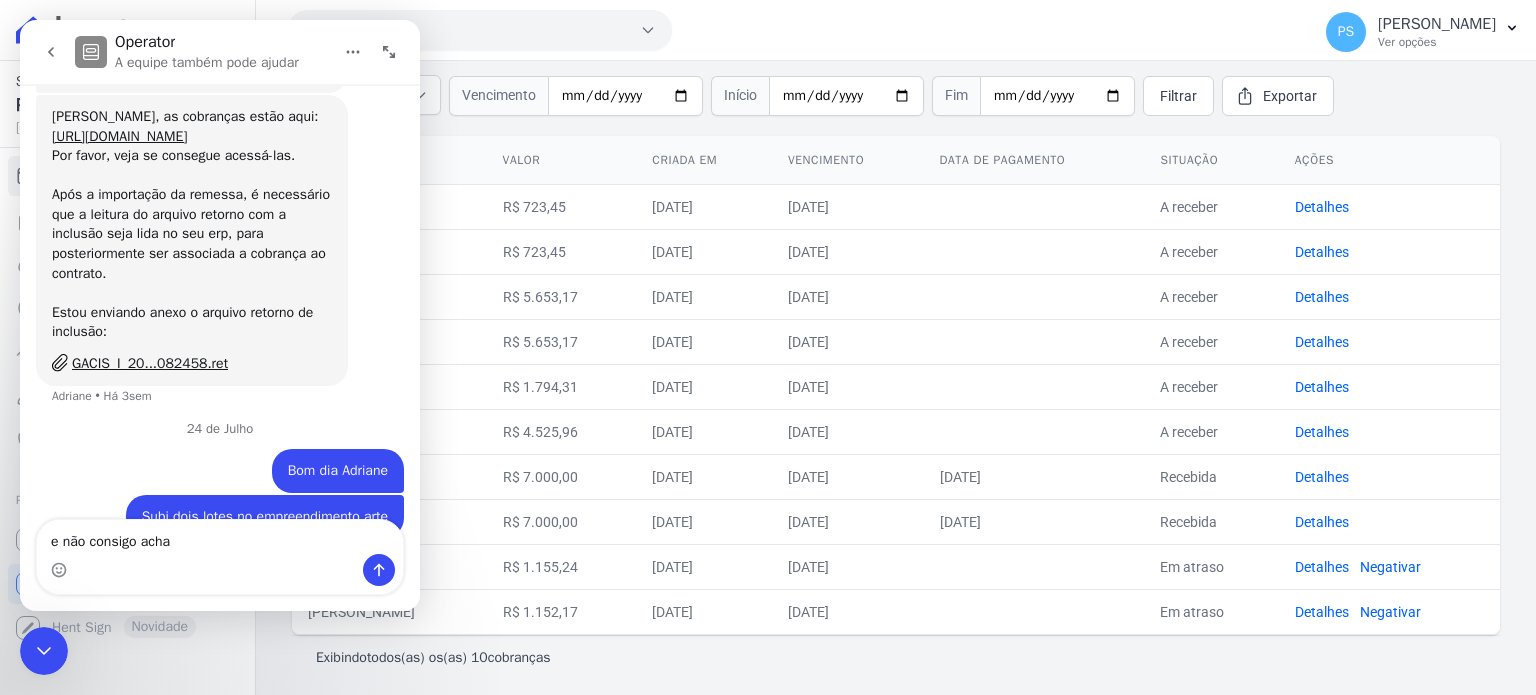 type on "e não consigo achar" 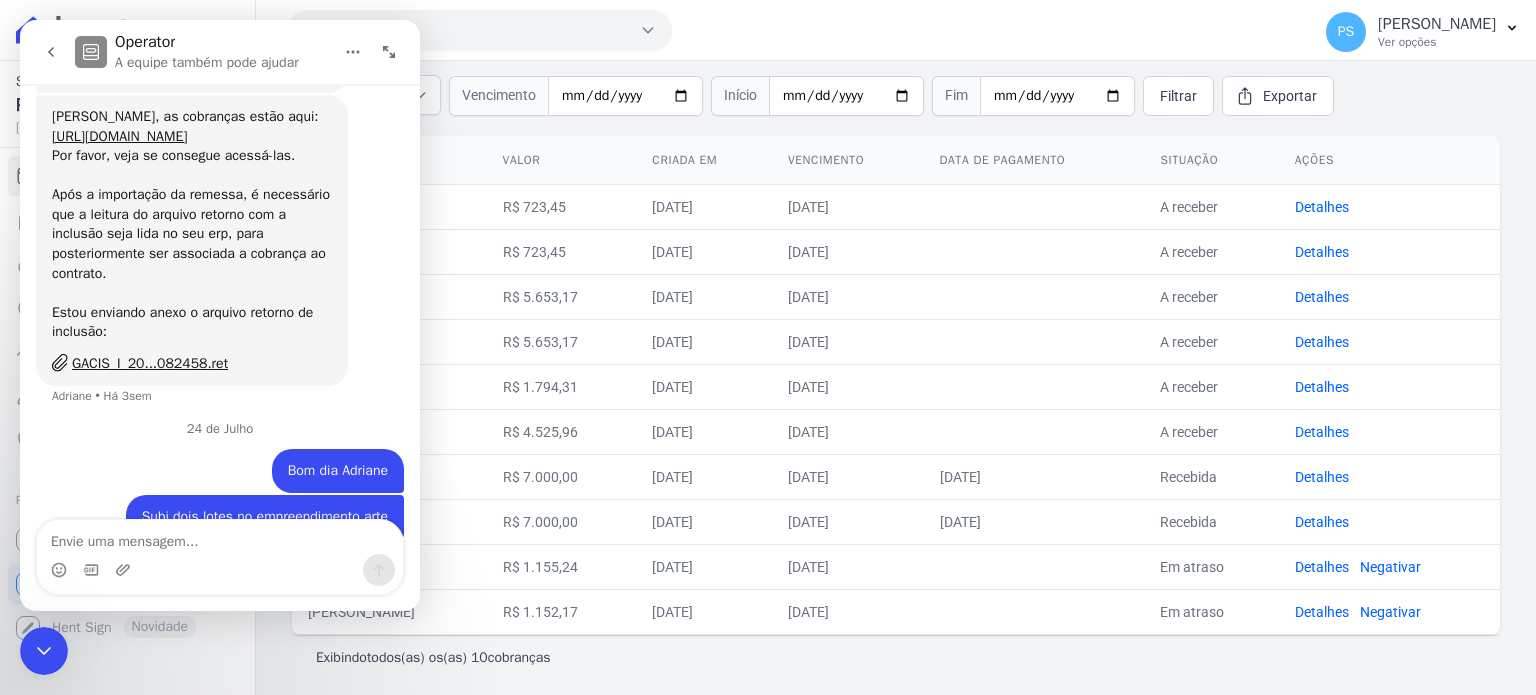 scroll, scrollTop: 589, scrollLeft: 0, axis: vertical 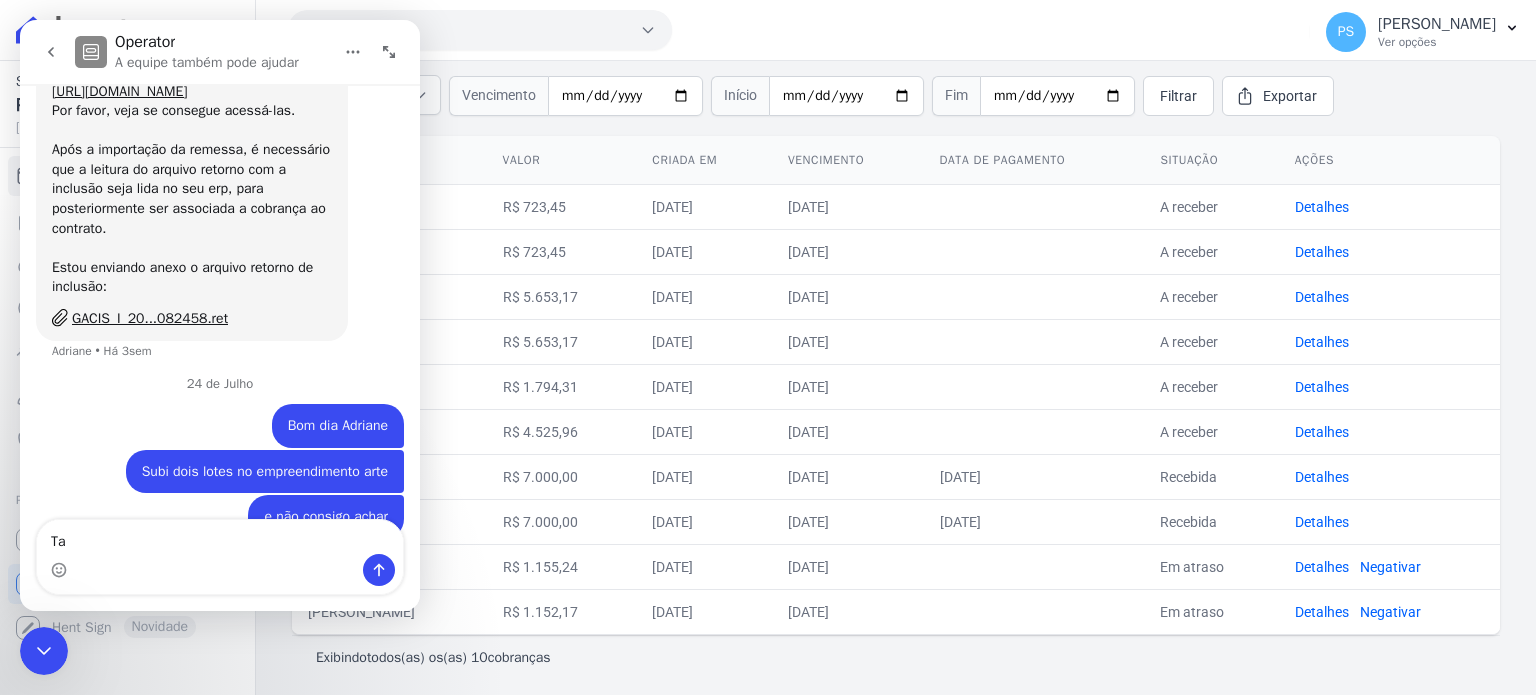 type on "T" 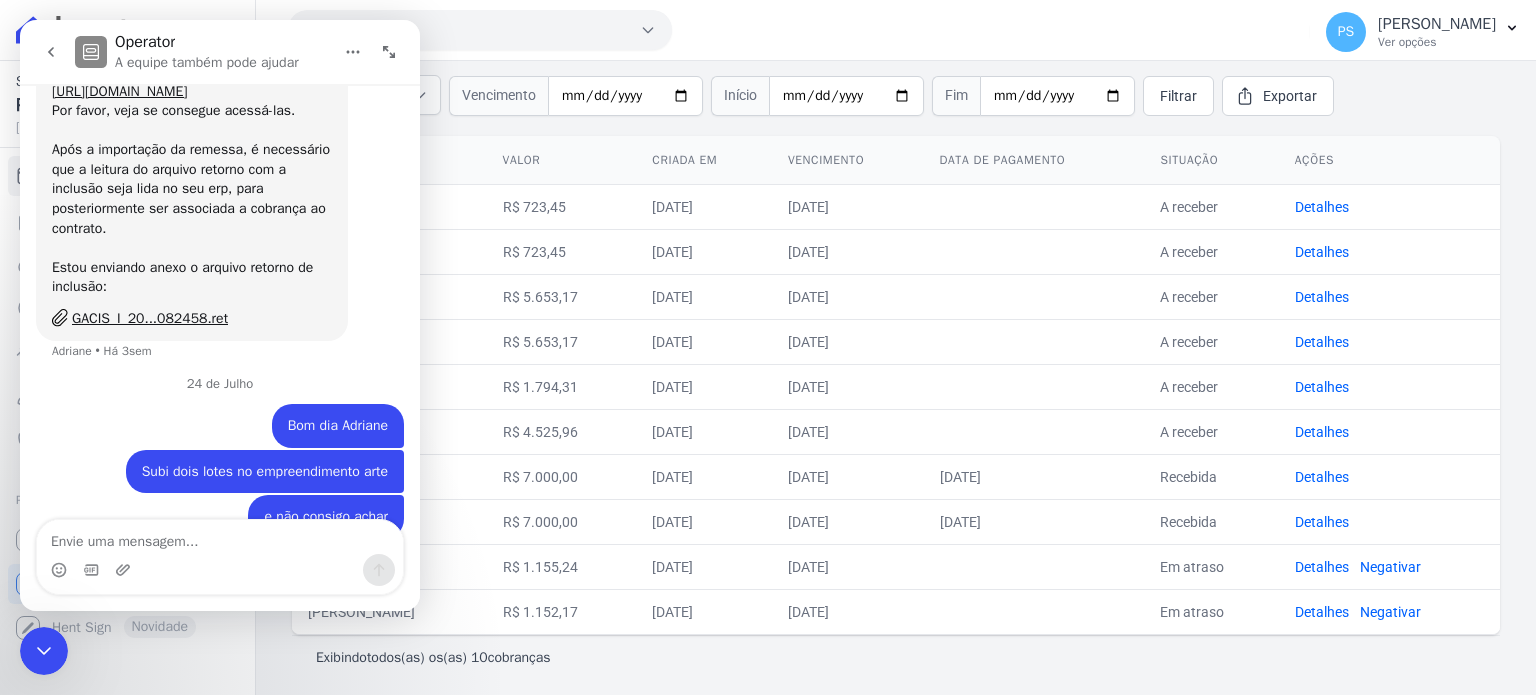 type on "v" 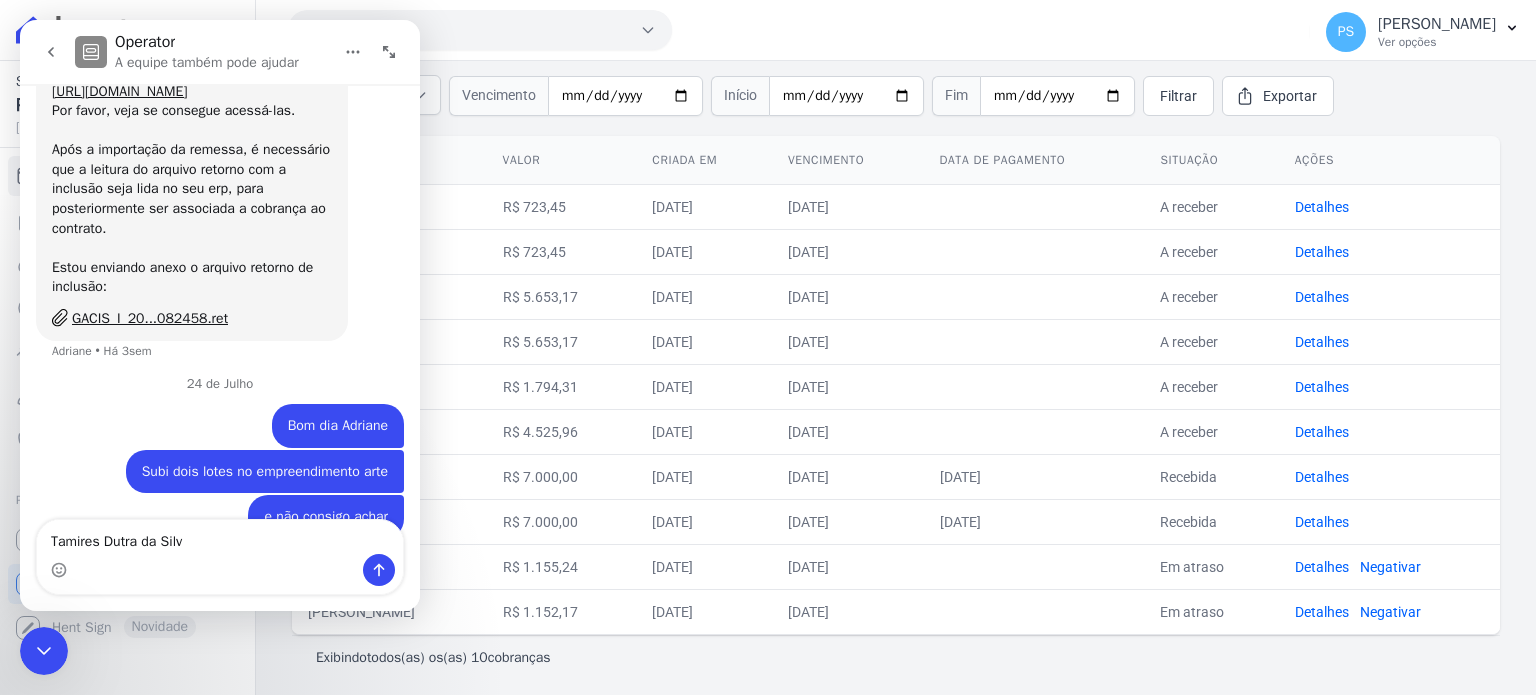 type on "[PERSON_NAME]" 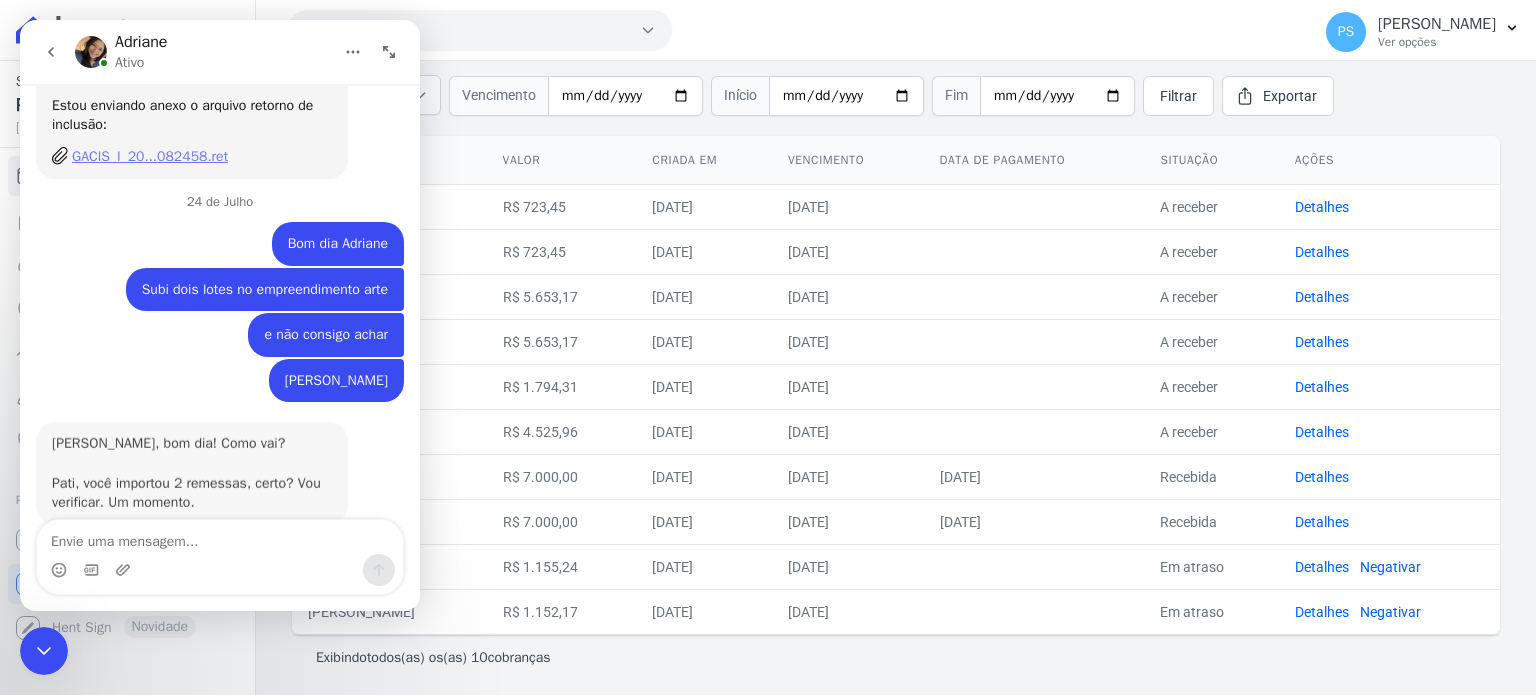 scroll, scrollTop: 753, scrollLeft: 0, axis: vertical 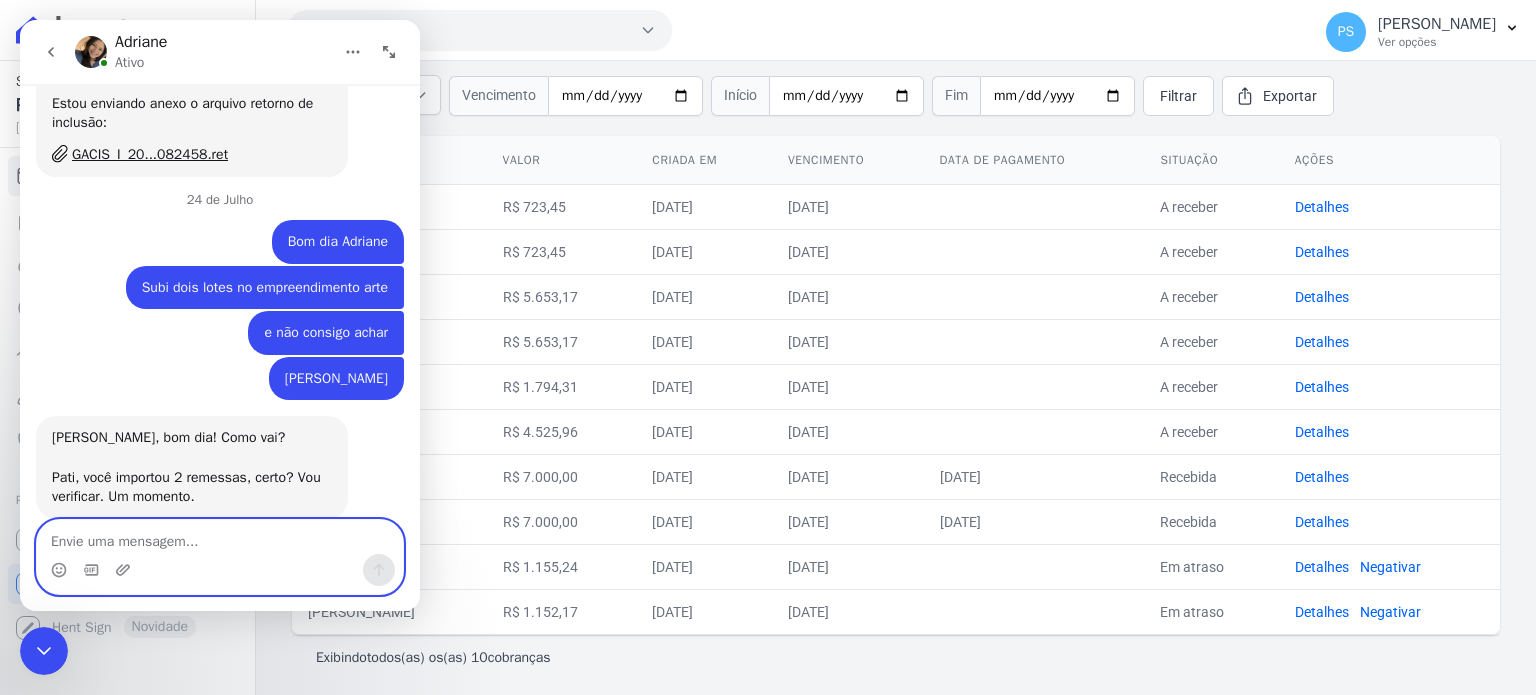 click at bounding box center [220, 537] 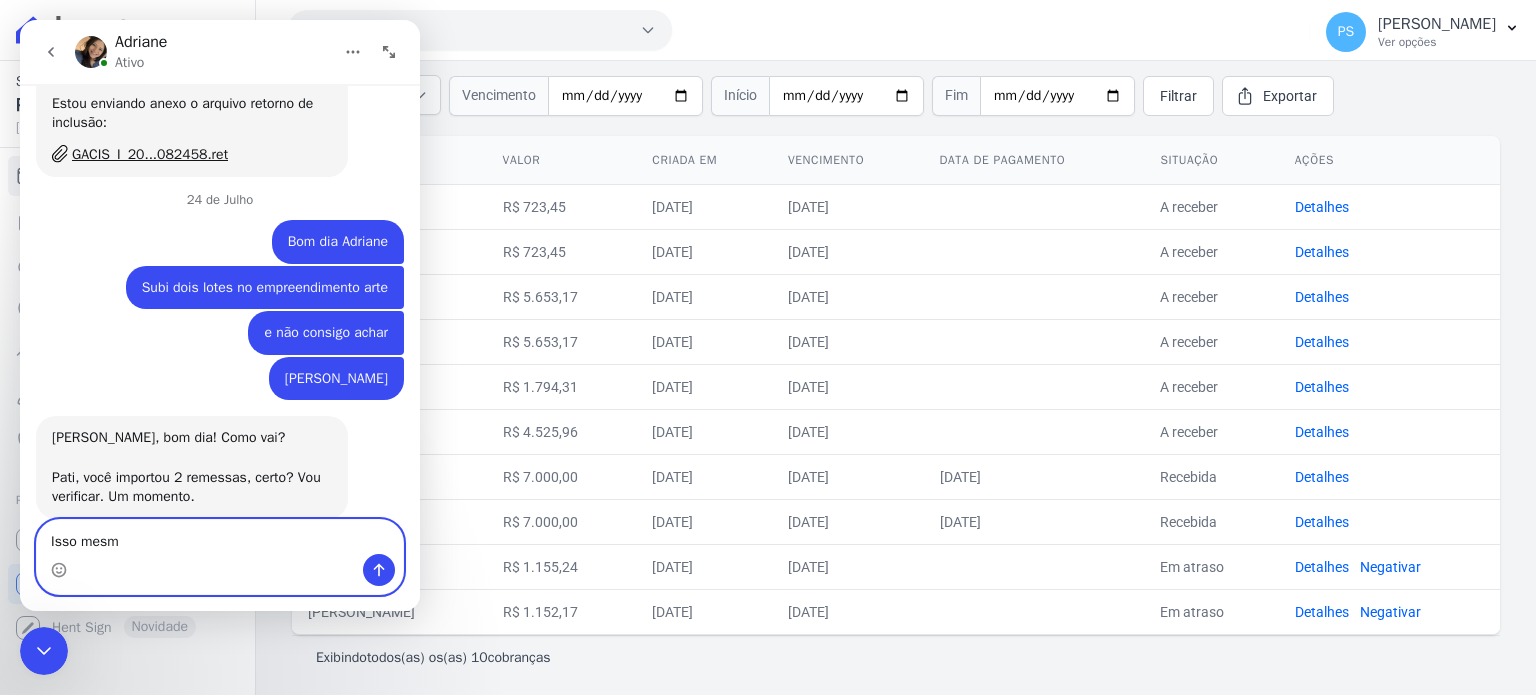 type on "Isso mesmo" 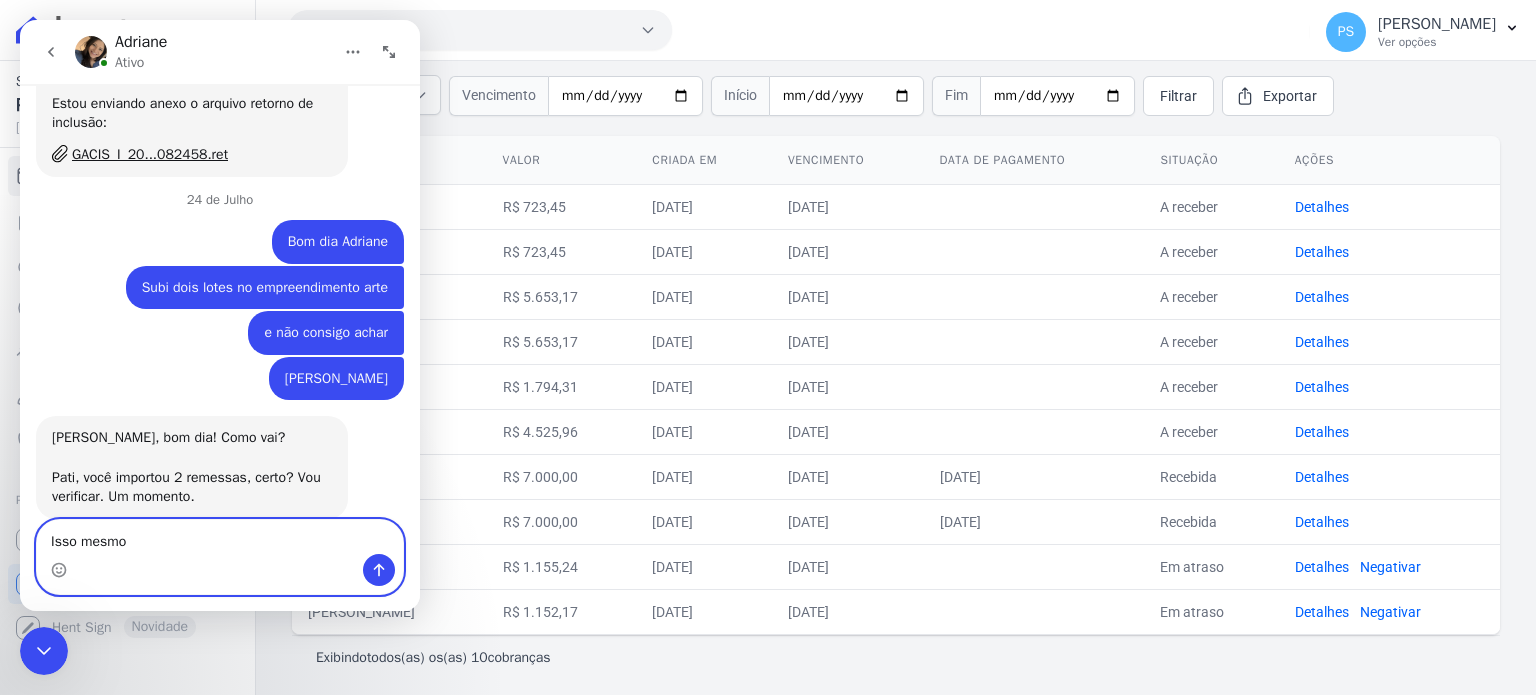 type 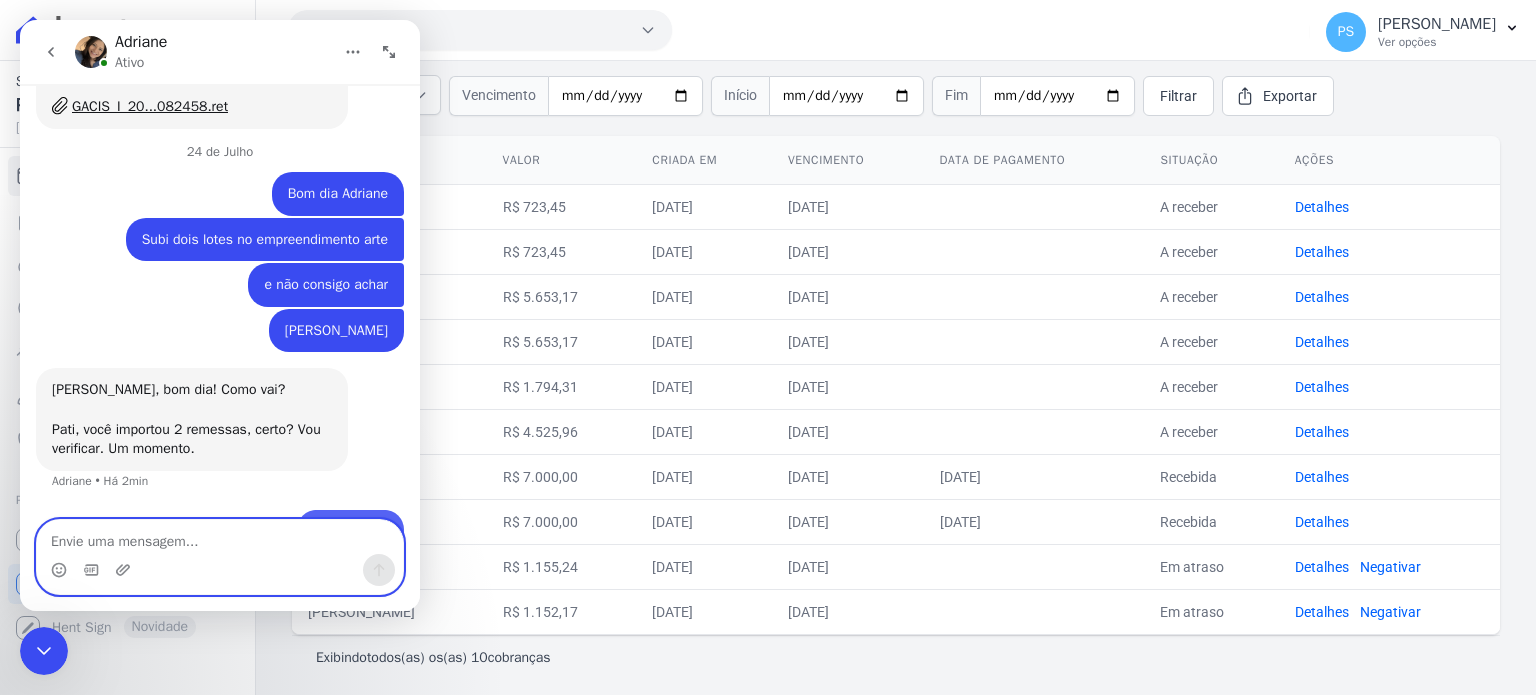 scroll, scrollTop: 813, scrollLeft: 0, axis: vertical 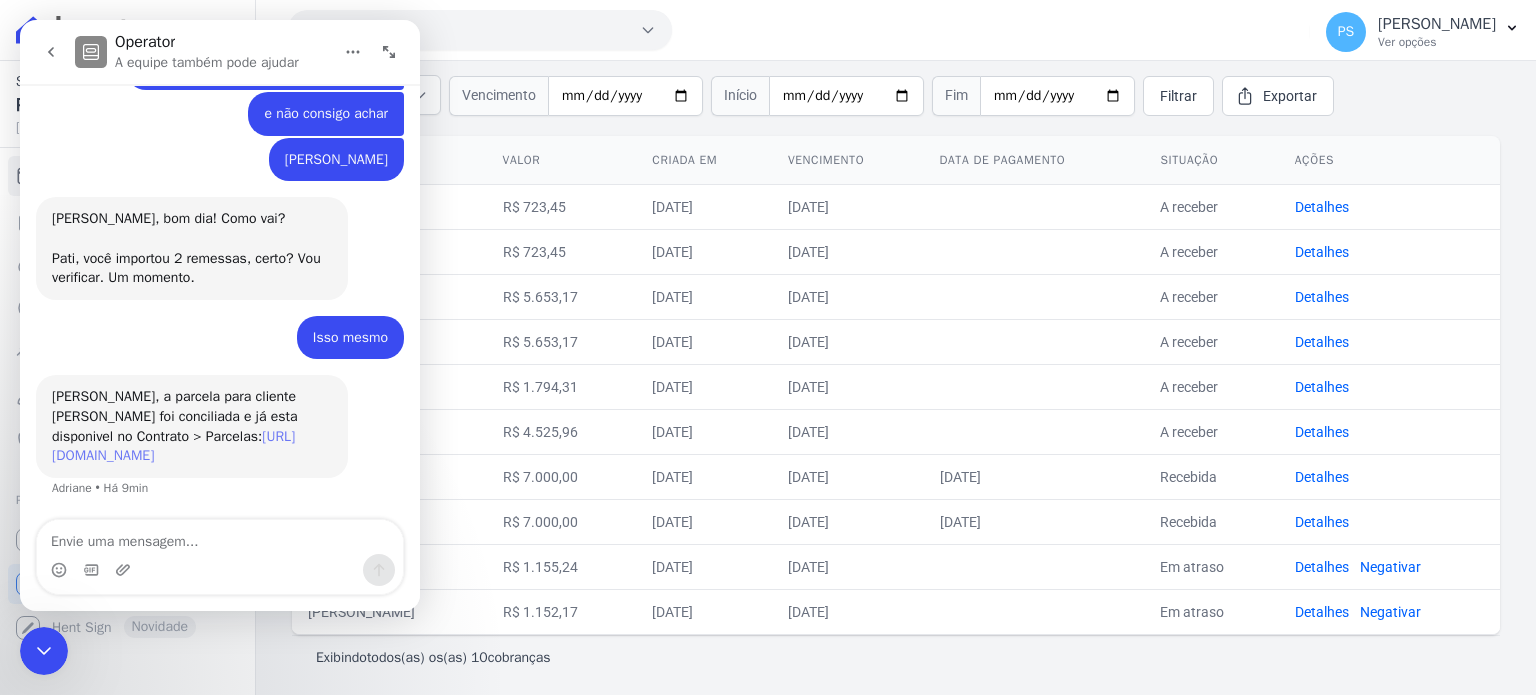 click on "[URL][DOMAIN_NAME]" at bounding box center (173, 446) 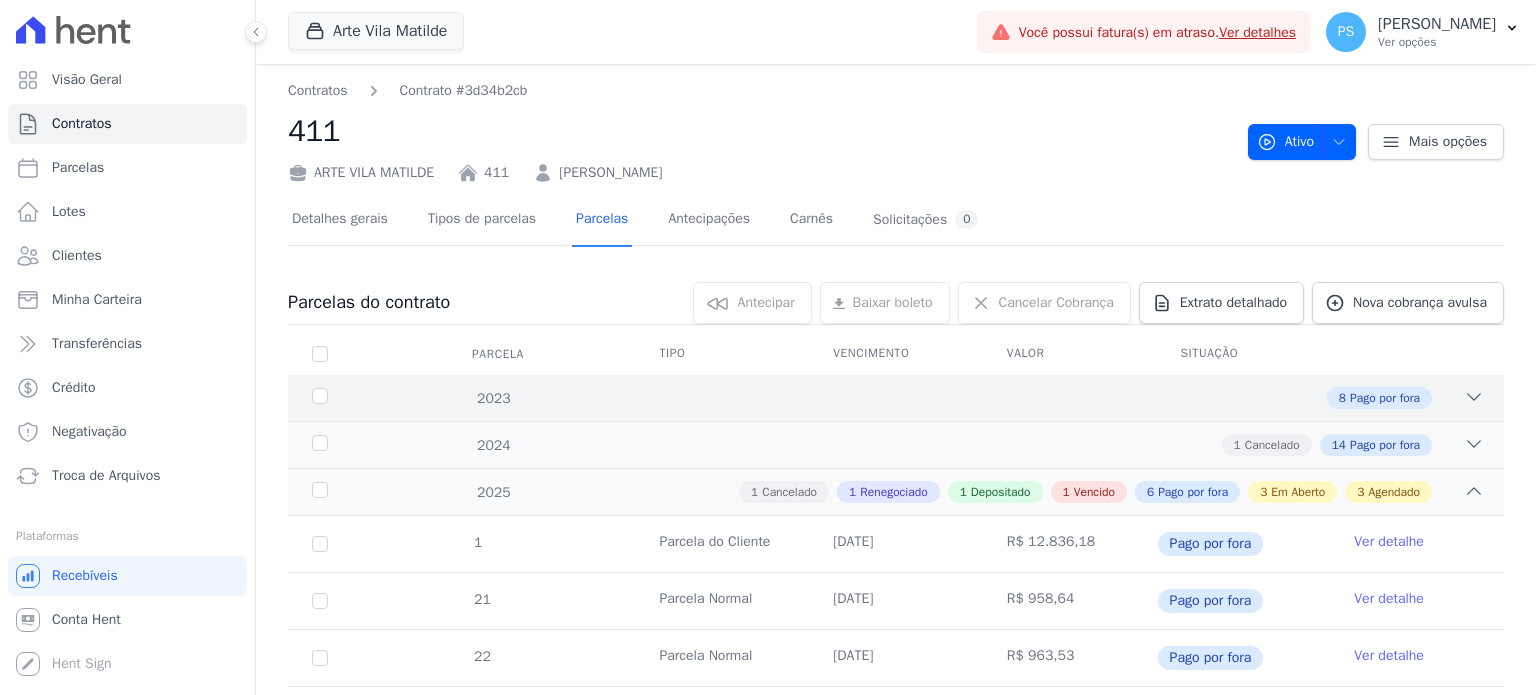 scroll, scrollTop: 0, scrollLeft: 0, axis: both 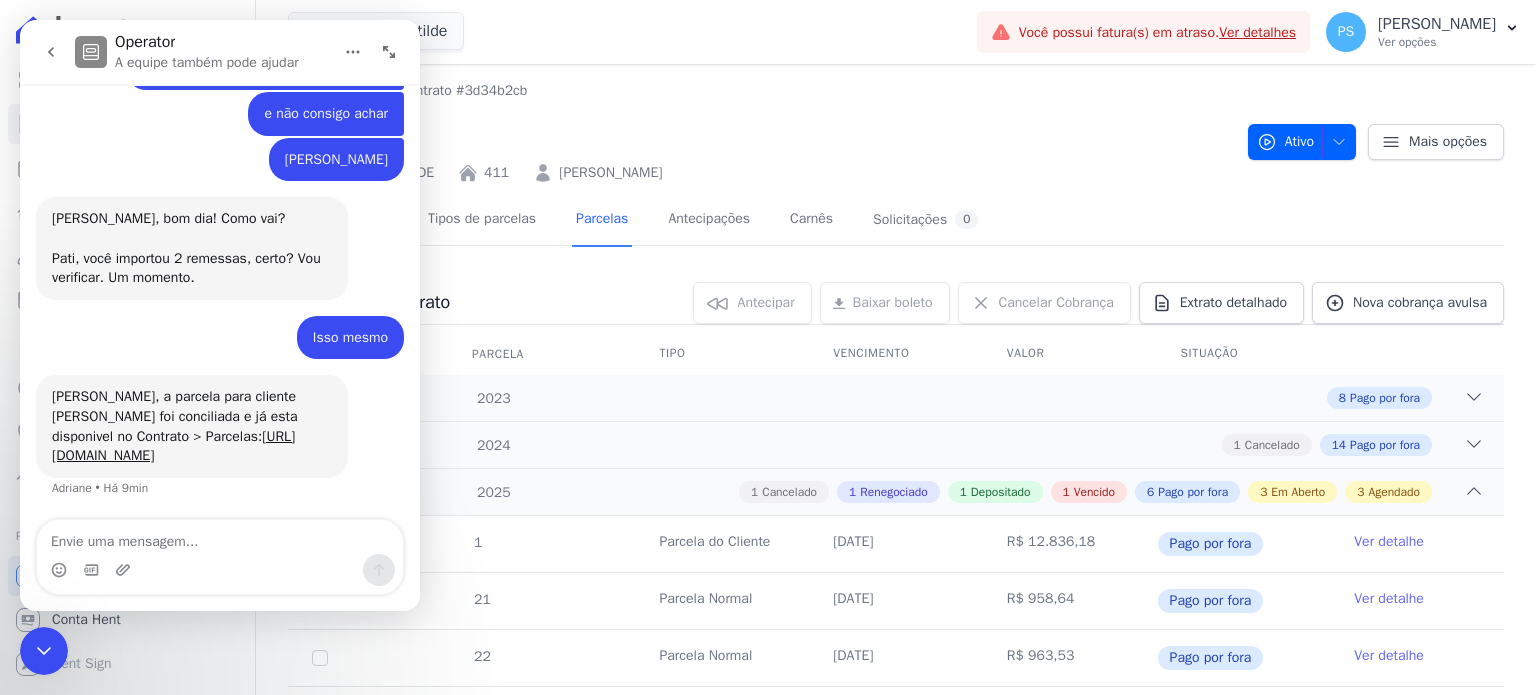 click at bounding box center [389, 52] 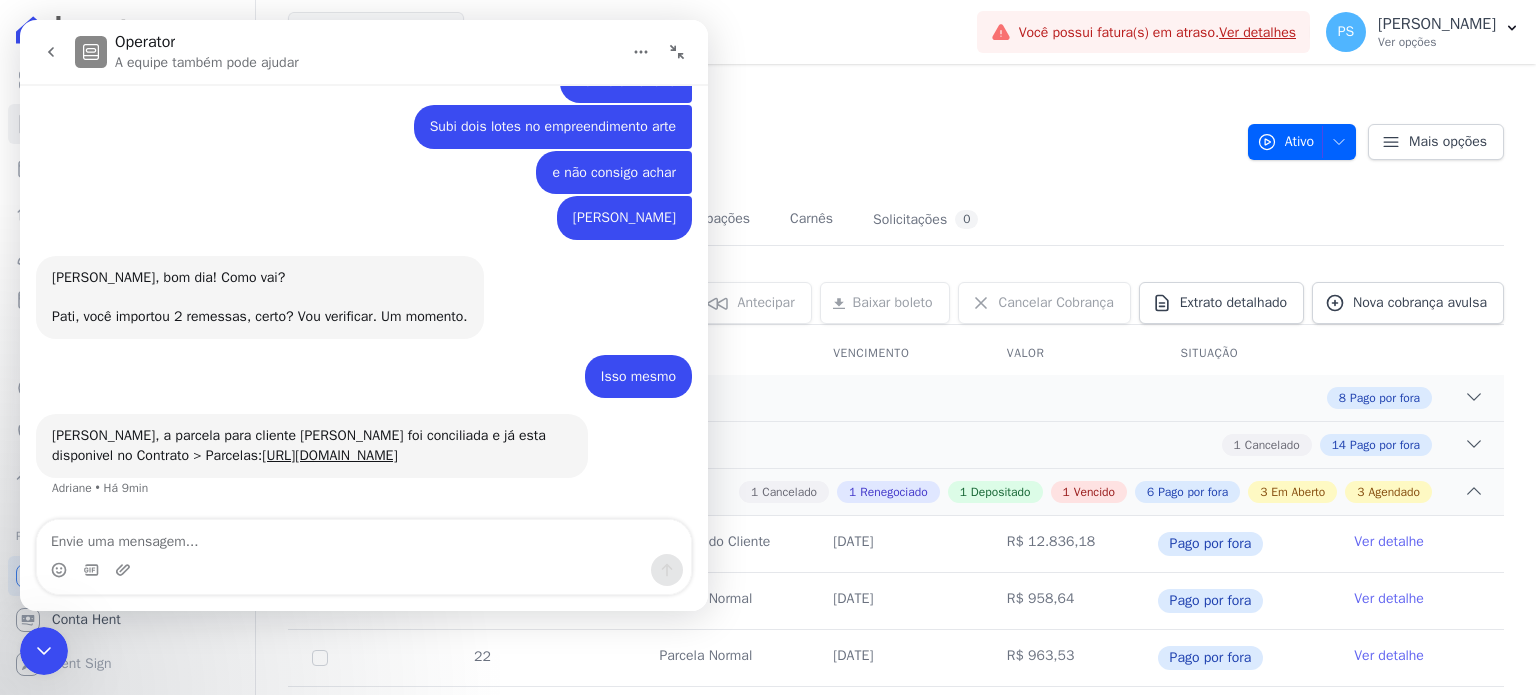scroll, scrollTop: 755, scrollLeft: 0, axis: vertical 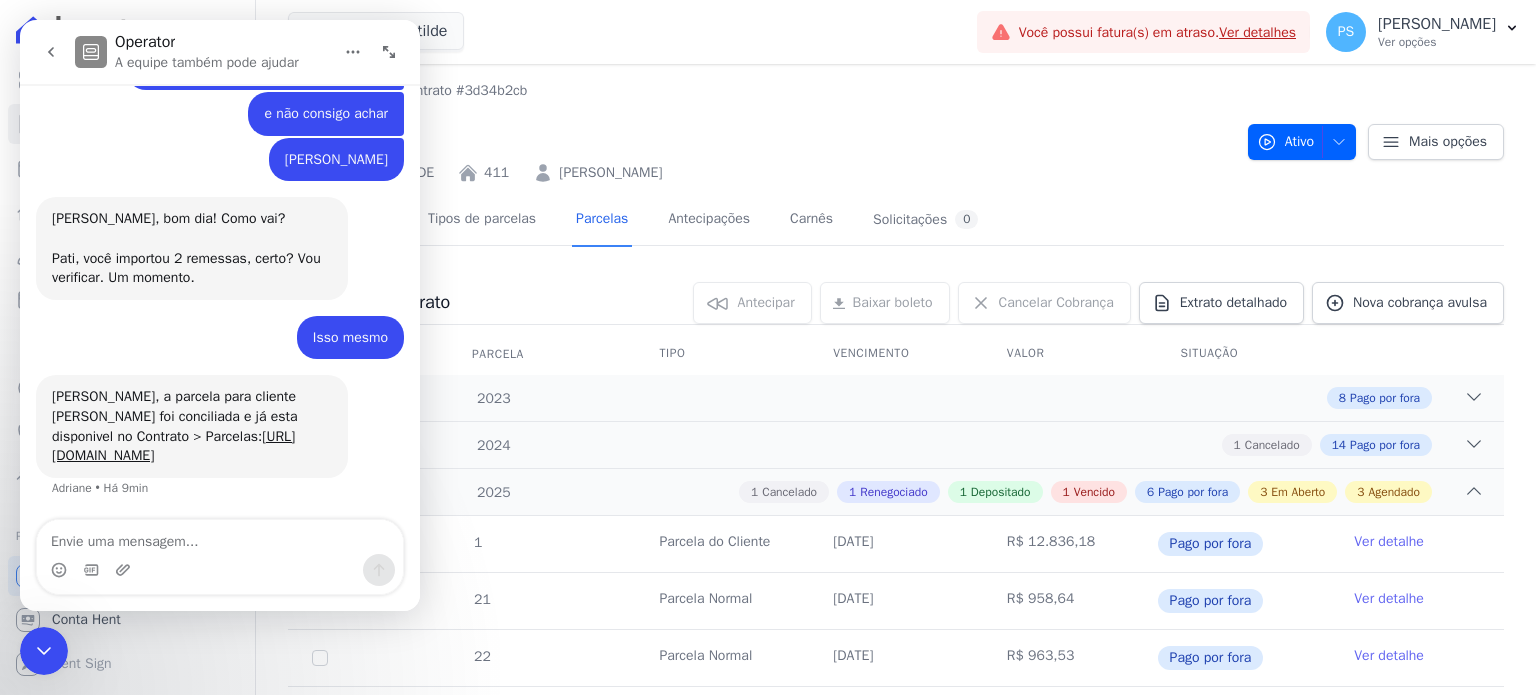 click on "411" at bounding box center [760, 131] 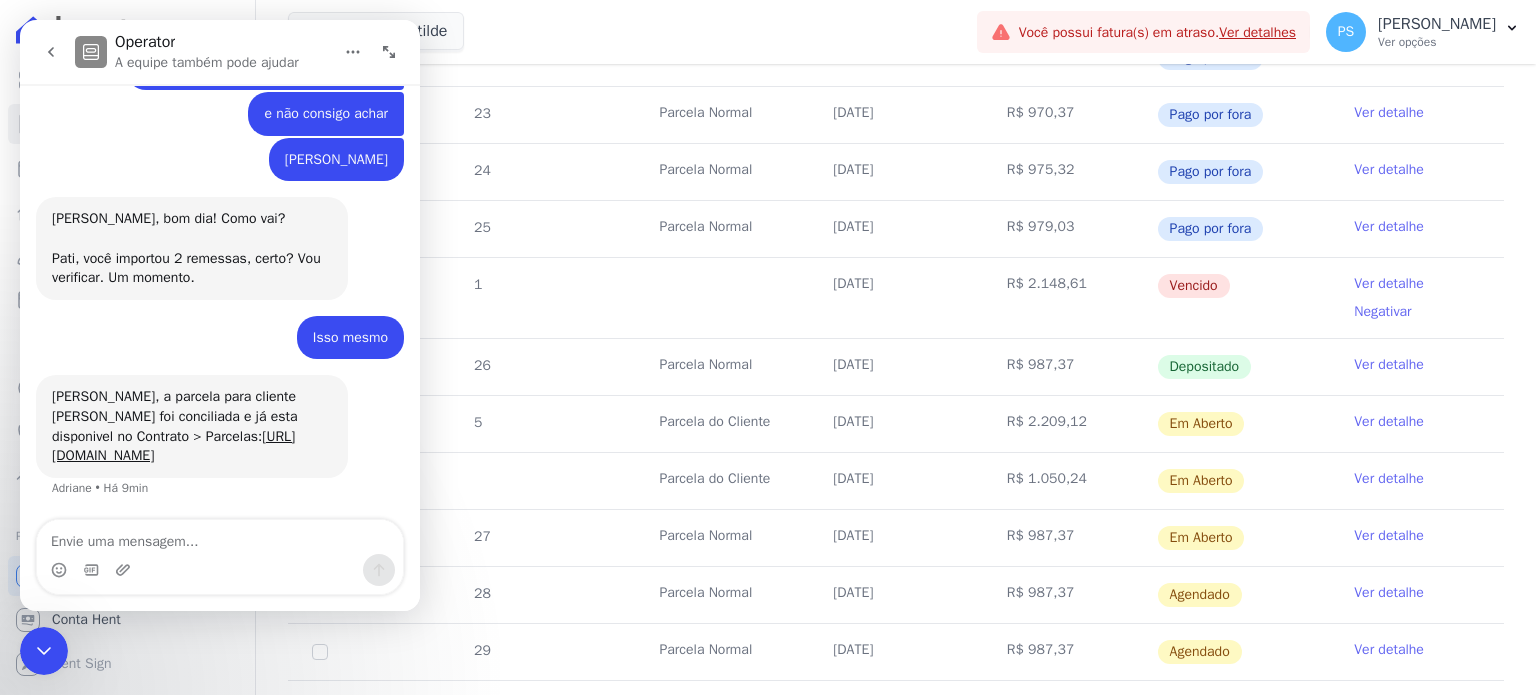 scroll, scrollTop: 100, scrollLeft: 0, axis: vertical 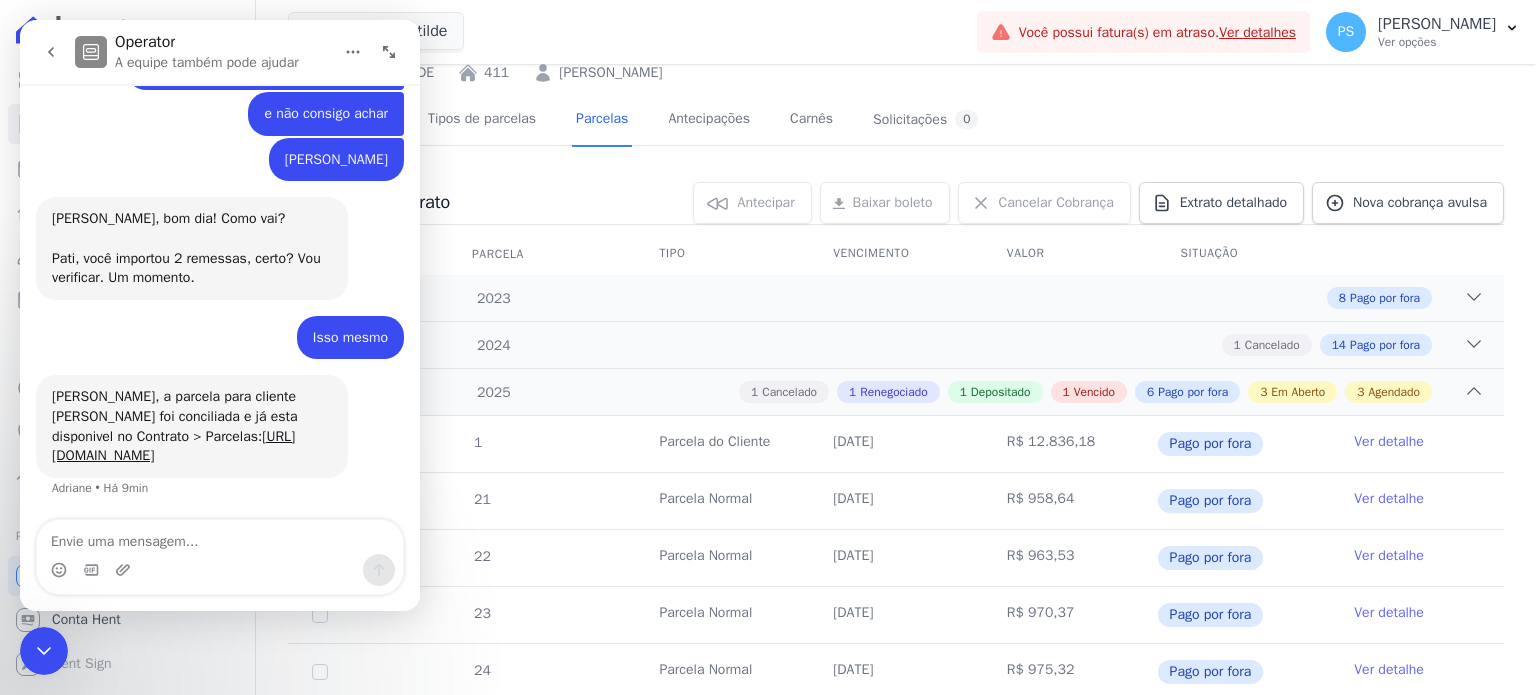 click 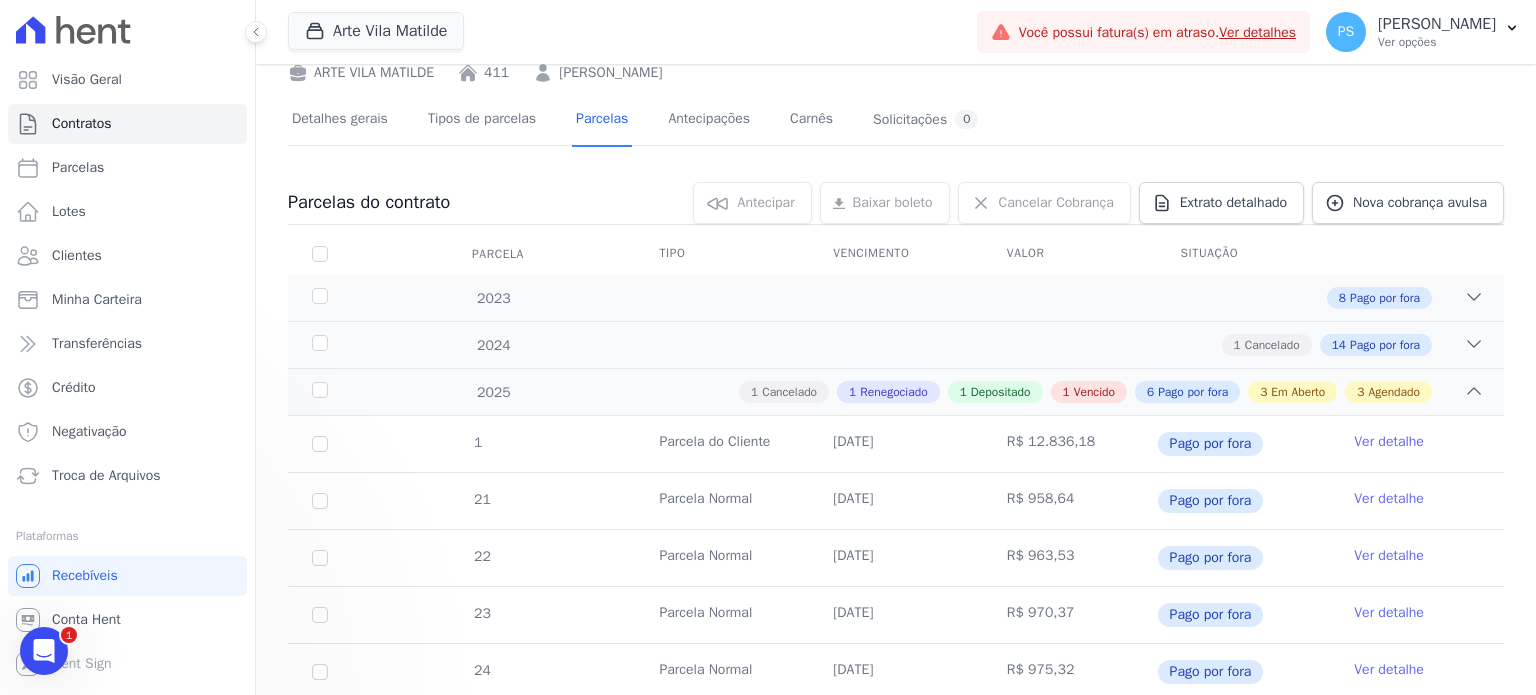 scroll, scrollTop: 0, scrollLeft: 0, axis: both 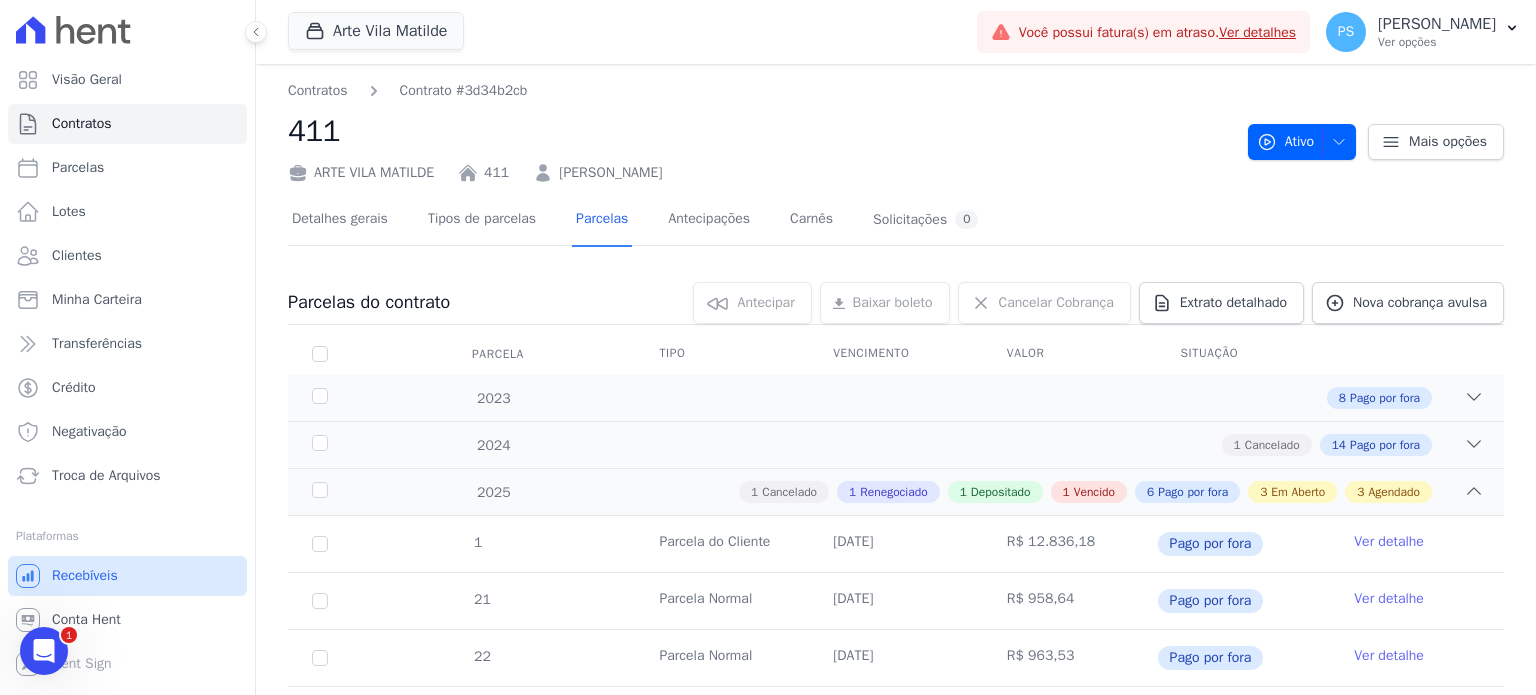 click on "Recebíveis" at bounding box center [127, 576] 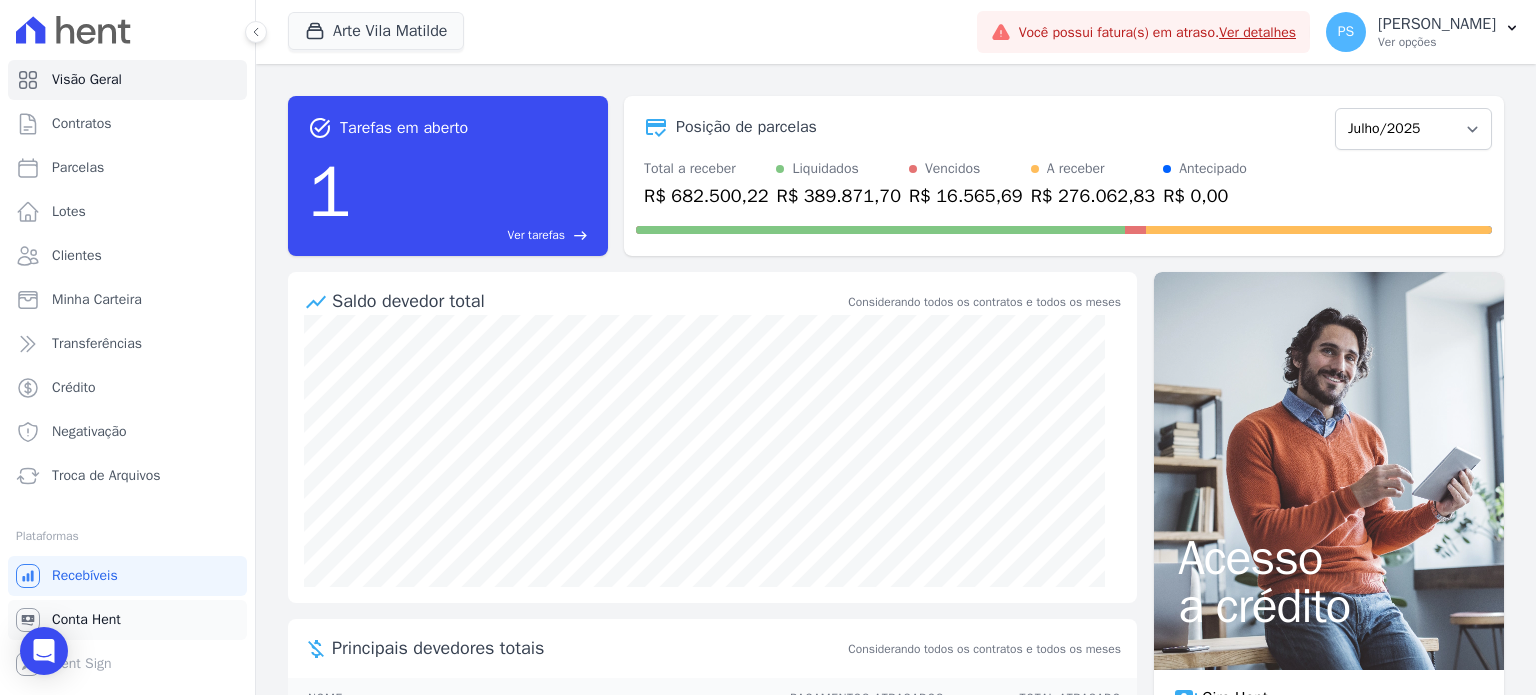 click on "Conta Hent" at bounding box center [127, 620] 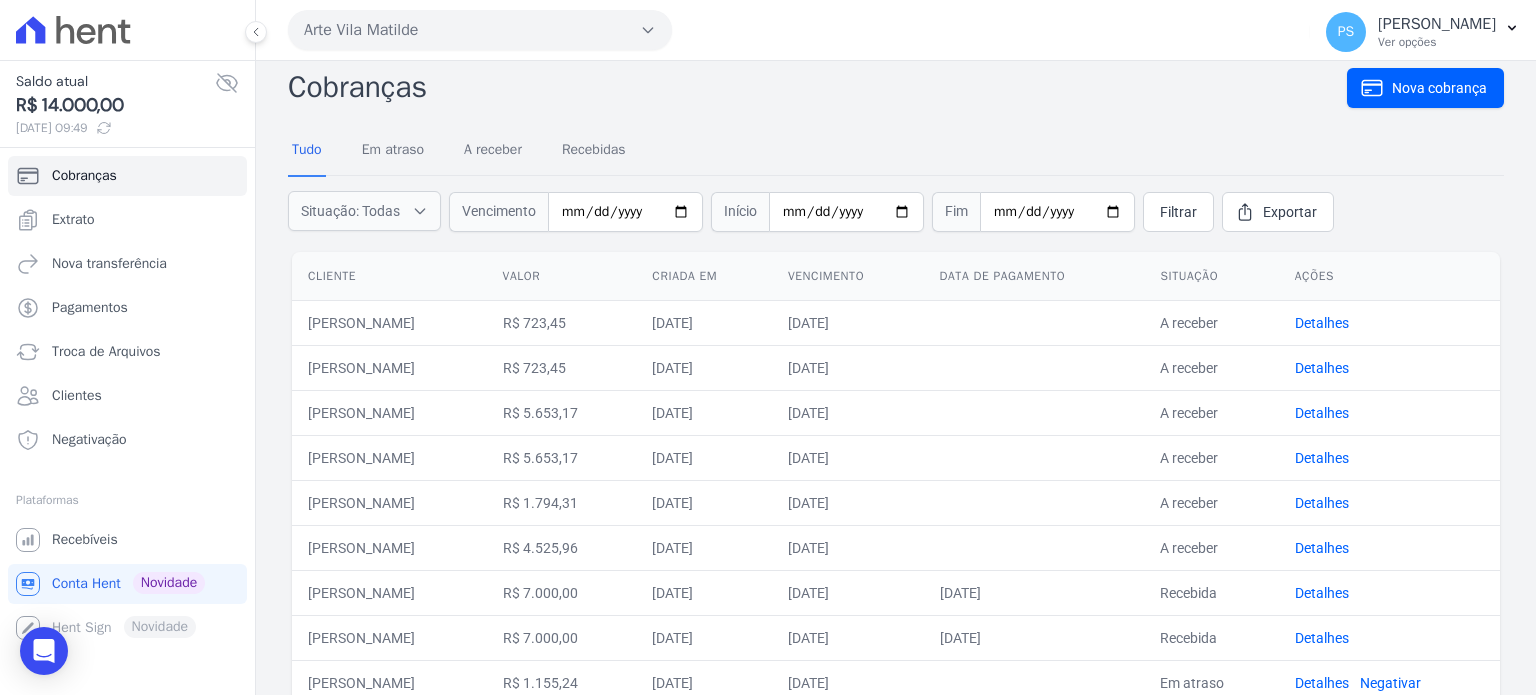 scroll, scrollTop: 0, scrollLeft: 0, axis: both 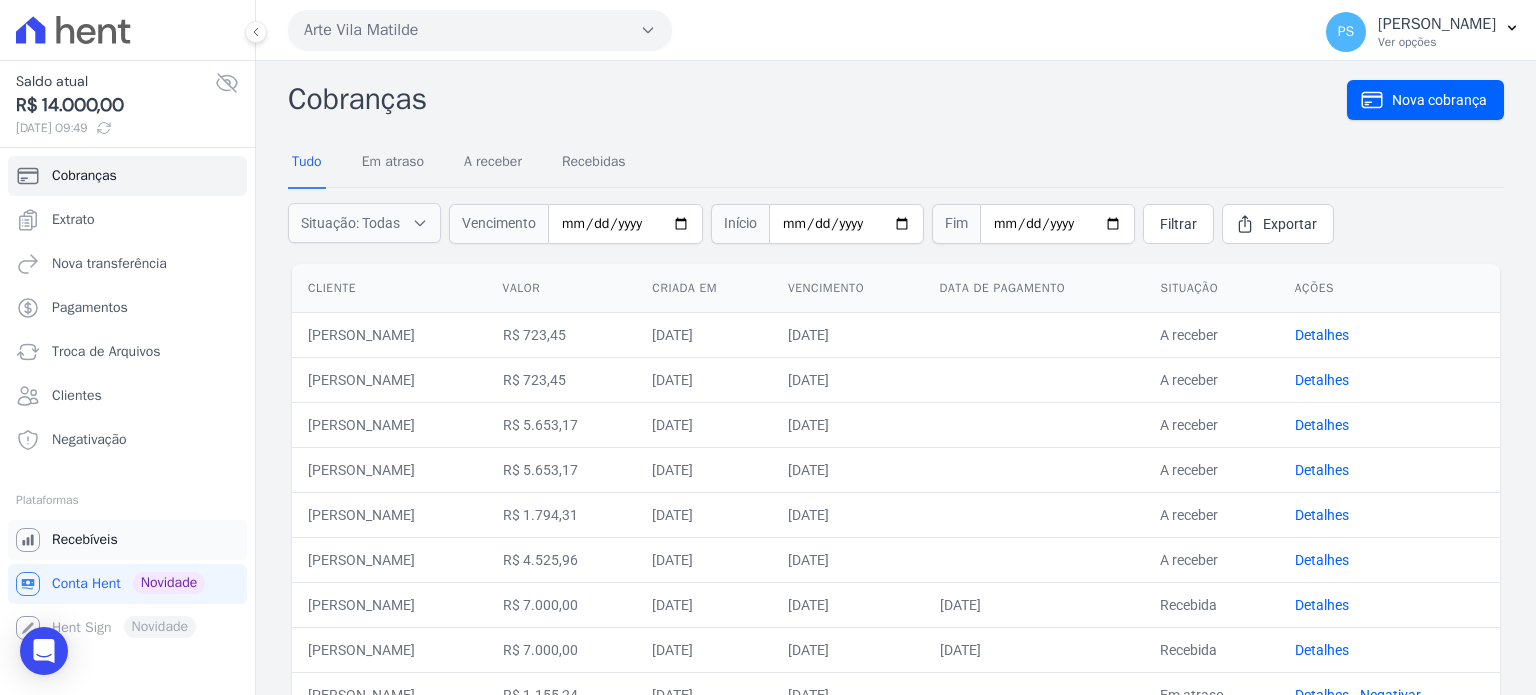 click on "Recebíveis" at bounding box center [85, 540] 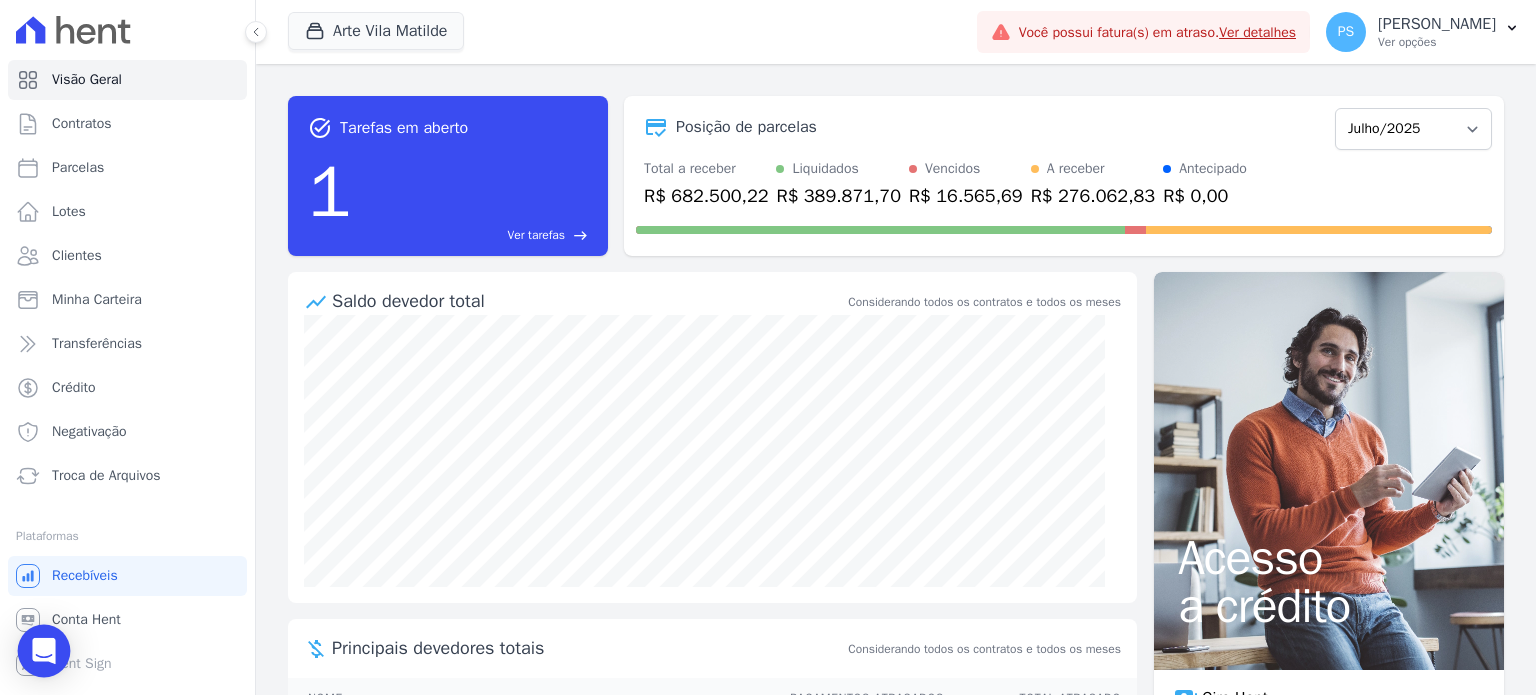 click 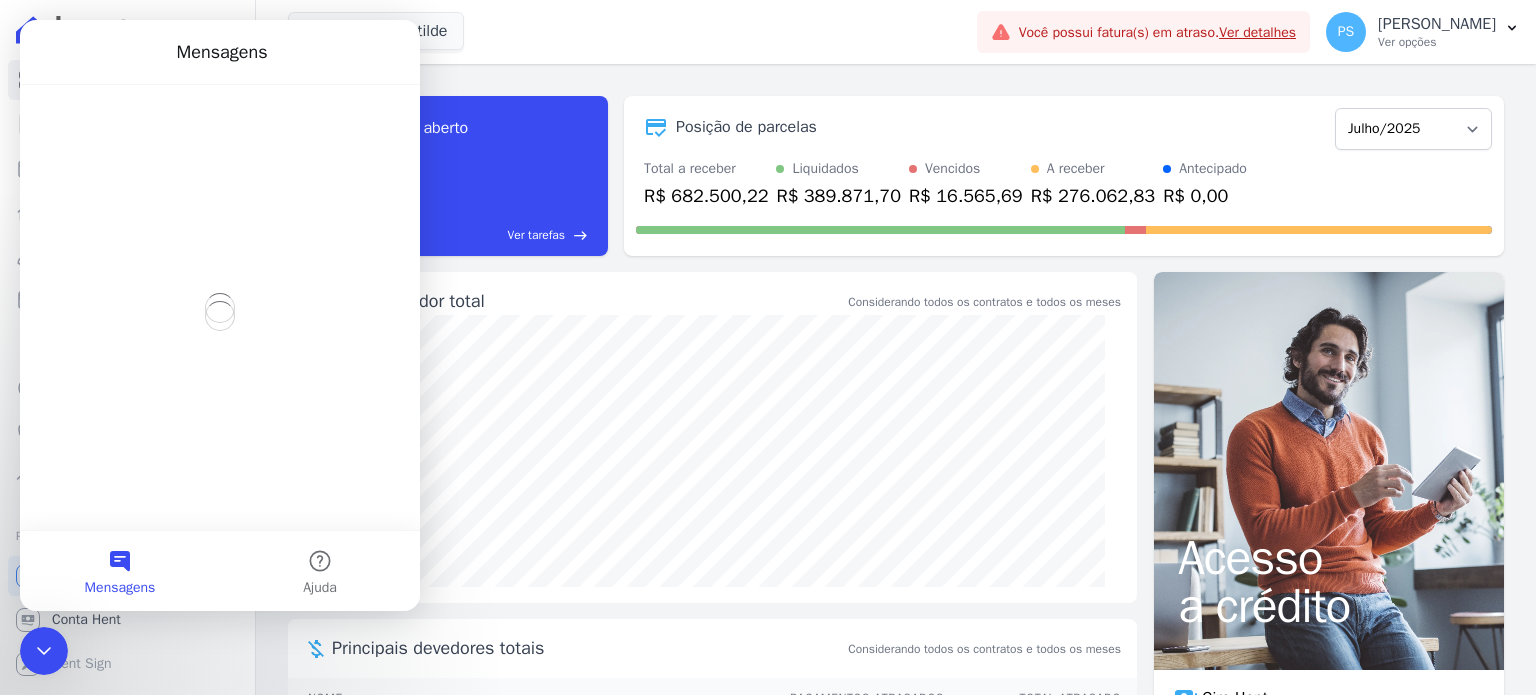 scroll, scrollTop: 0, scrollLeft: 0, axis: both 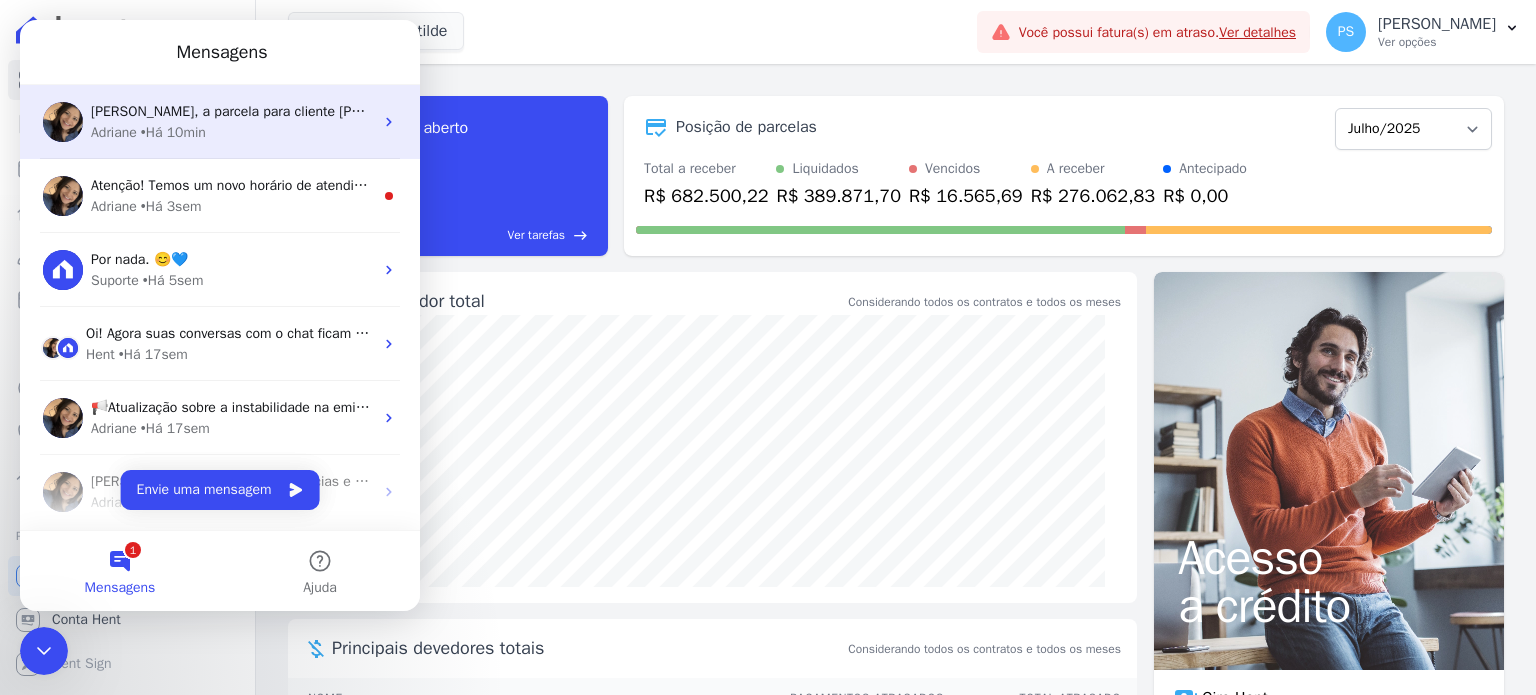 click on "Adriane •  Há 10min" at bounding box center [232, 132] 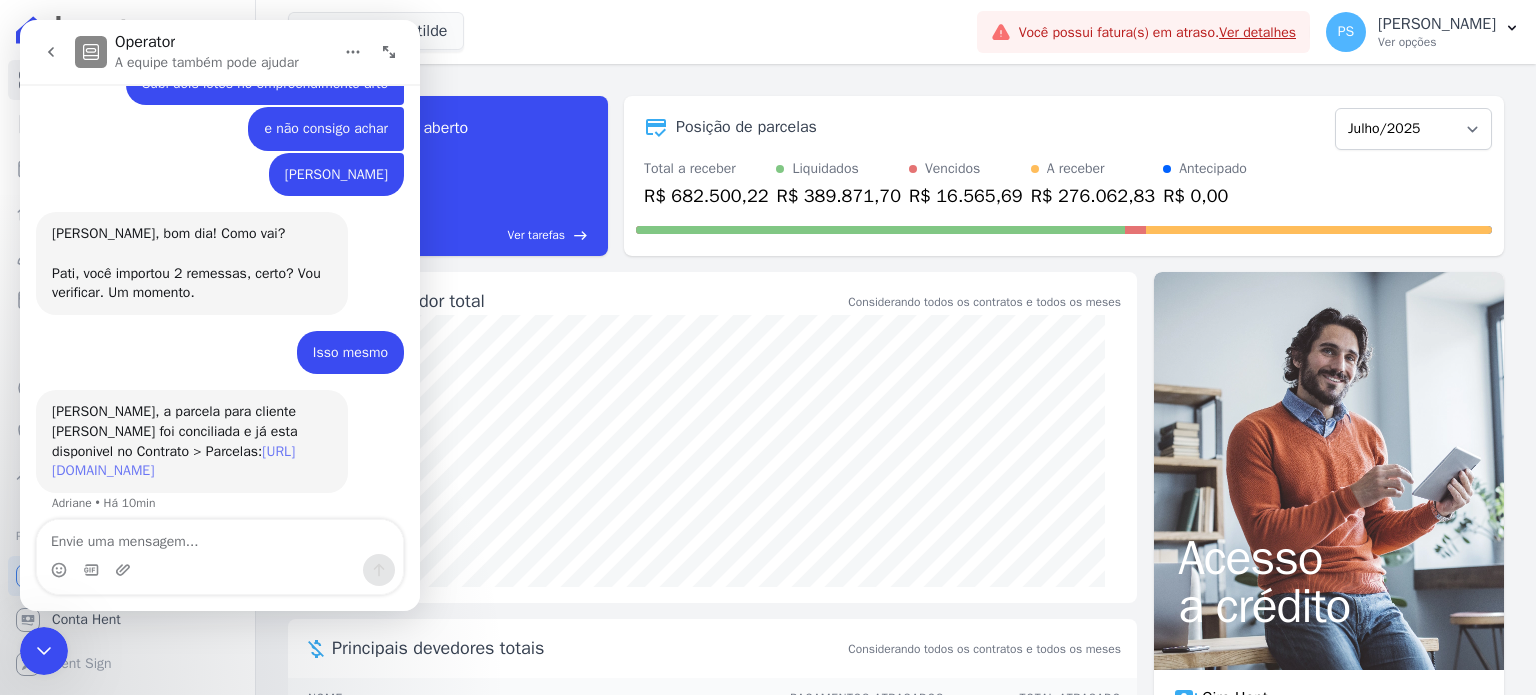 scroll, scrollTop: 990, scrollLeft: 0, axis: vertical 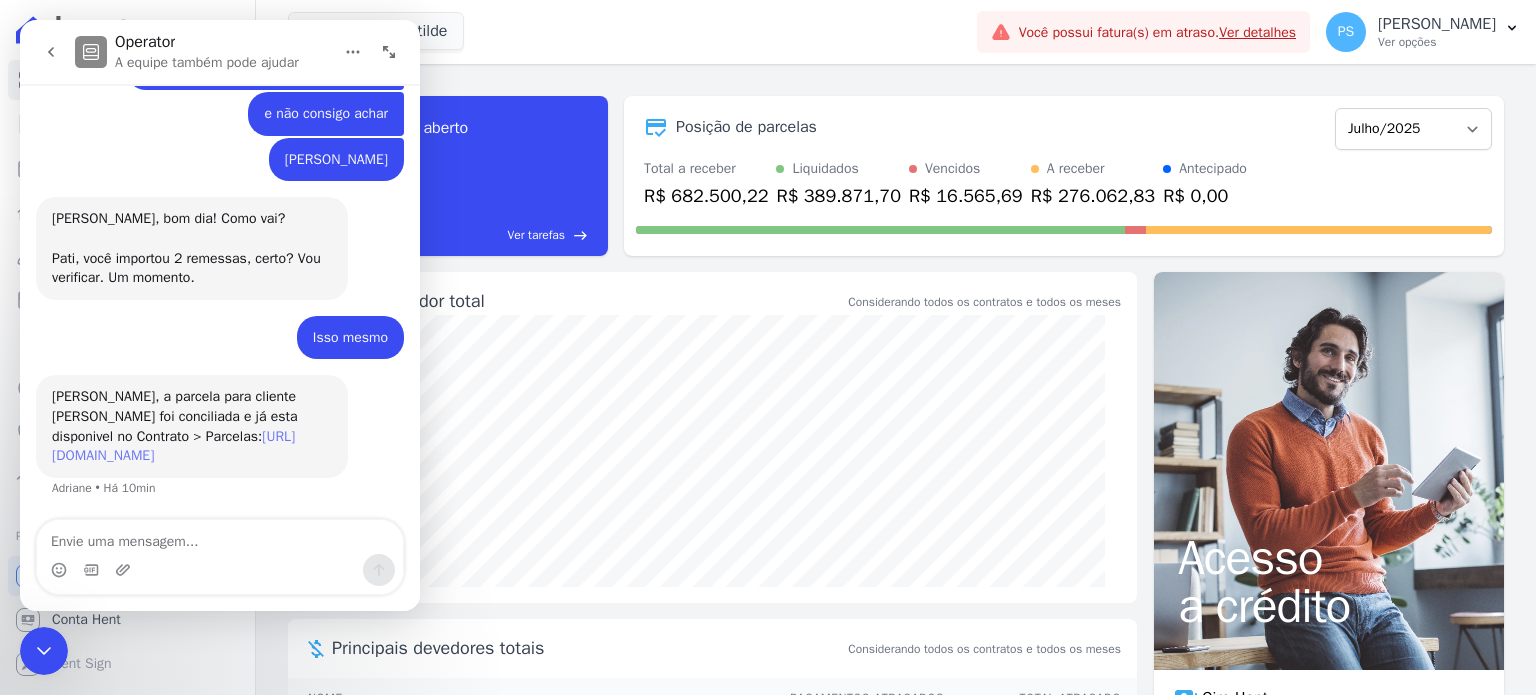 click on "[URL][DOMAIN_NAME]" at bounding box center (173, 446) 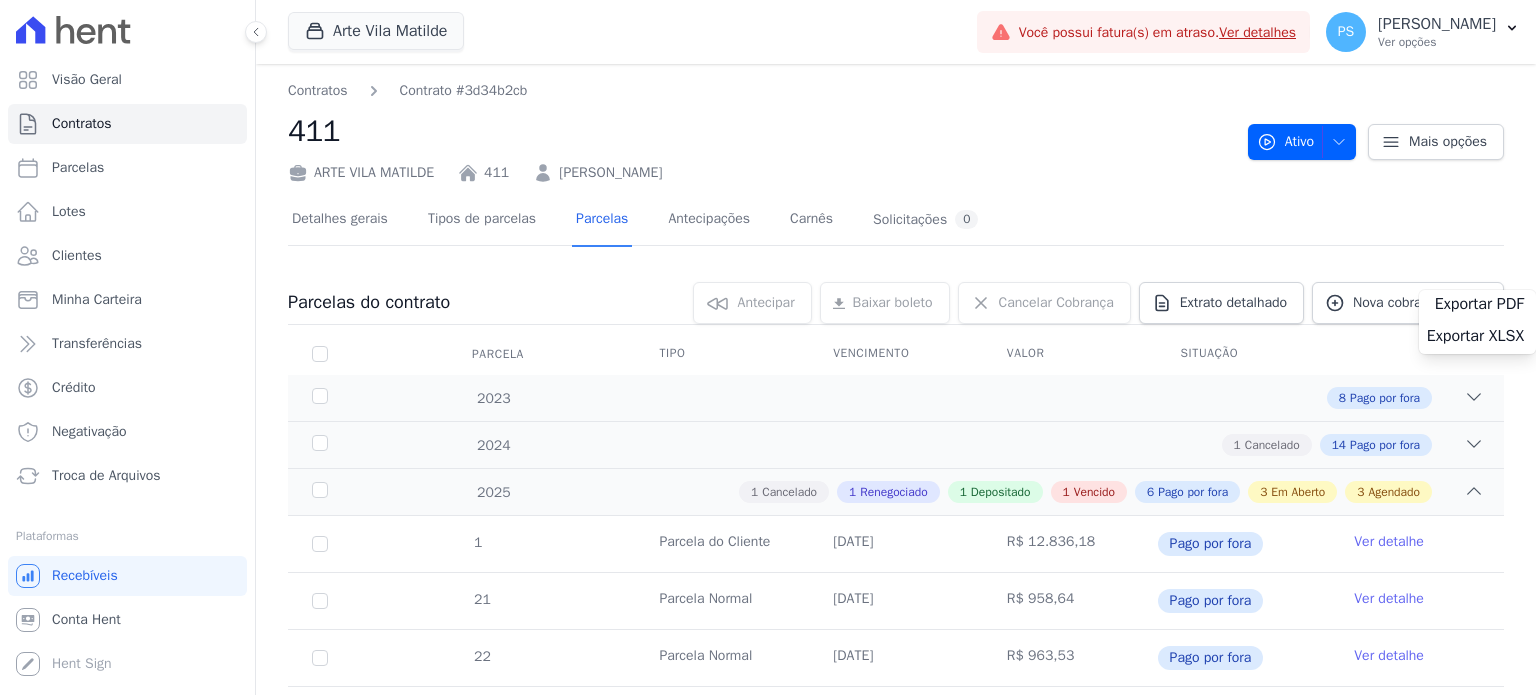 scroll, scrollTop: 0, scrollLeft: 0, axis: both 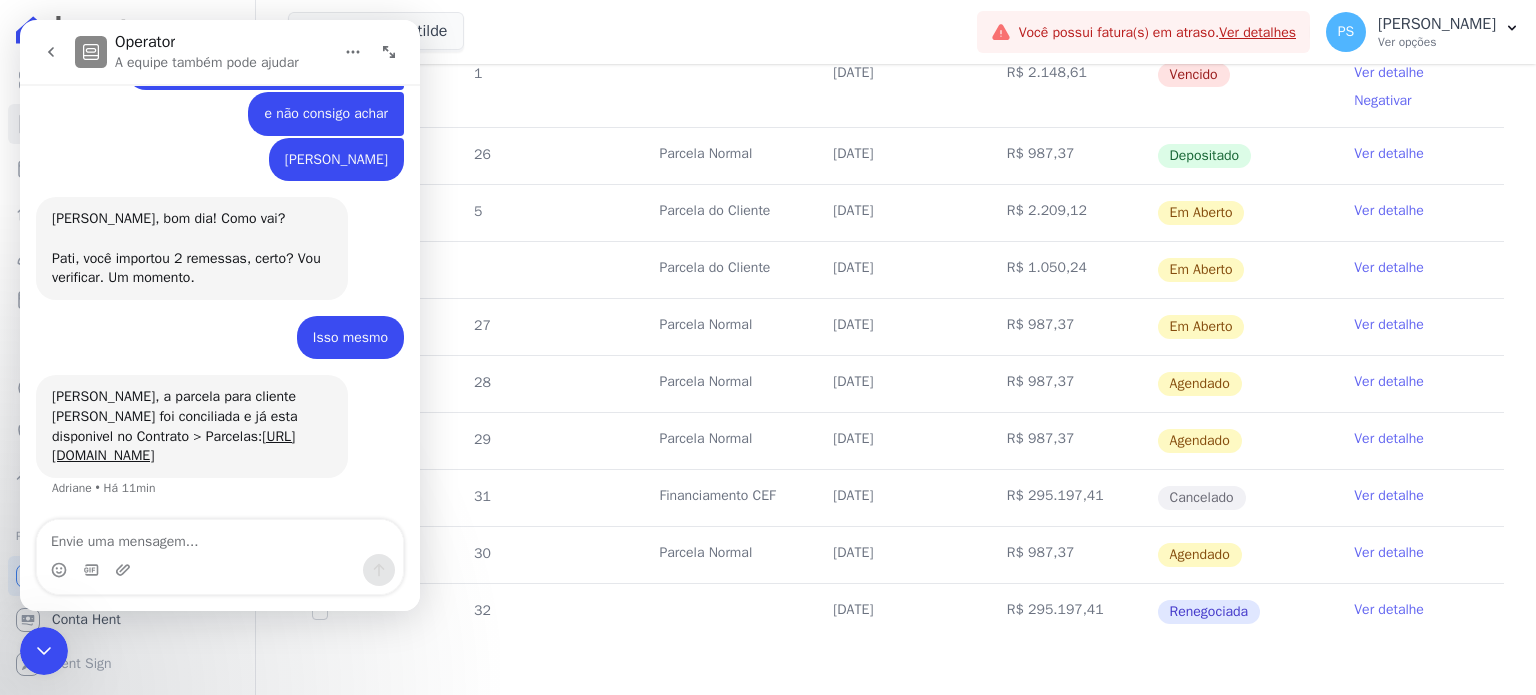 click on "Ver detalhe" at bounding box center (1389, 268) 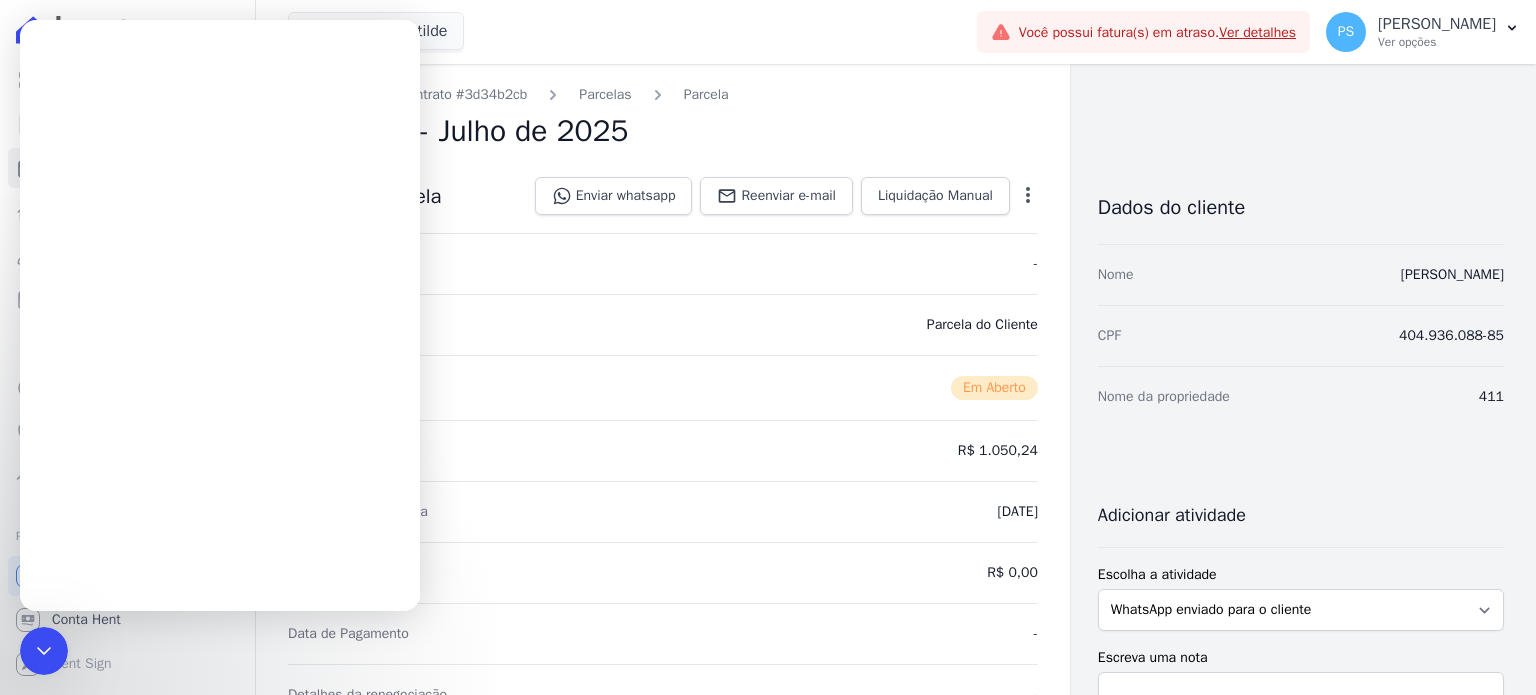 scroll, scrollTop: 0, scrollLeft: 0, axis: both 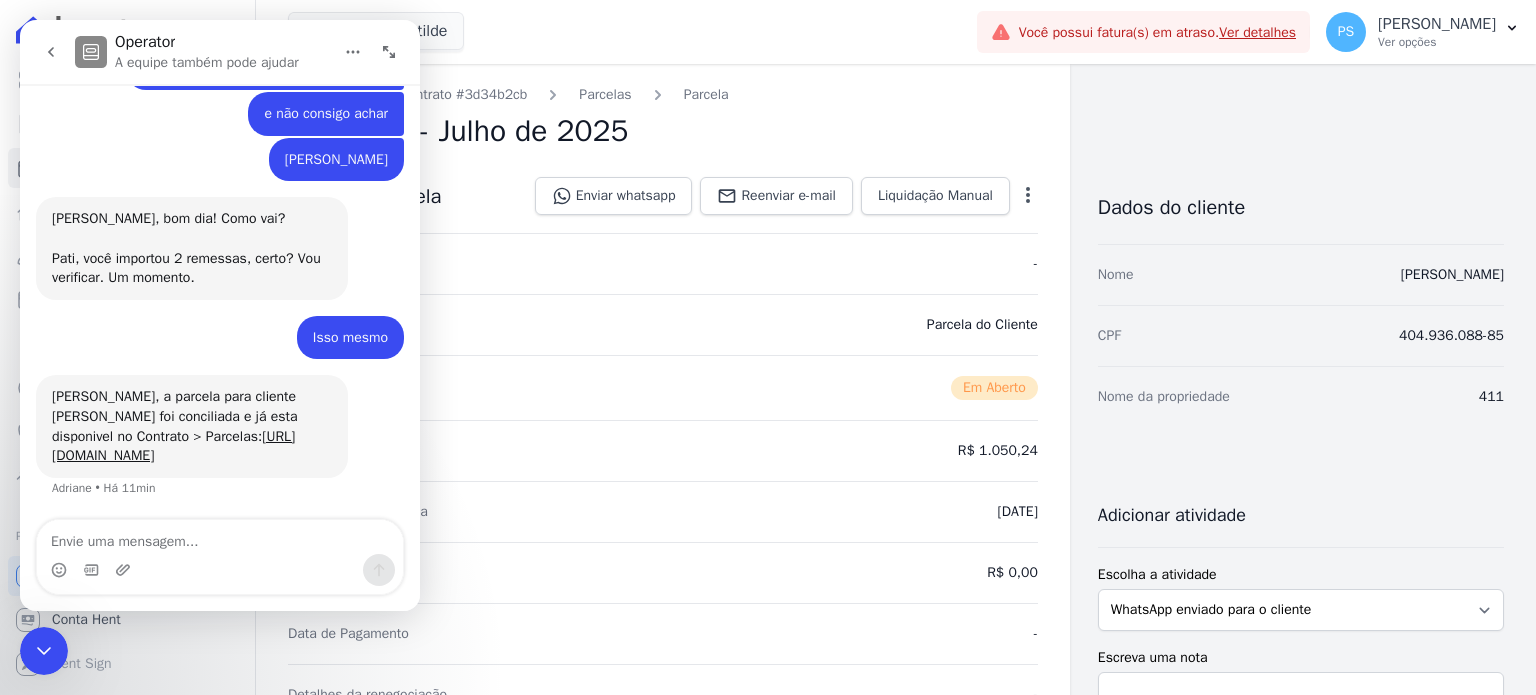 click 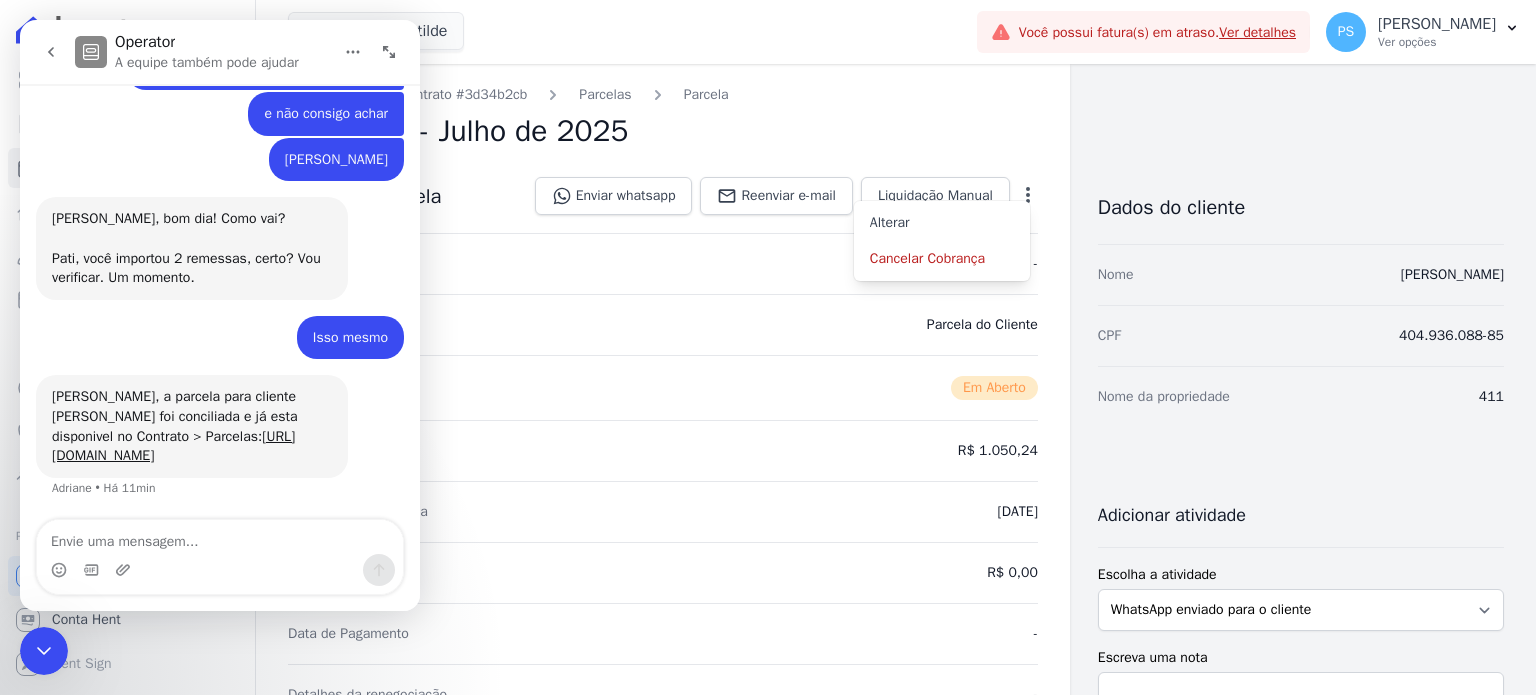 click on "Nome
[PERSON_NAME]" at bounding box center [1301, 274] 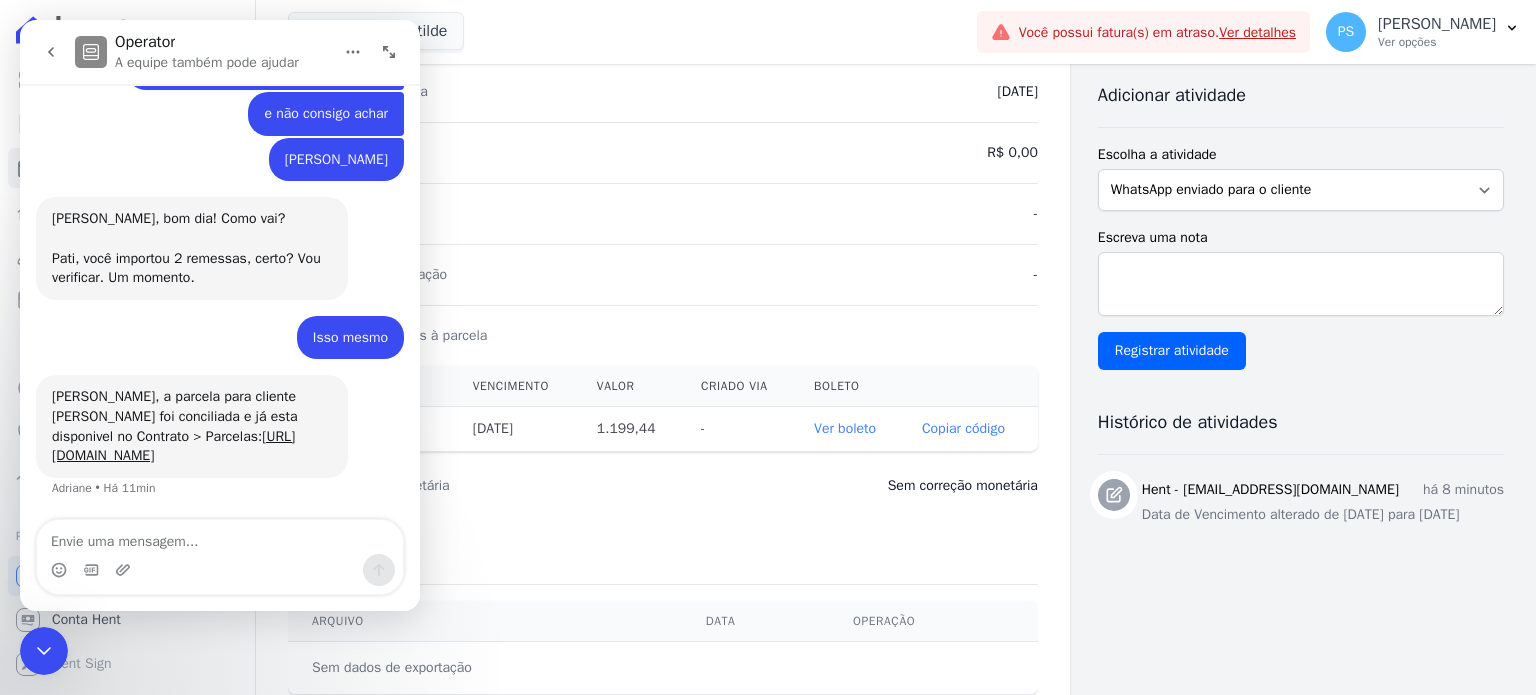 scroll, scrollTop: 271, scrollLeft: 0, axis: vertical 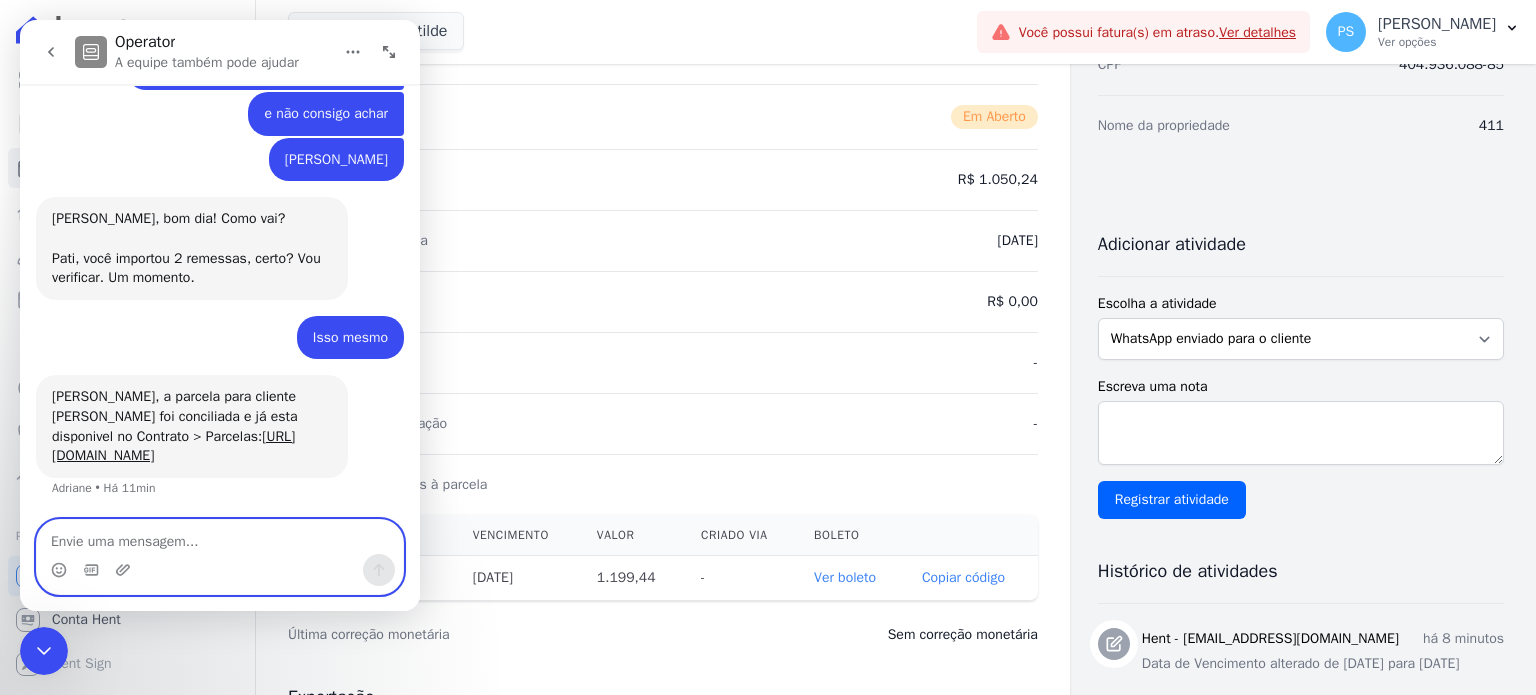 click at bounding box center [220, 537] 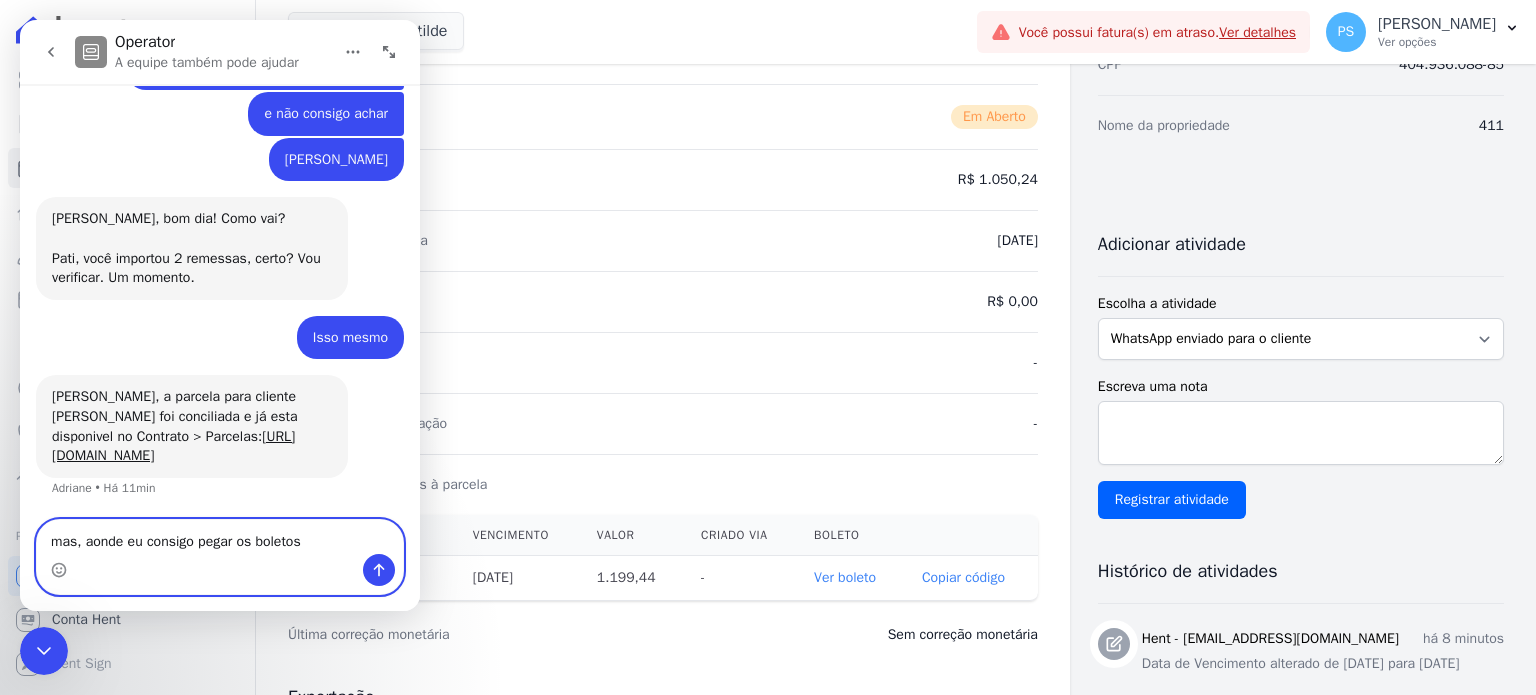 type on "mas, aonde eu consigo pegar os boletos?" 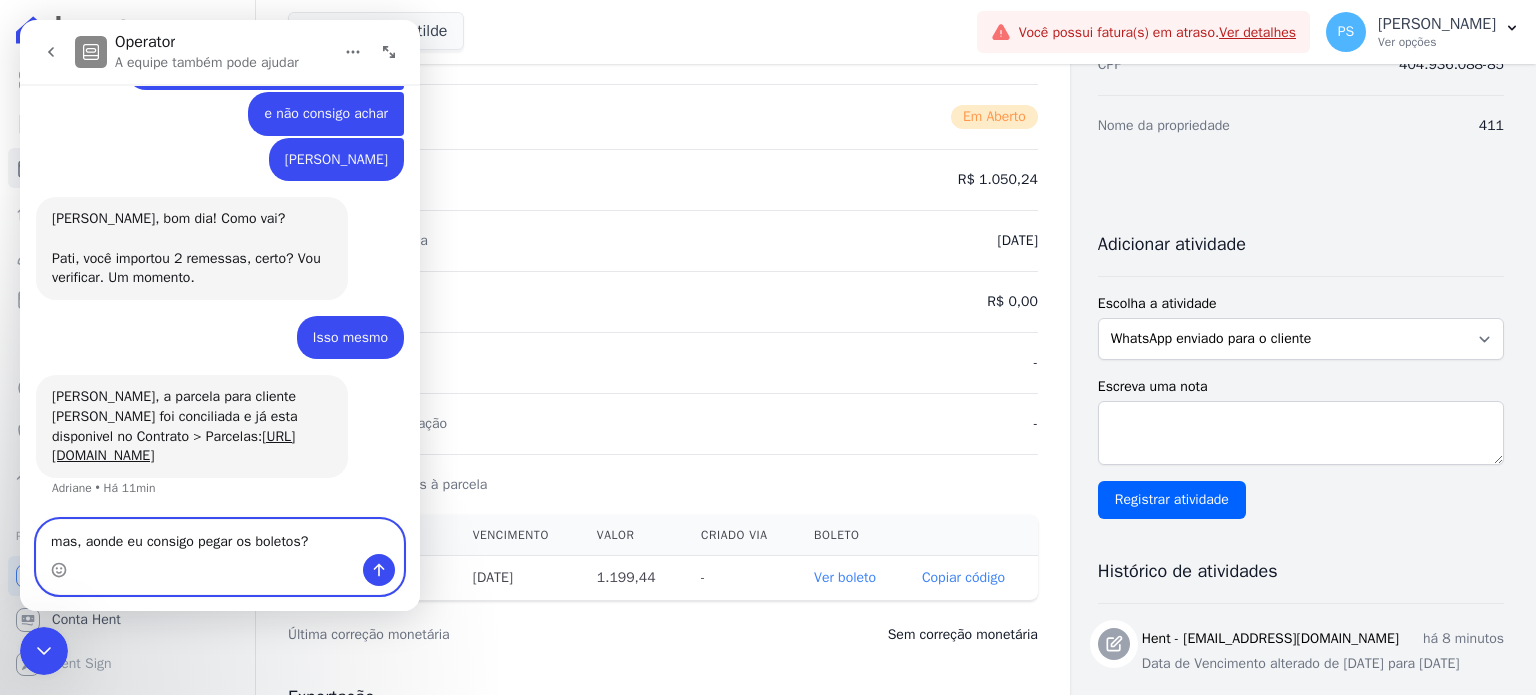type 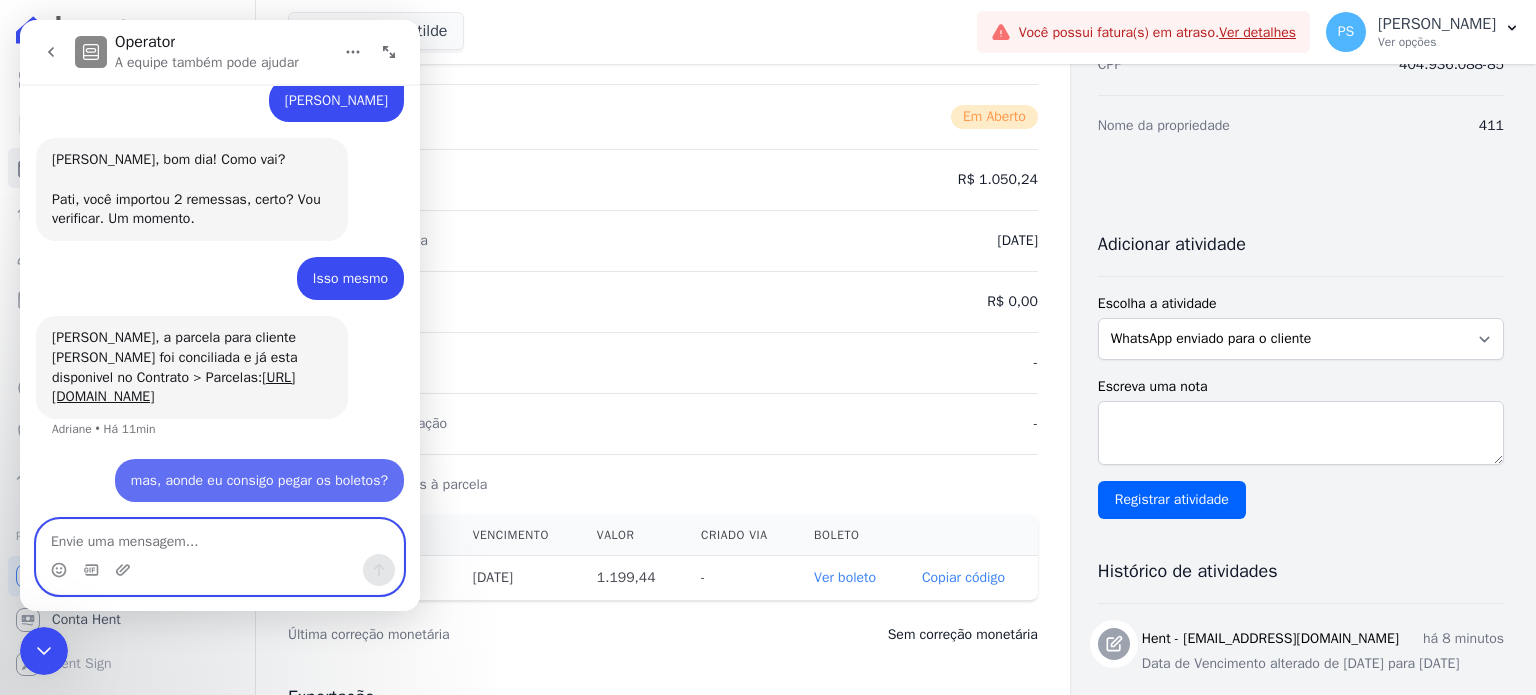 scroll, scrollTop: 1050, scrollLeft: 0, axis: vertical 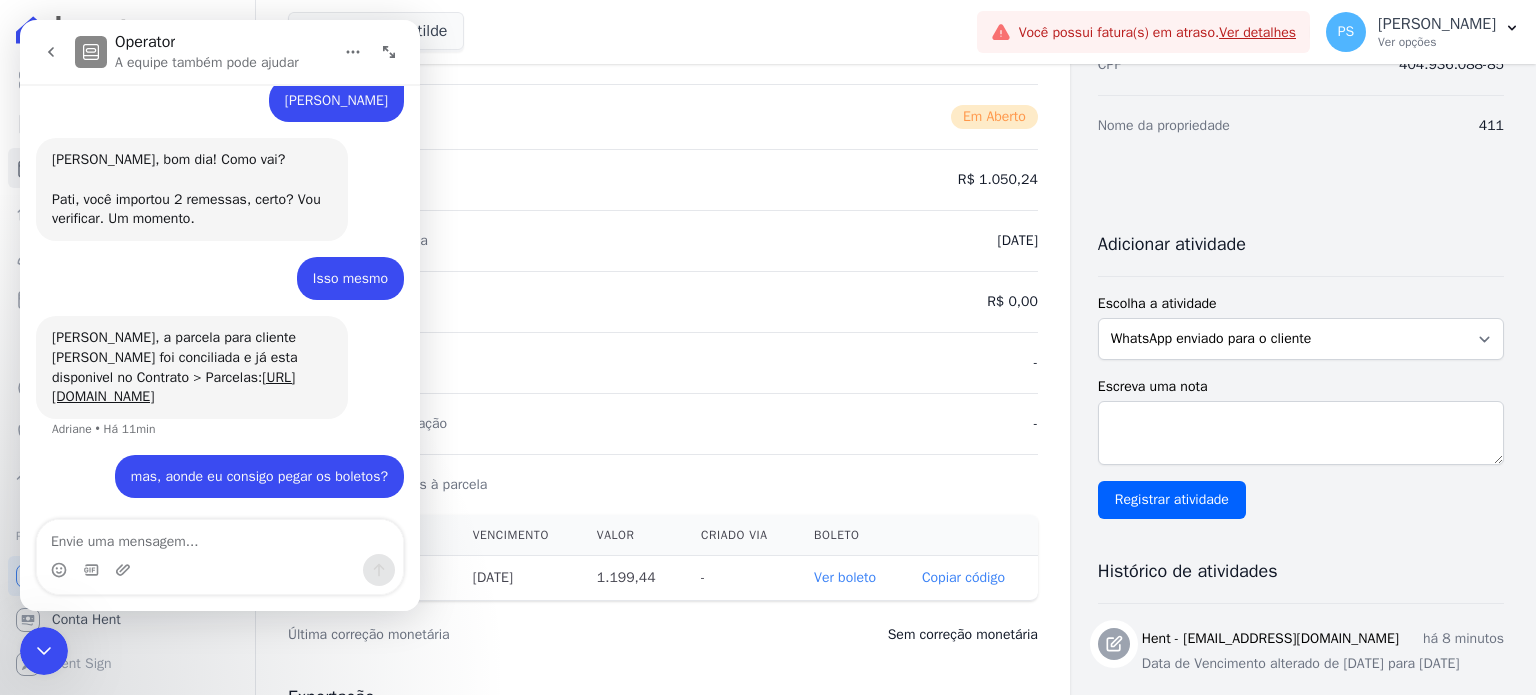 click on "Valor pago
R$ 0,00" at bounding box center (663, 301) 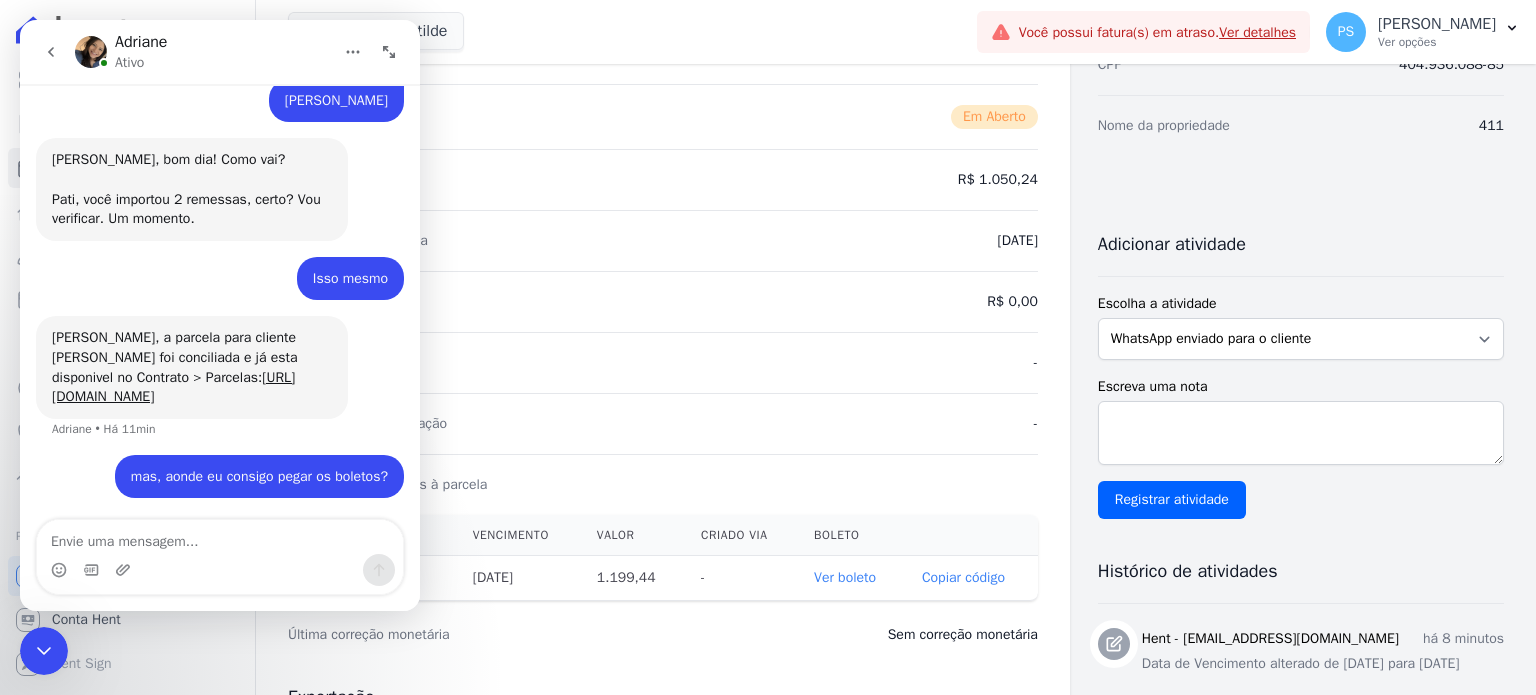 click 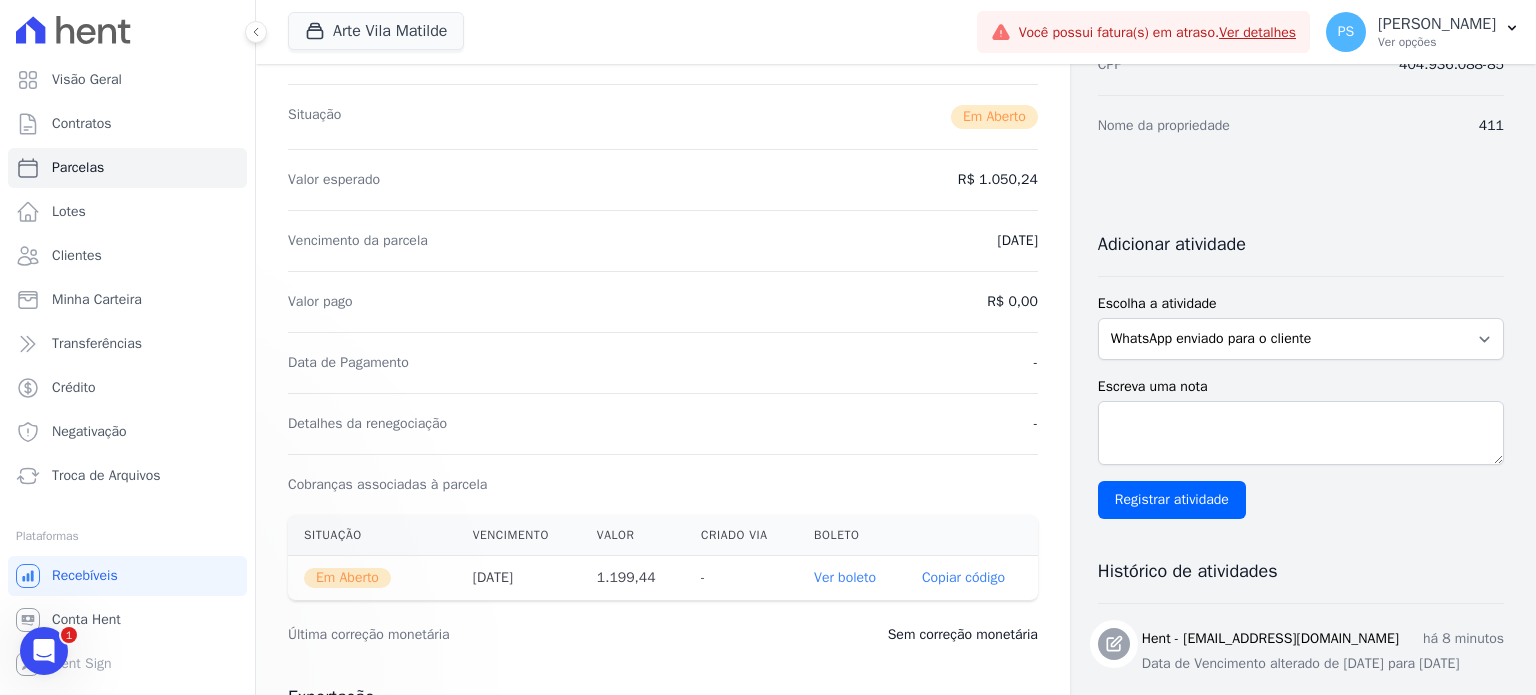 scroll, scrollTop: 0, scrollLeft: 0, axis: both 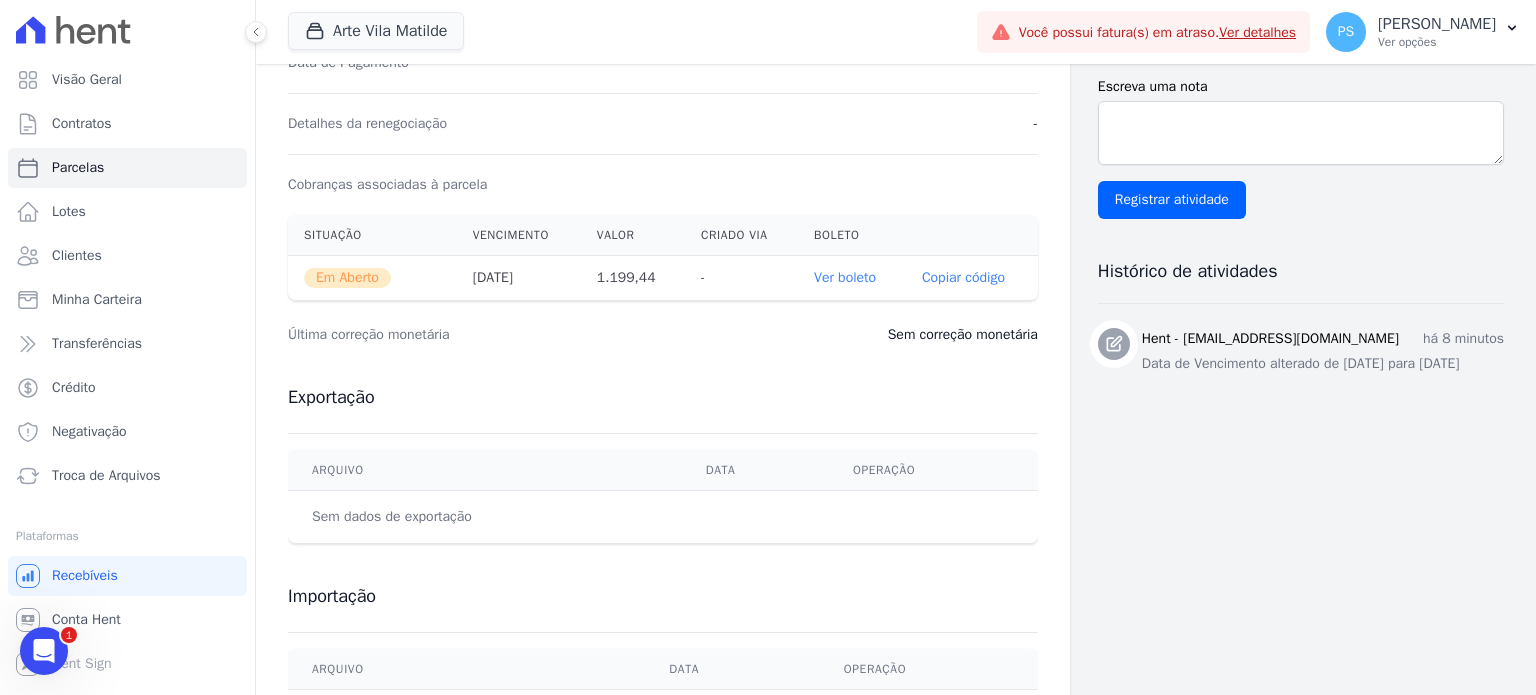 click on "Ver boleto" at bounding box center [845, 277] 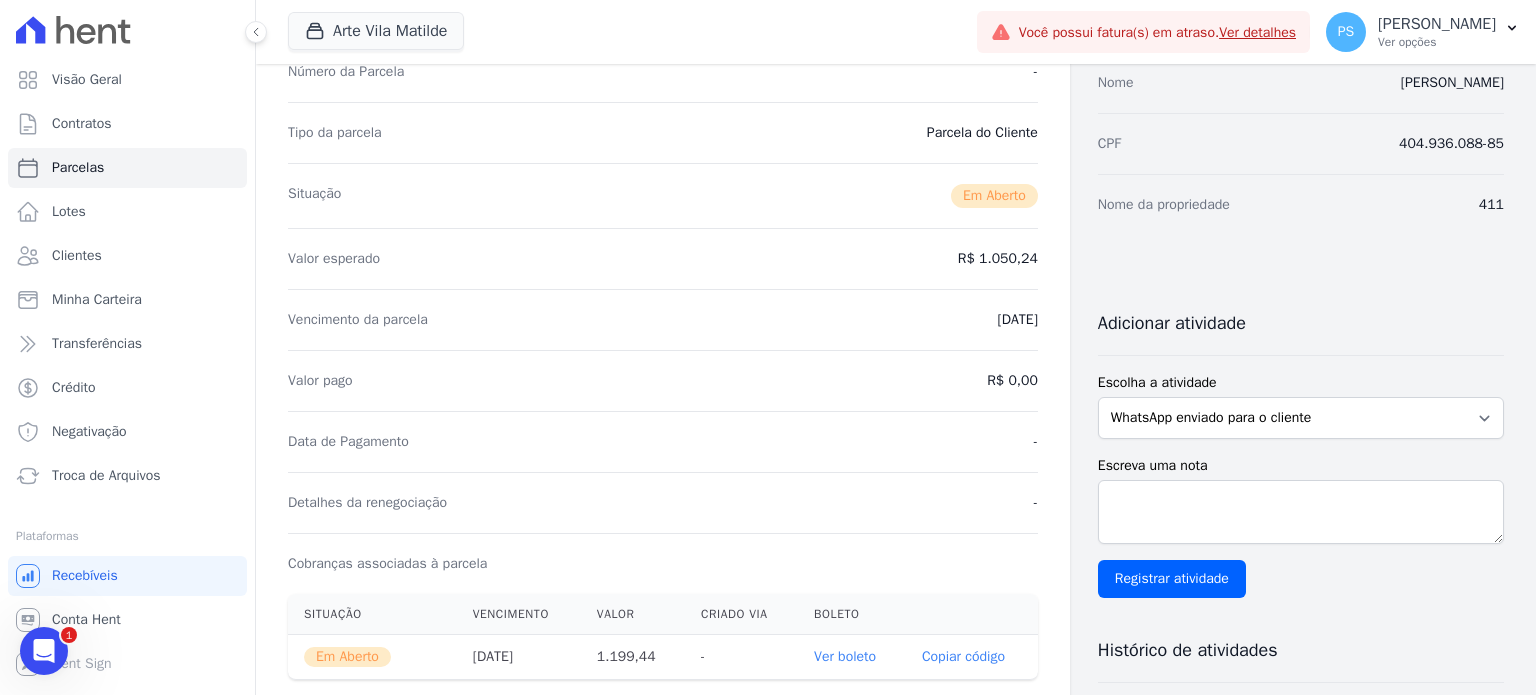 scroll, scrollTop: 0, scrollLeft: 0, axis: both 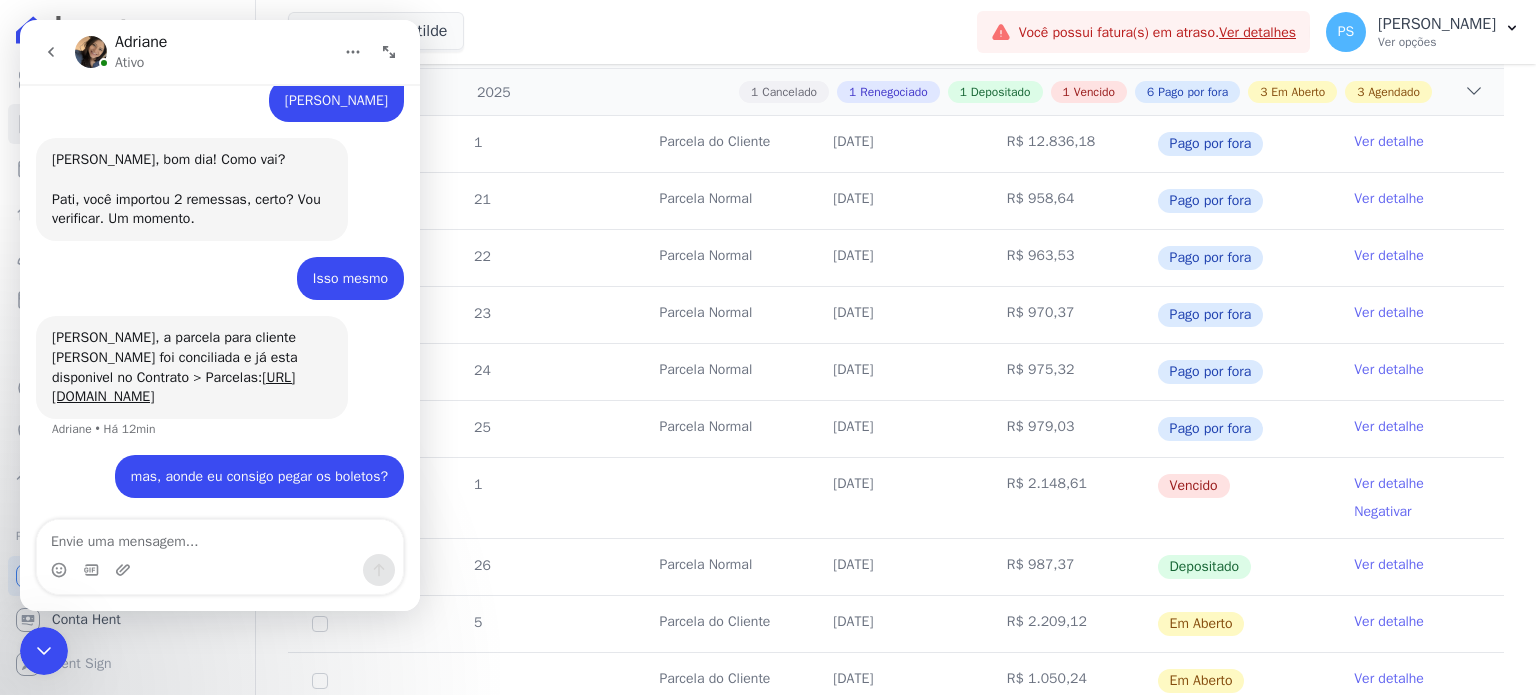 click at bounding box center (353, 52) 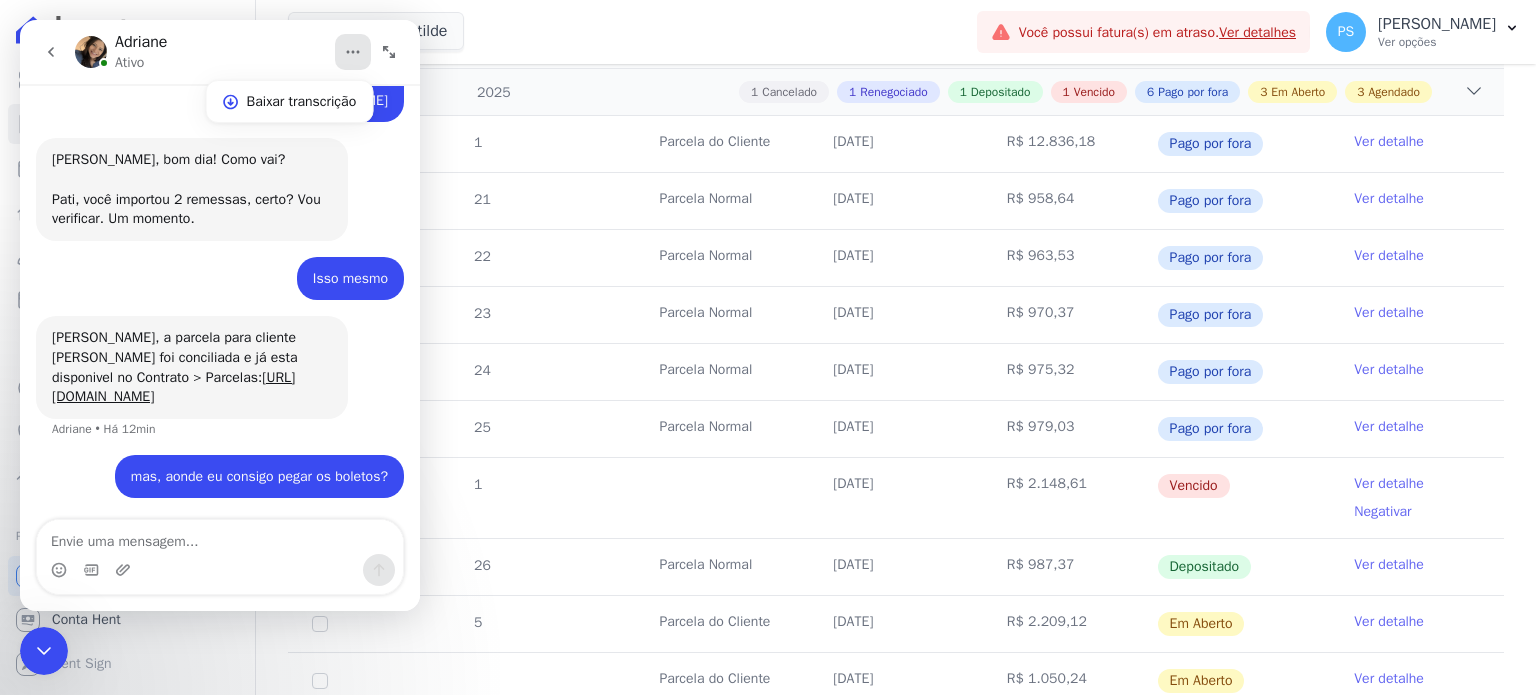 click 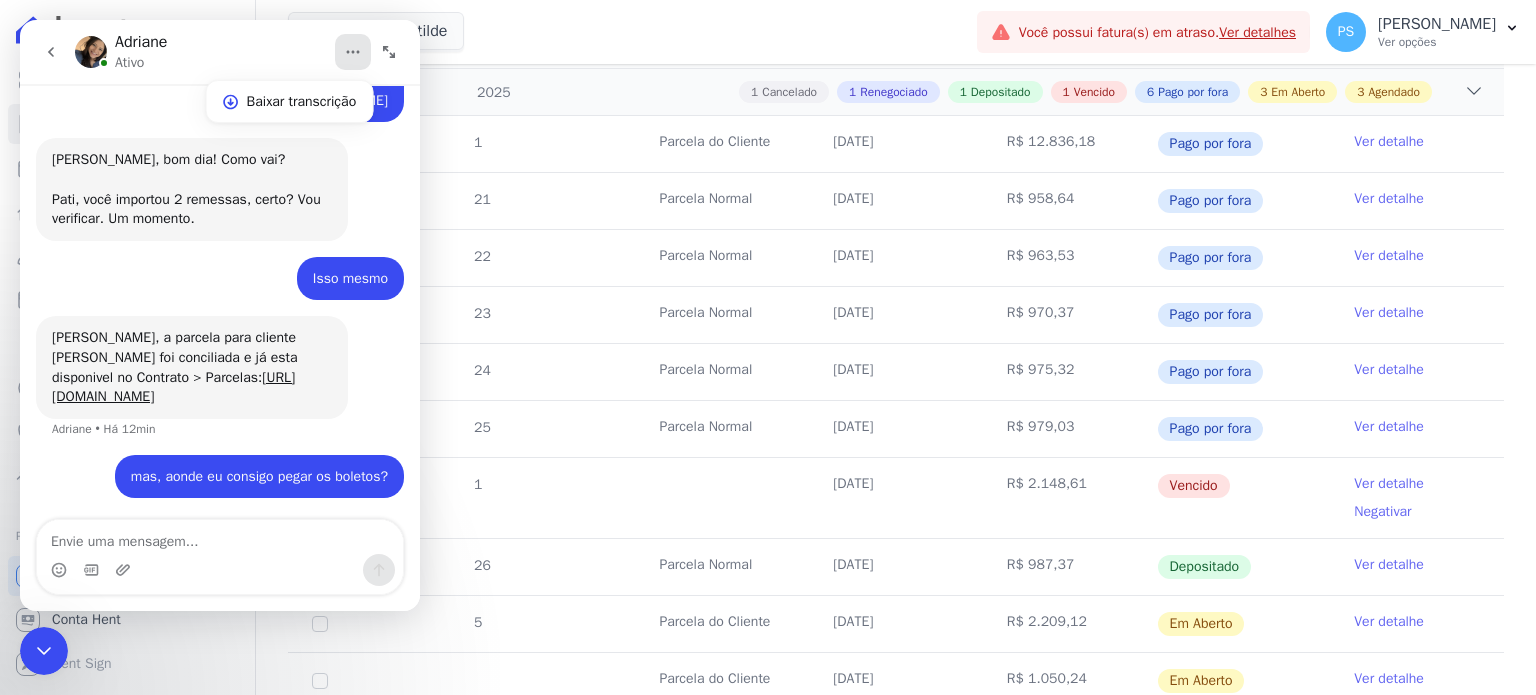 scroll, scrollTop: 815, scrollLeft: 0, axis: vertical 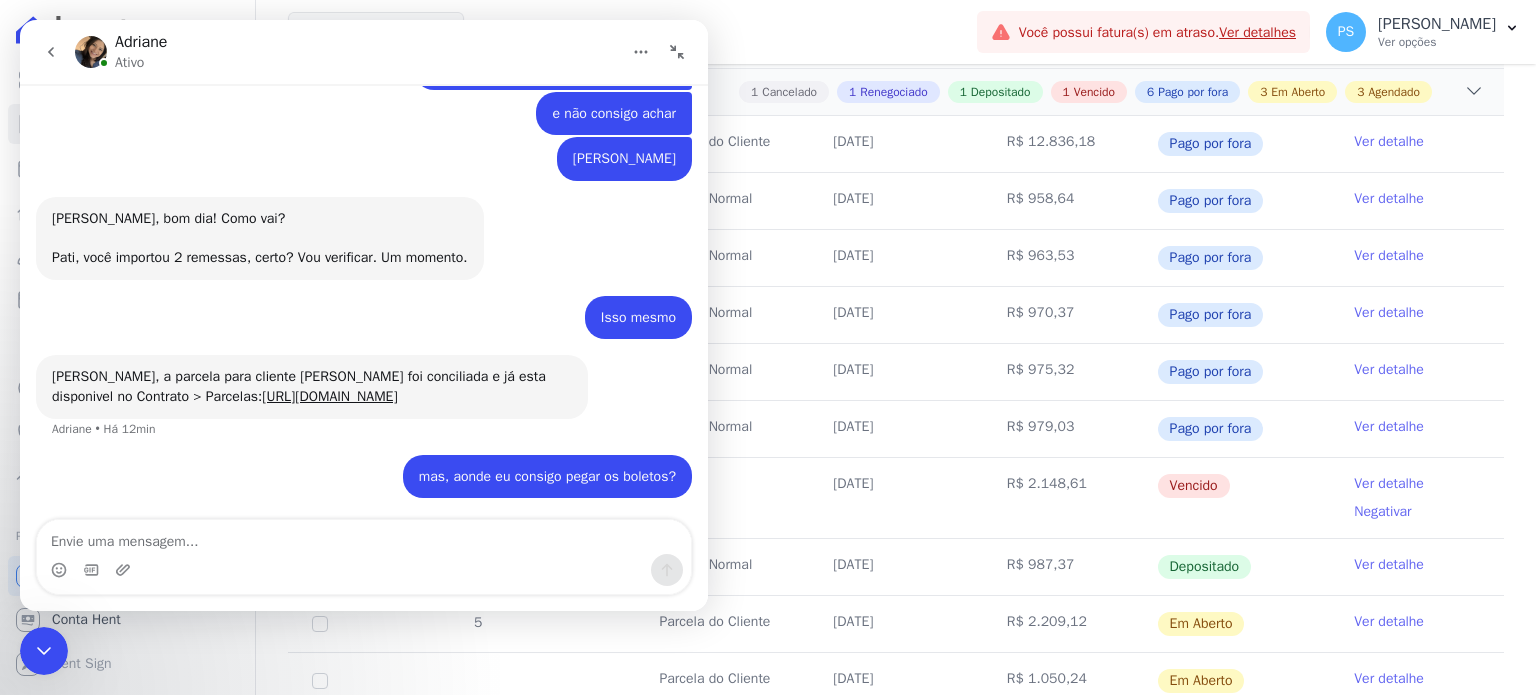 click 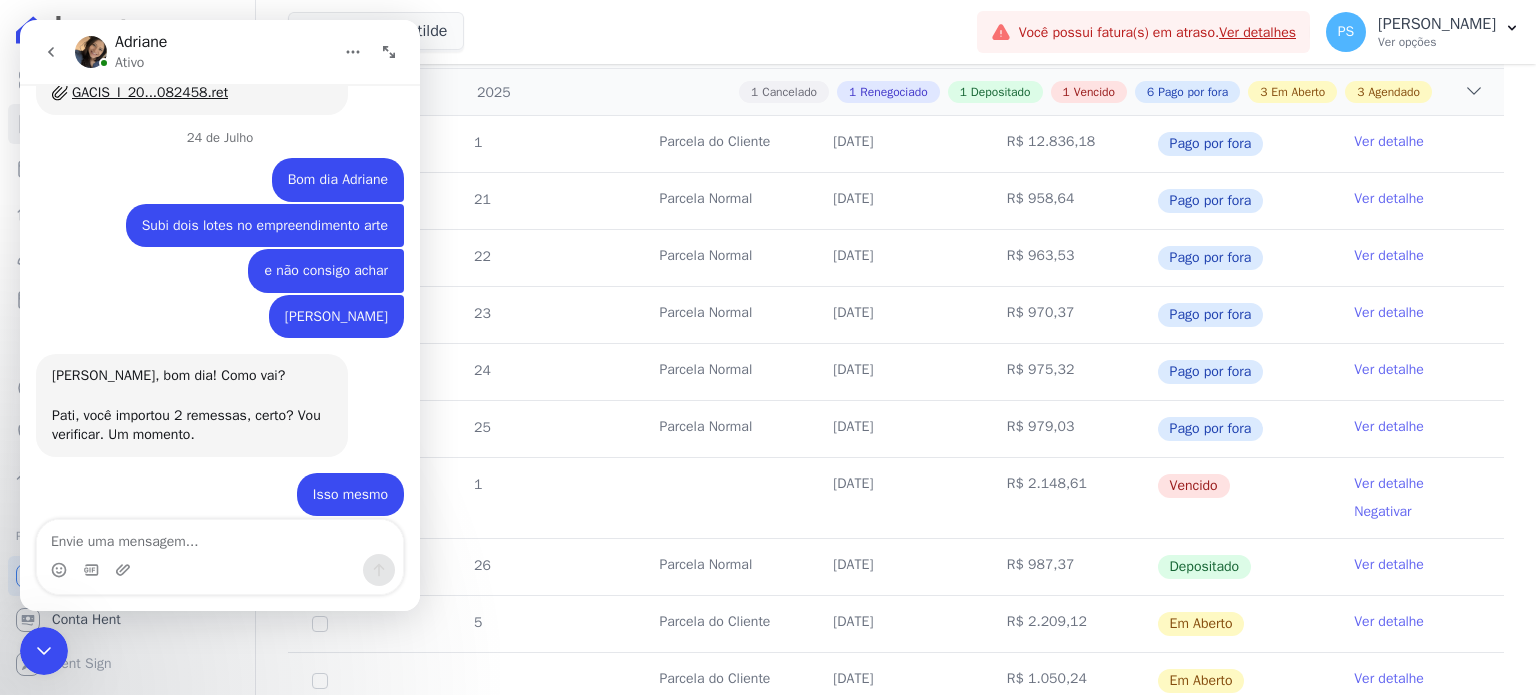 scroll, scrollTop: 1050, scrollLeft: 0, axis: vertical 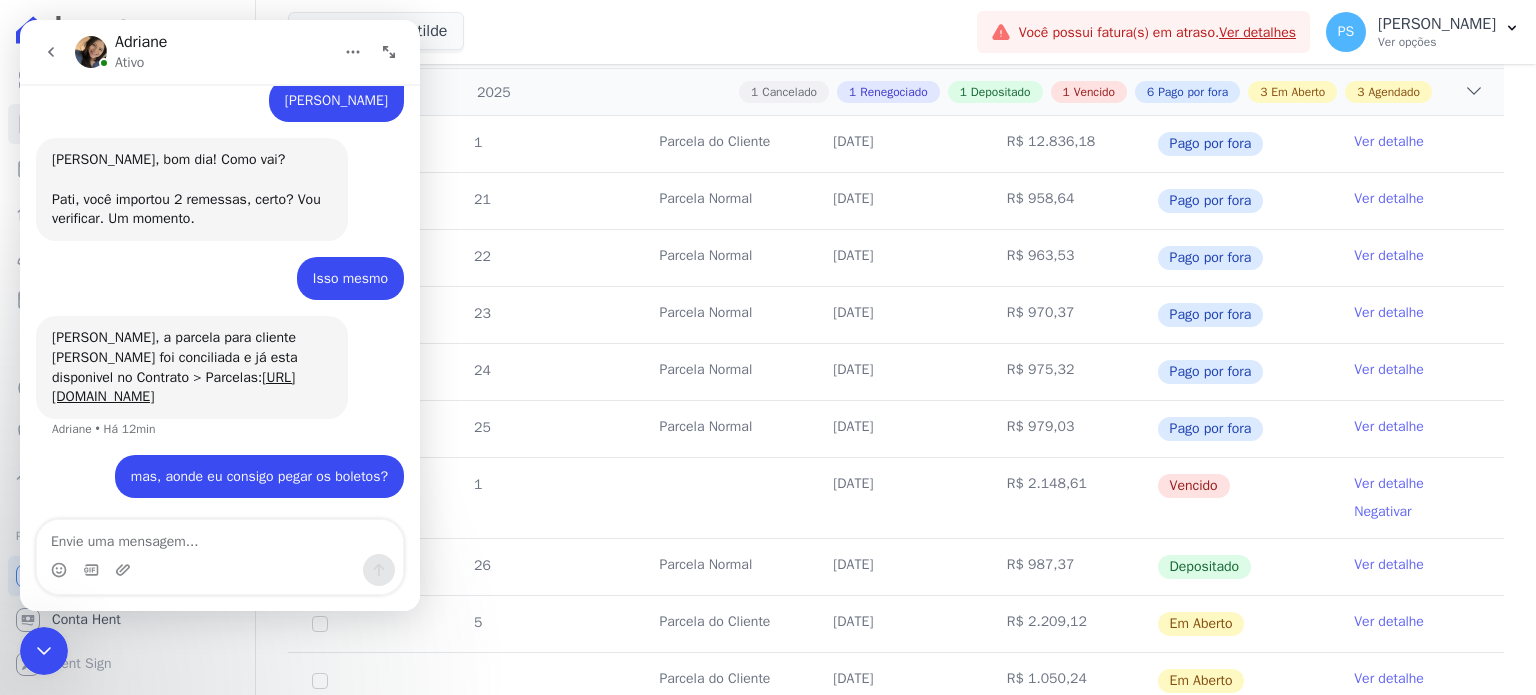 click at bounding box center [44, 651] 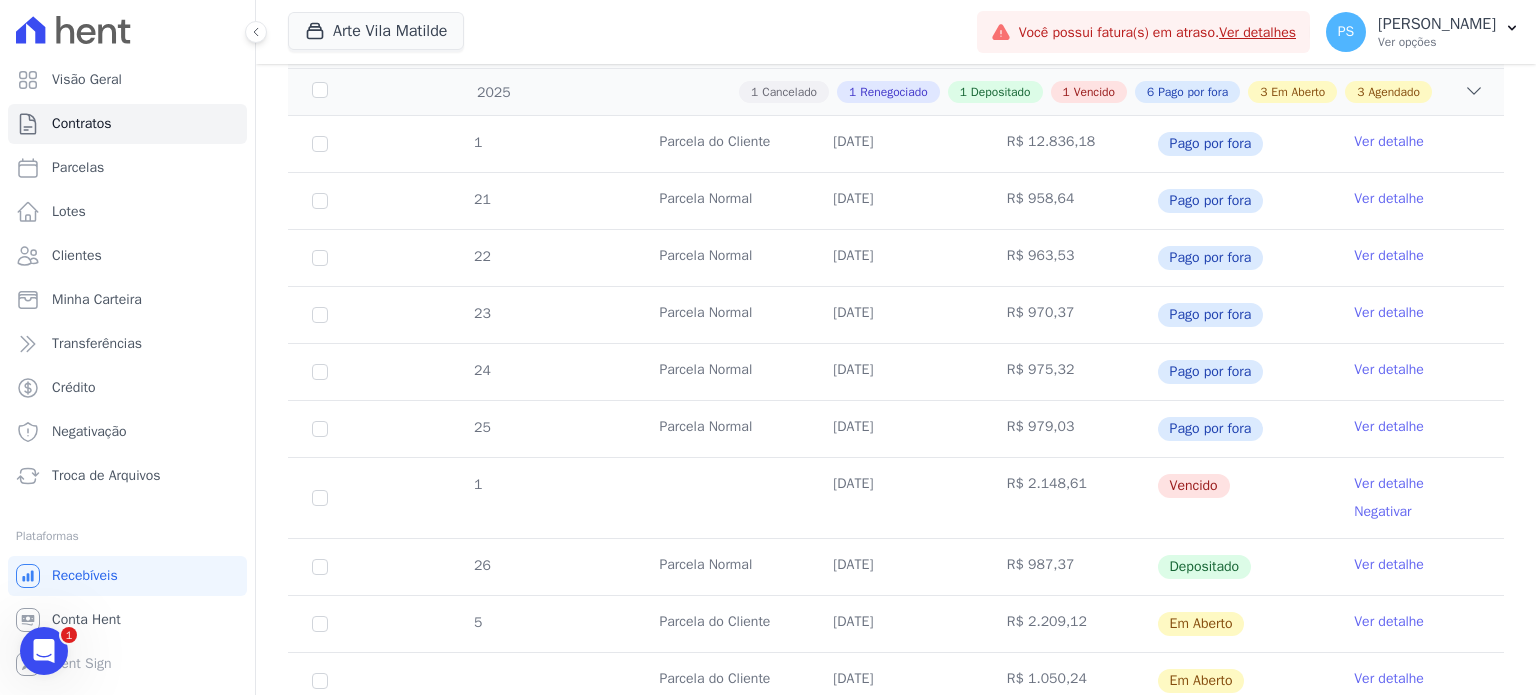 scroll, scrollTop: 0, scrollLeft: 0, axis: both 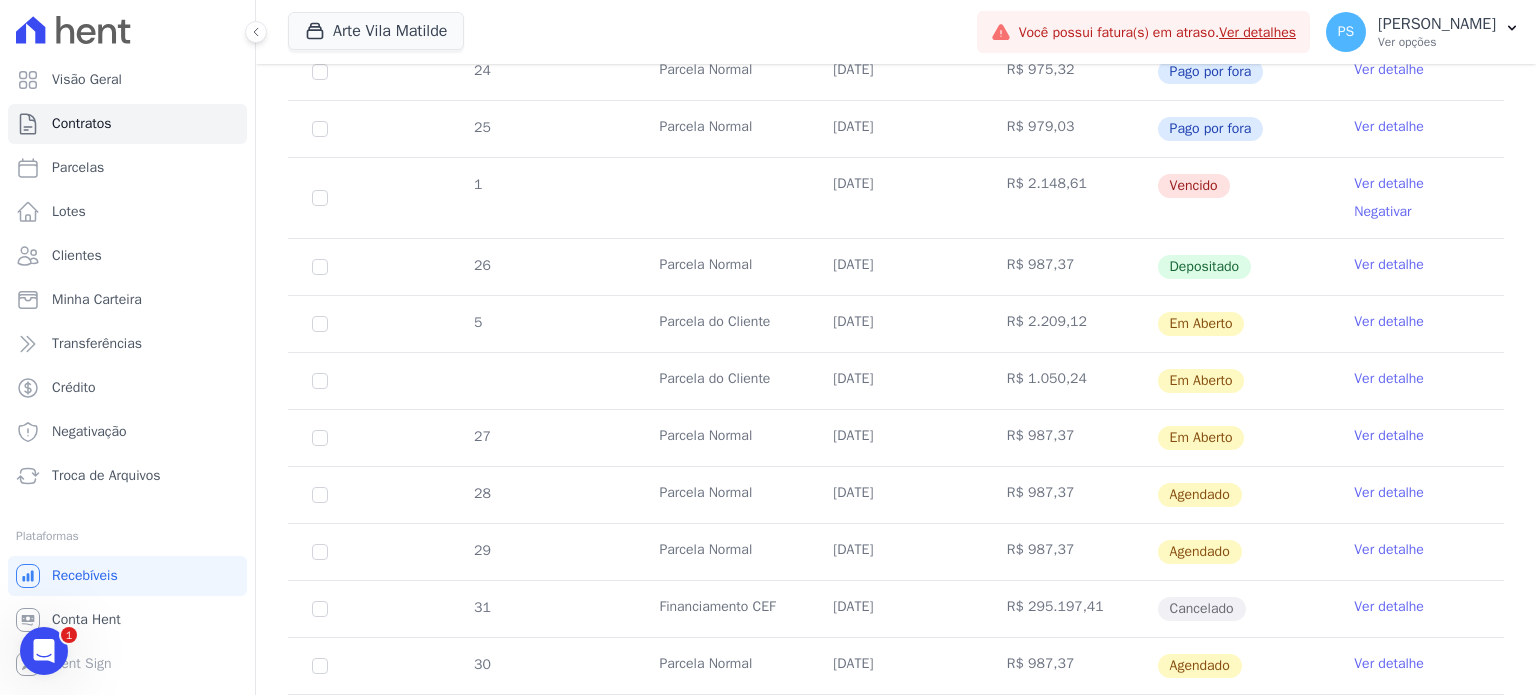 click on "Ver detalhe" at bounding box center [1389, 322] 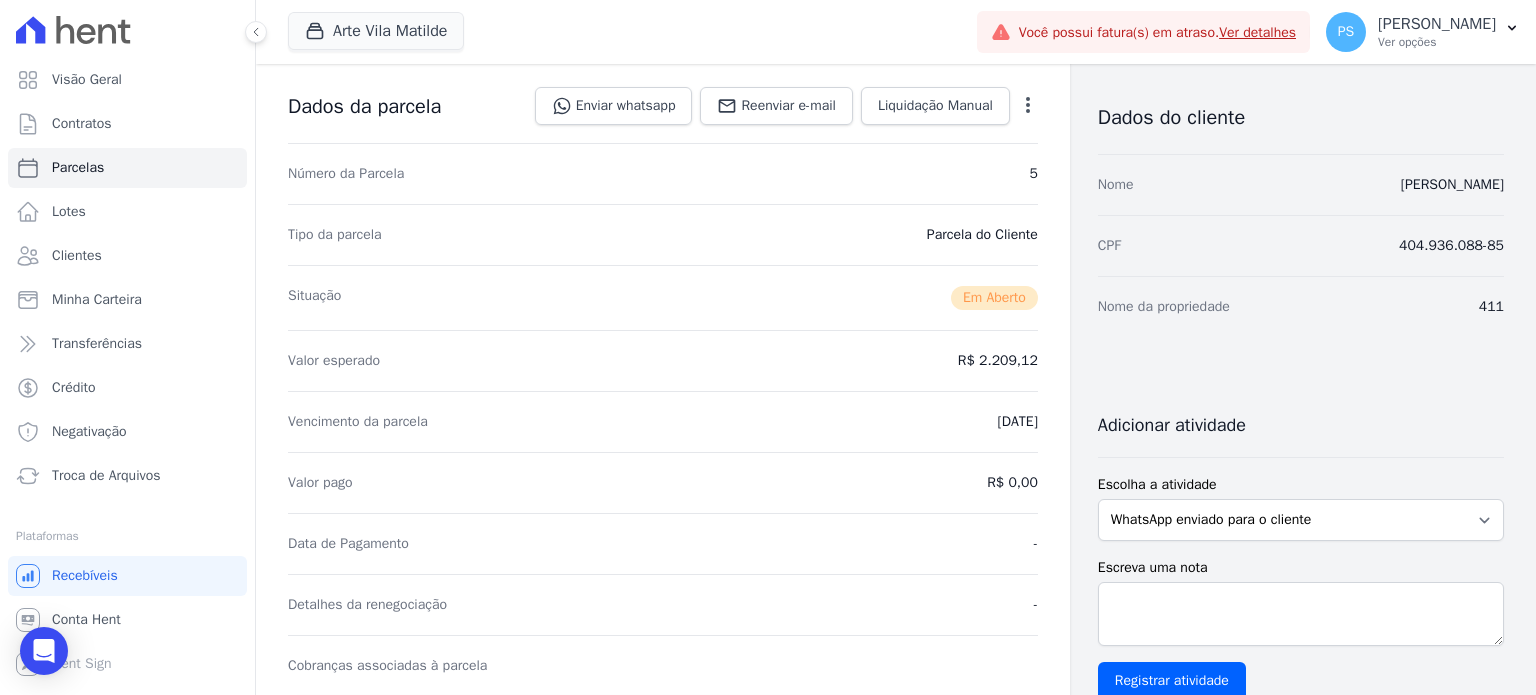 scroll, scrollTop: 500, scrollLeft: 0, axis: vertical 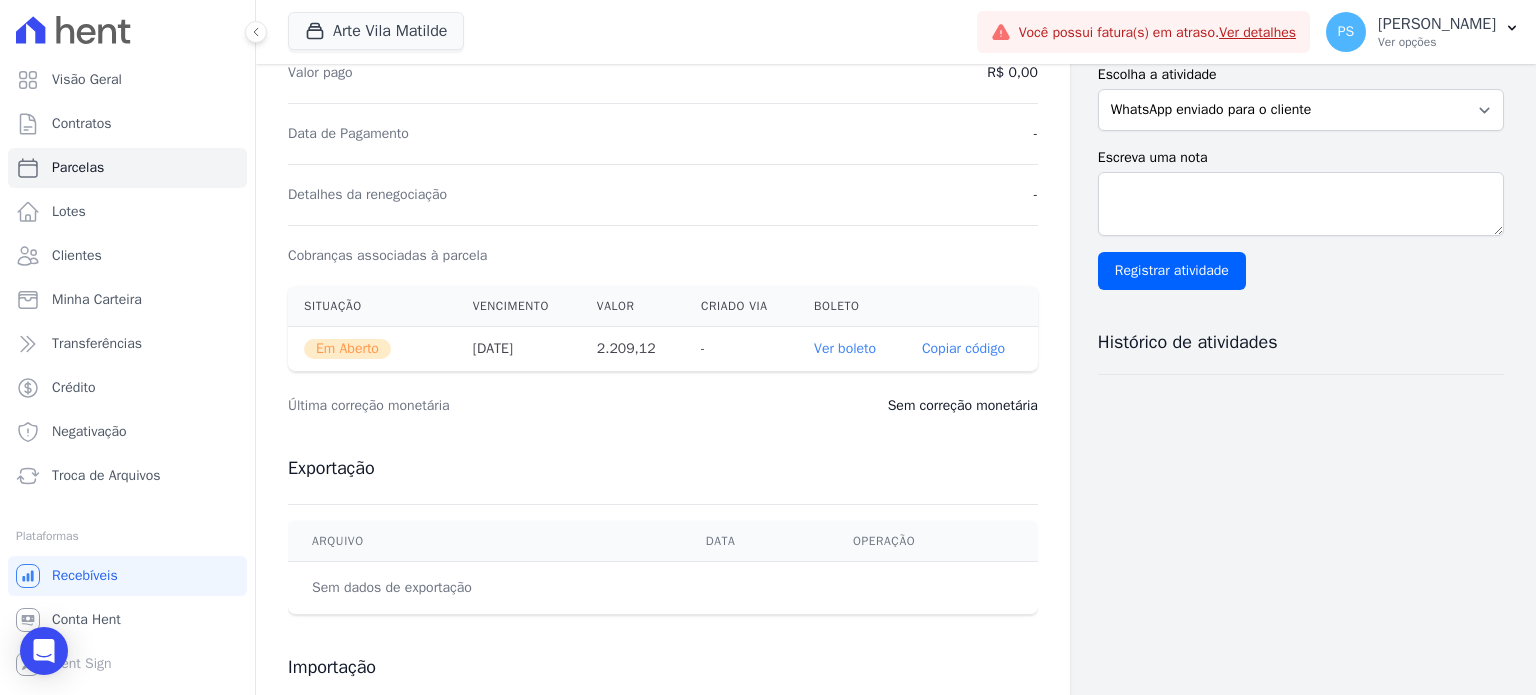 click on "Ver boleto" at bounding box center (845, 348) 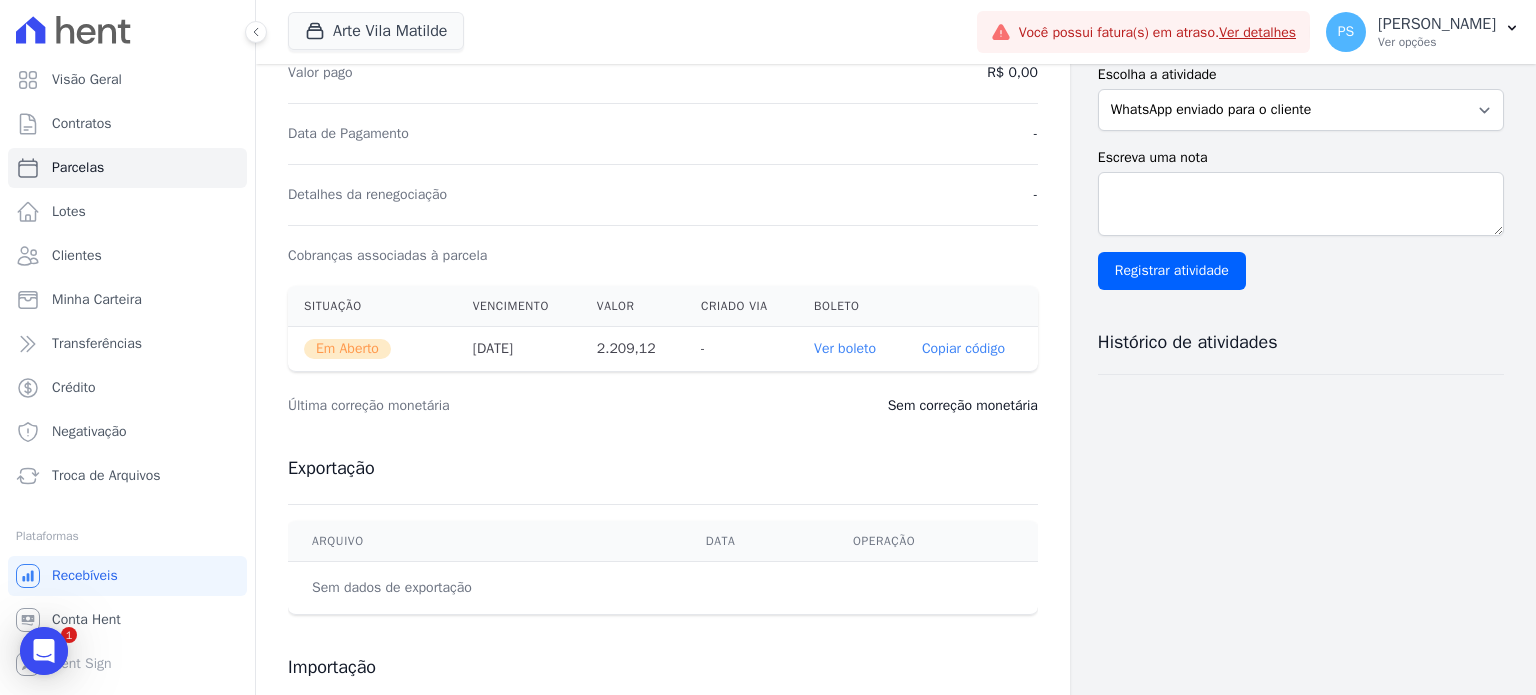 scroll, scrollTop: 0, scrollLeft: 0, axis: both 